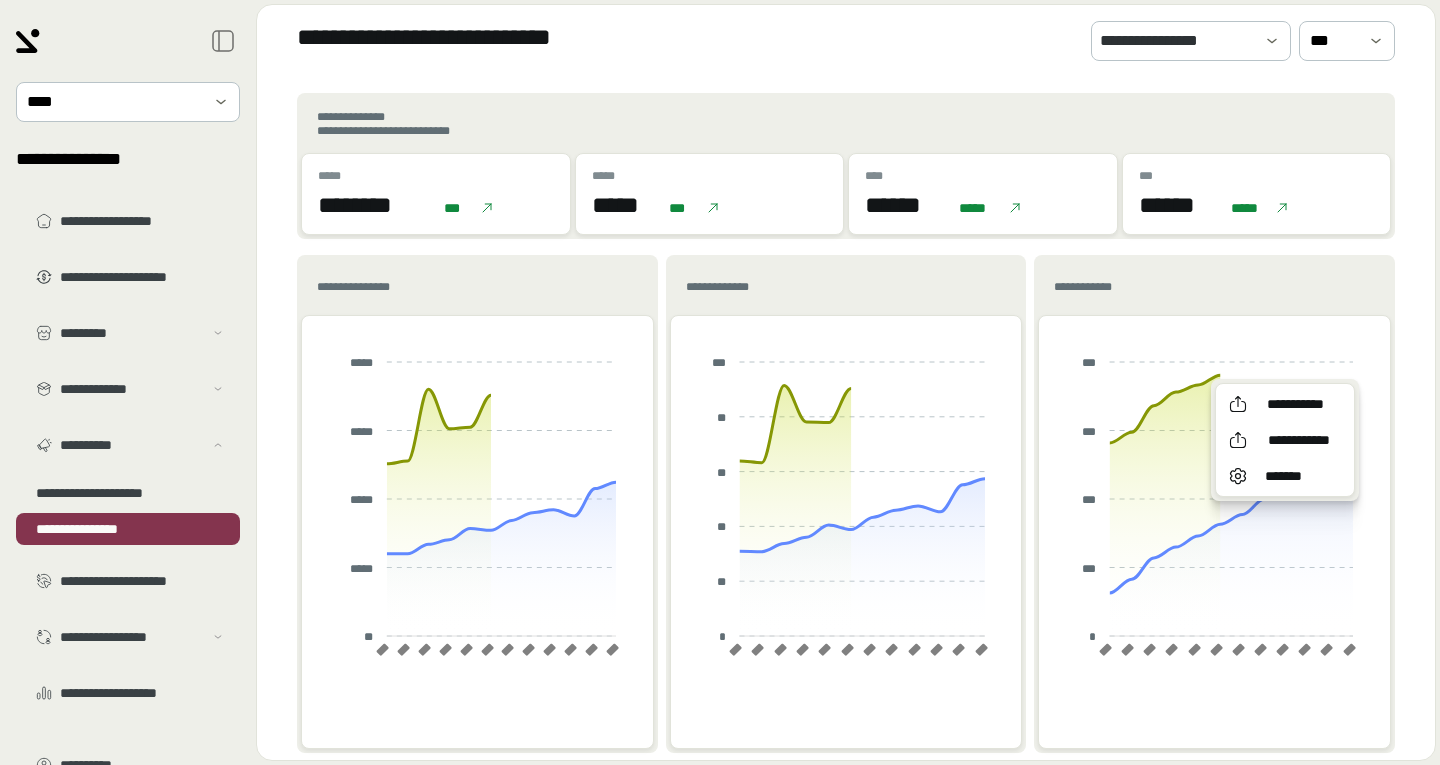 scroll, scrollTop: 0, scrollLeft: 0, axis: both 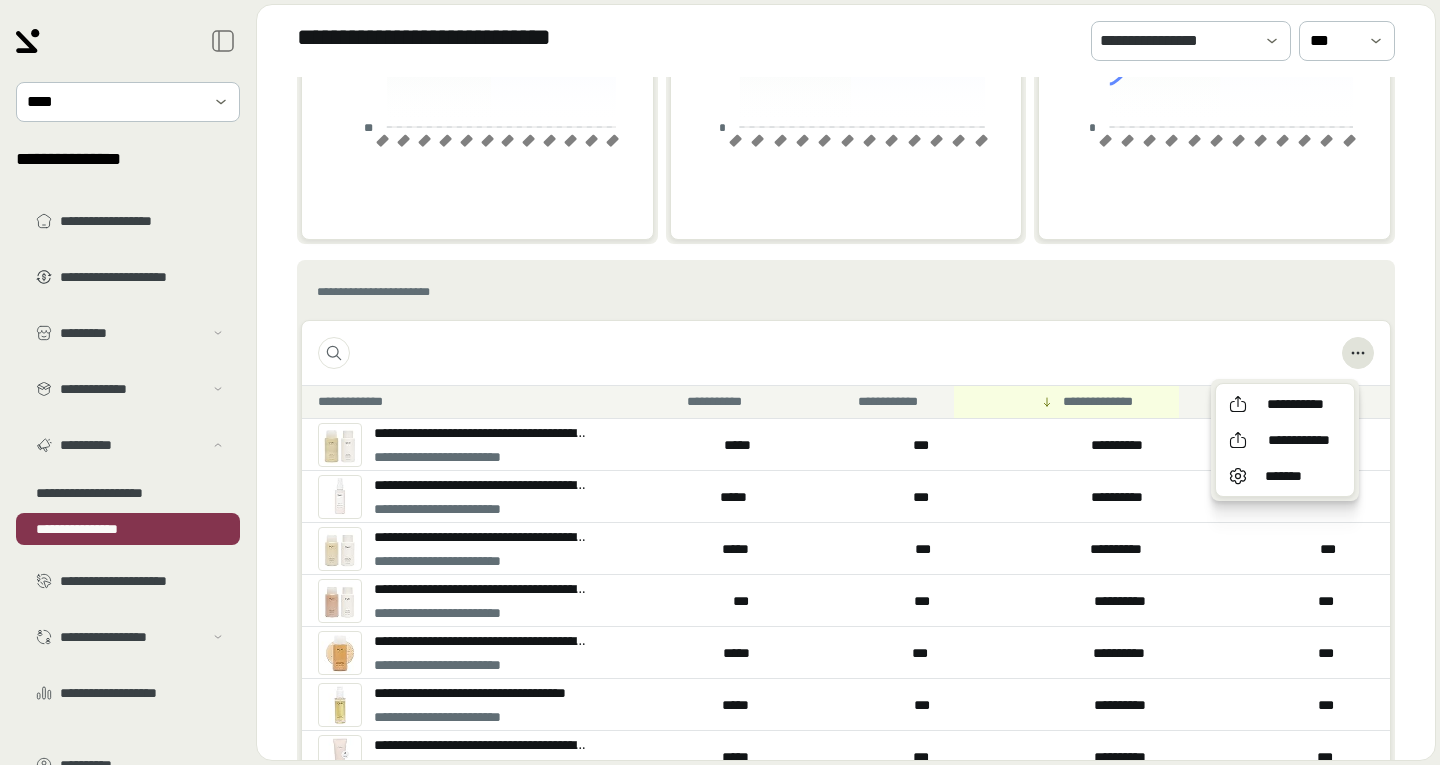 click on "**********" at bounding box center (846, 292) 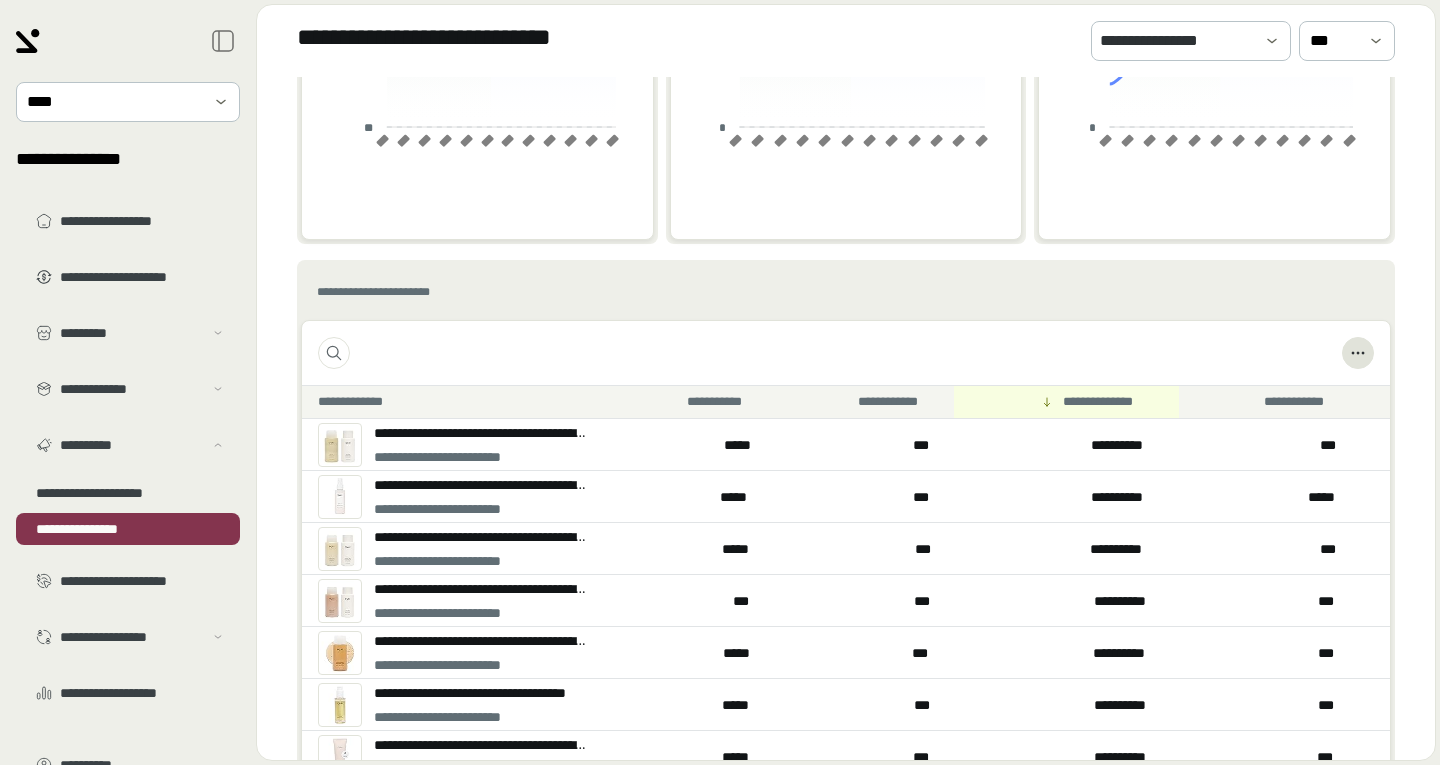 click on "**********" at bounding box center [846, 292] 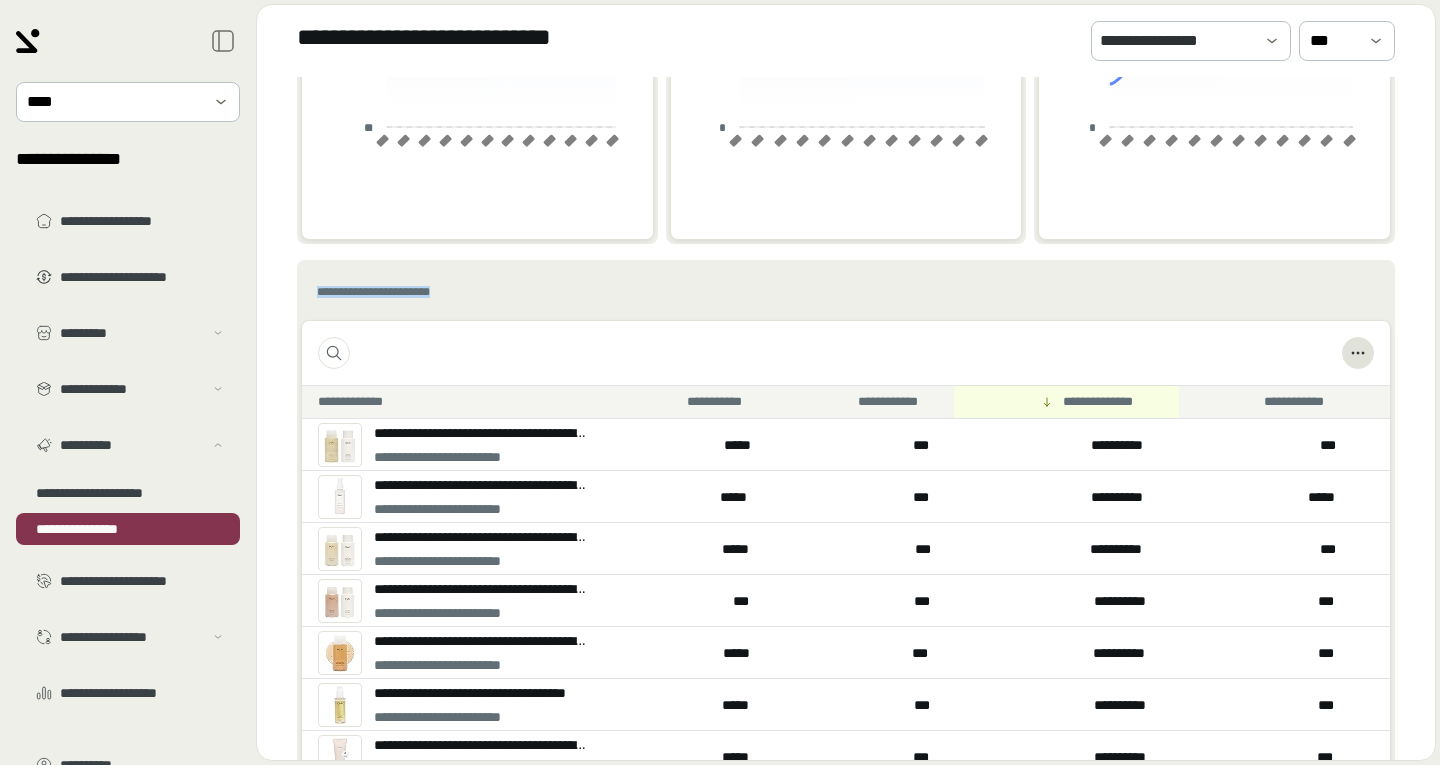 click on "**********" at bounding box center [846, 292] 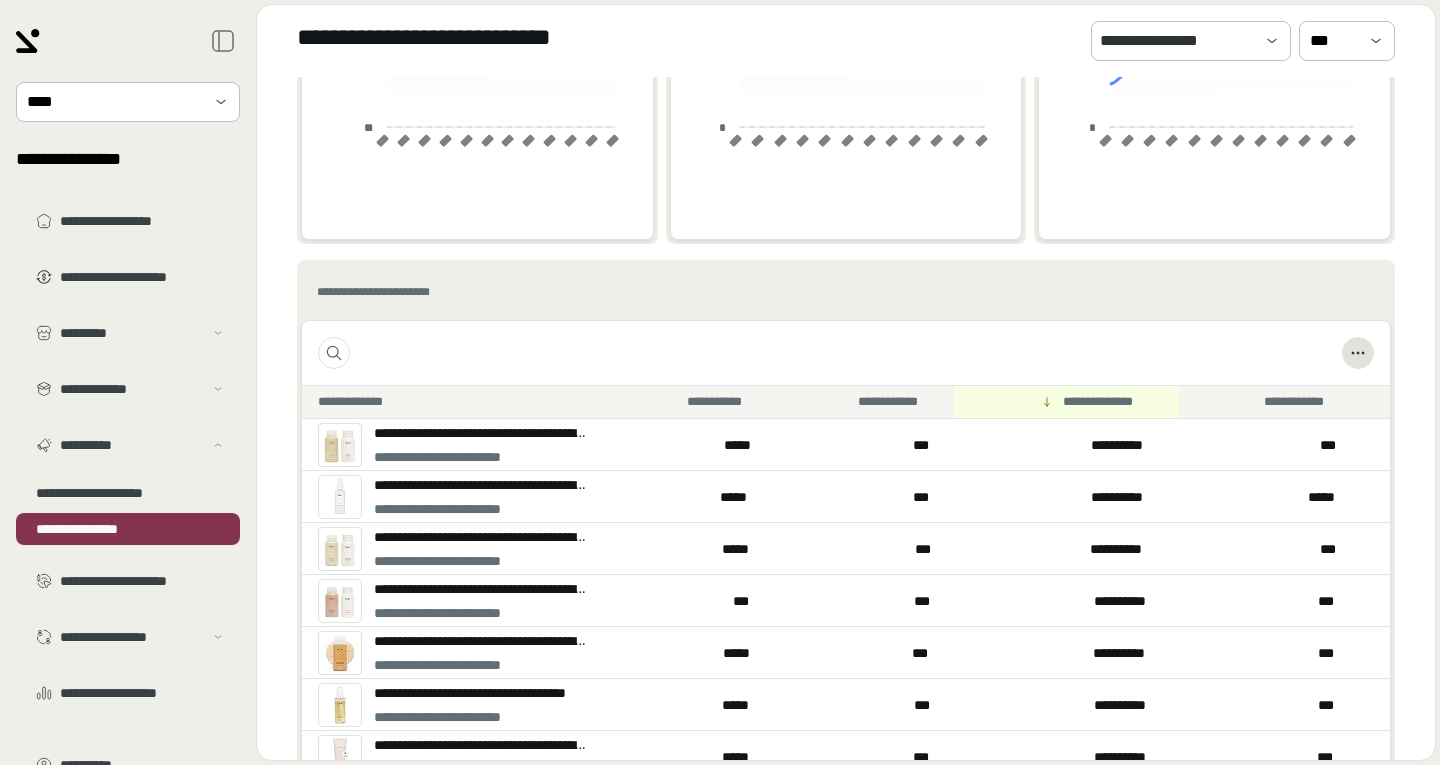 click on "**********" at bounding box center (422, 292) 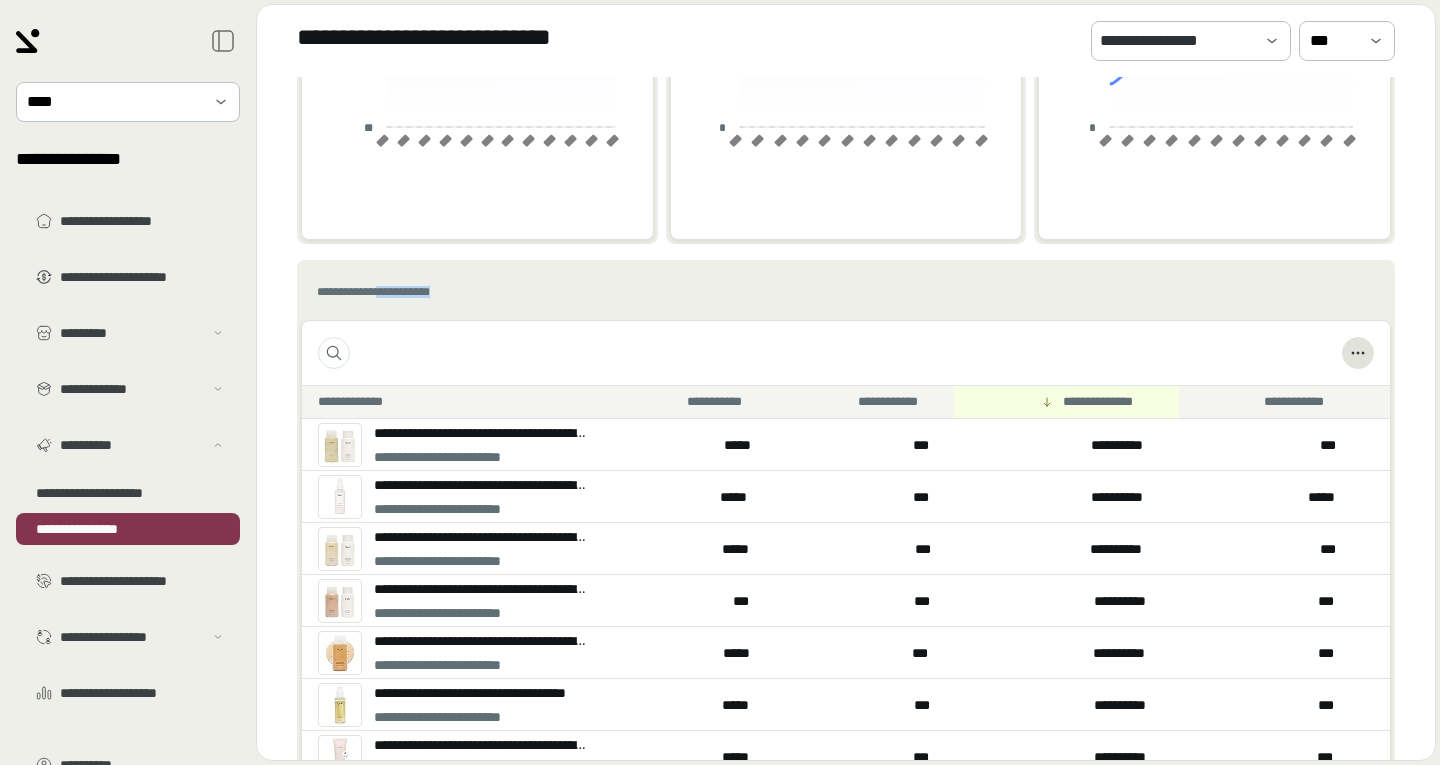 click on "**********" at bounding box center (422, 292) 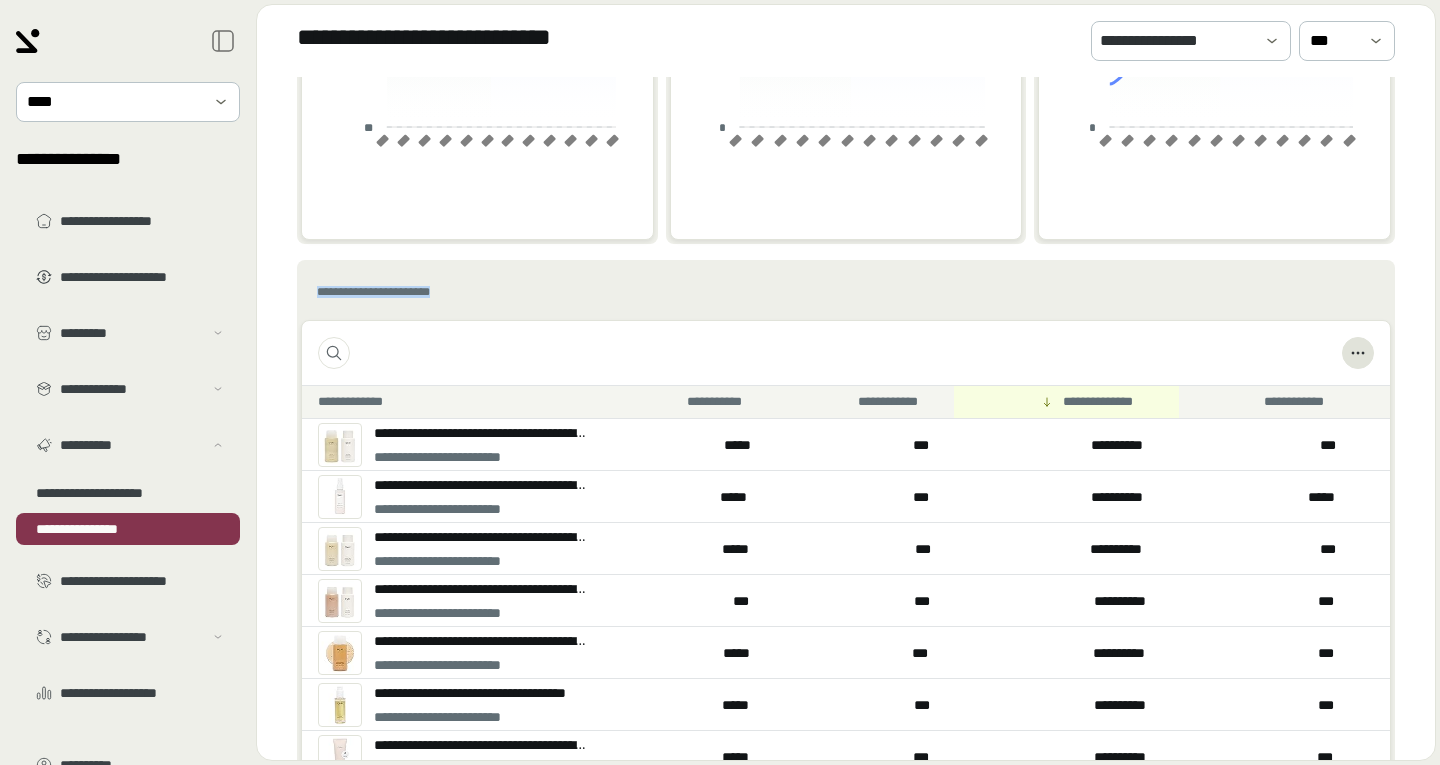 click on "**********" at bounding box center [422, 292] 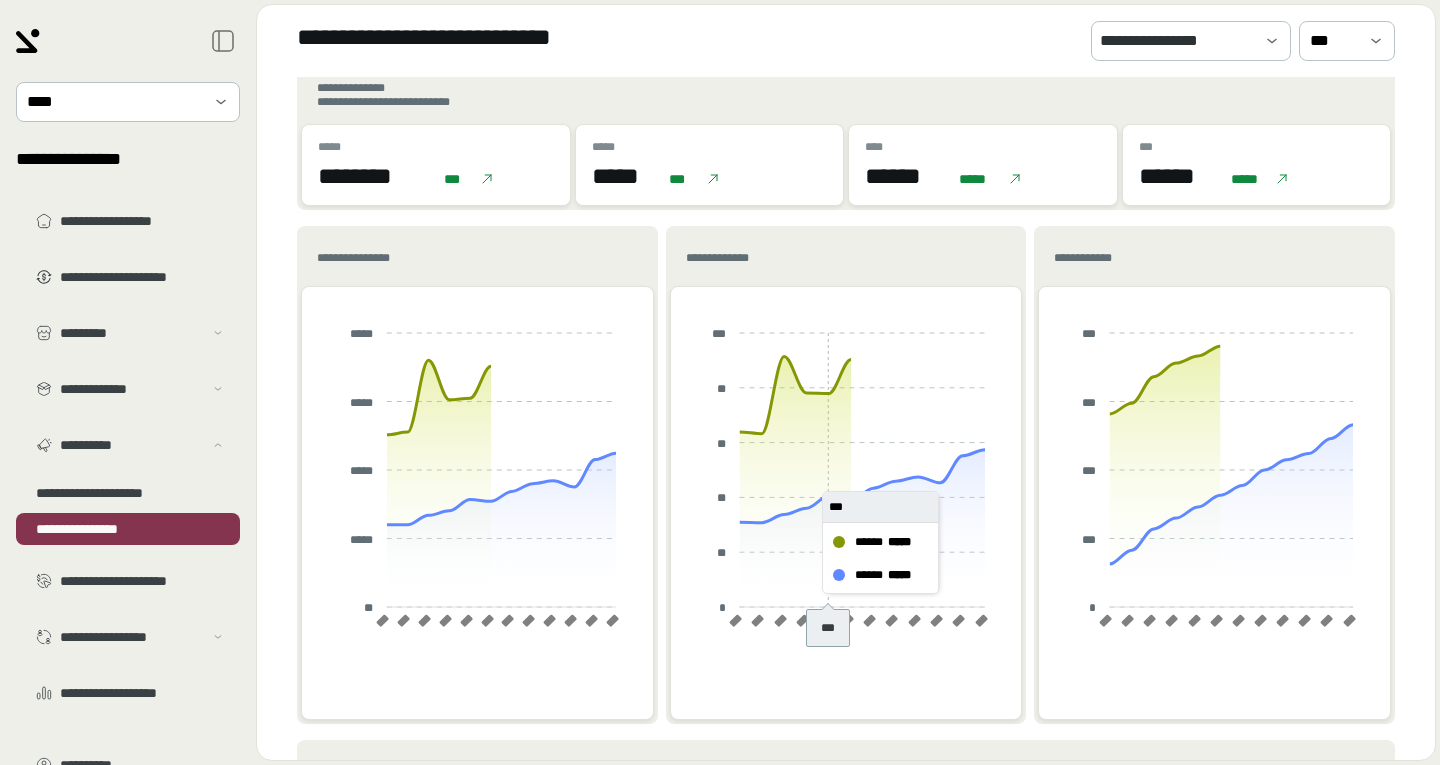 scroll, scrollTop: 0, scrollLeft: 0, axis: both 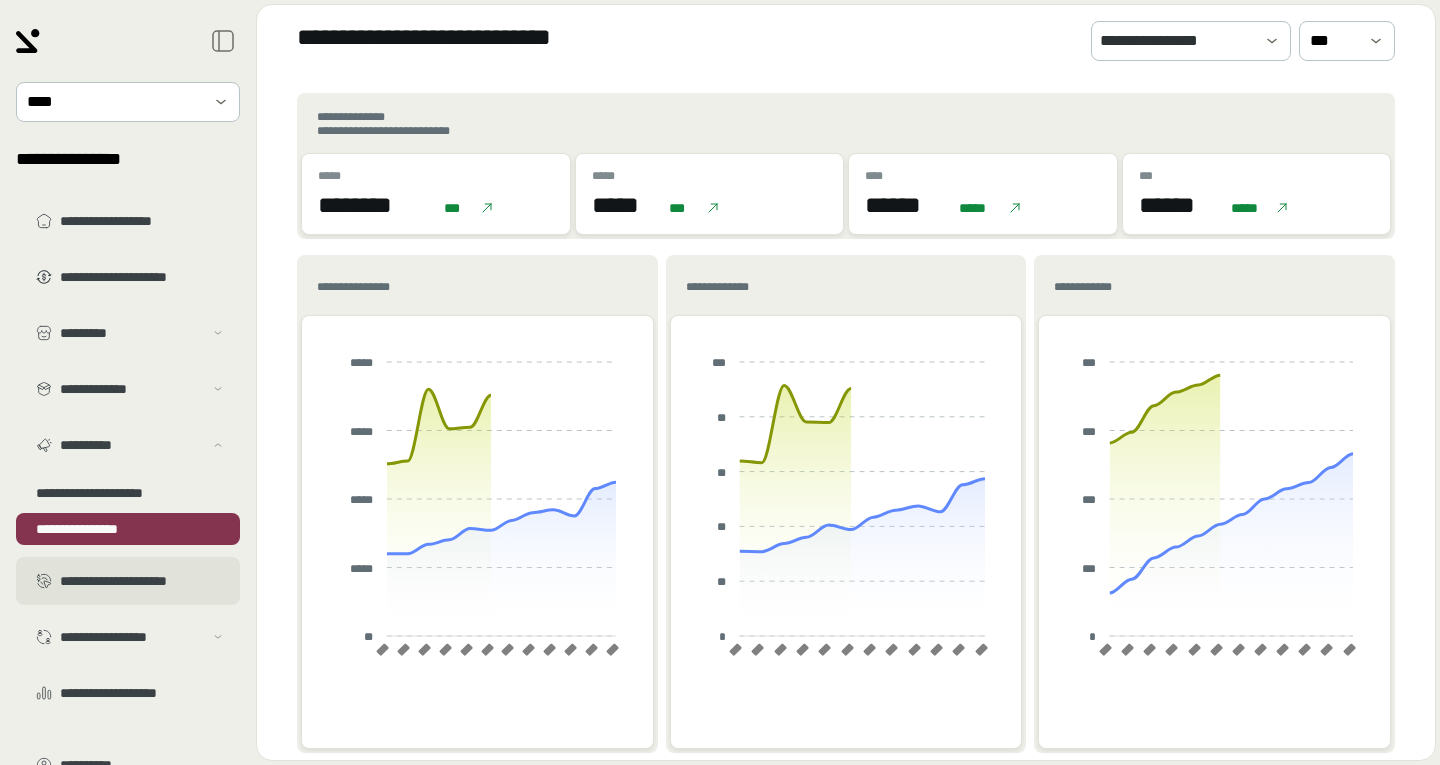 click on "**********" at bounding box center [128, 581] 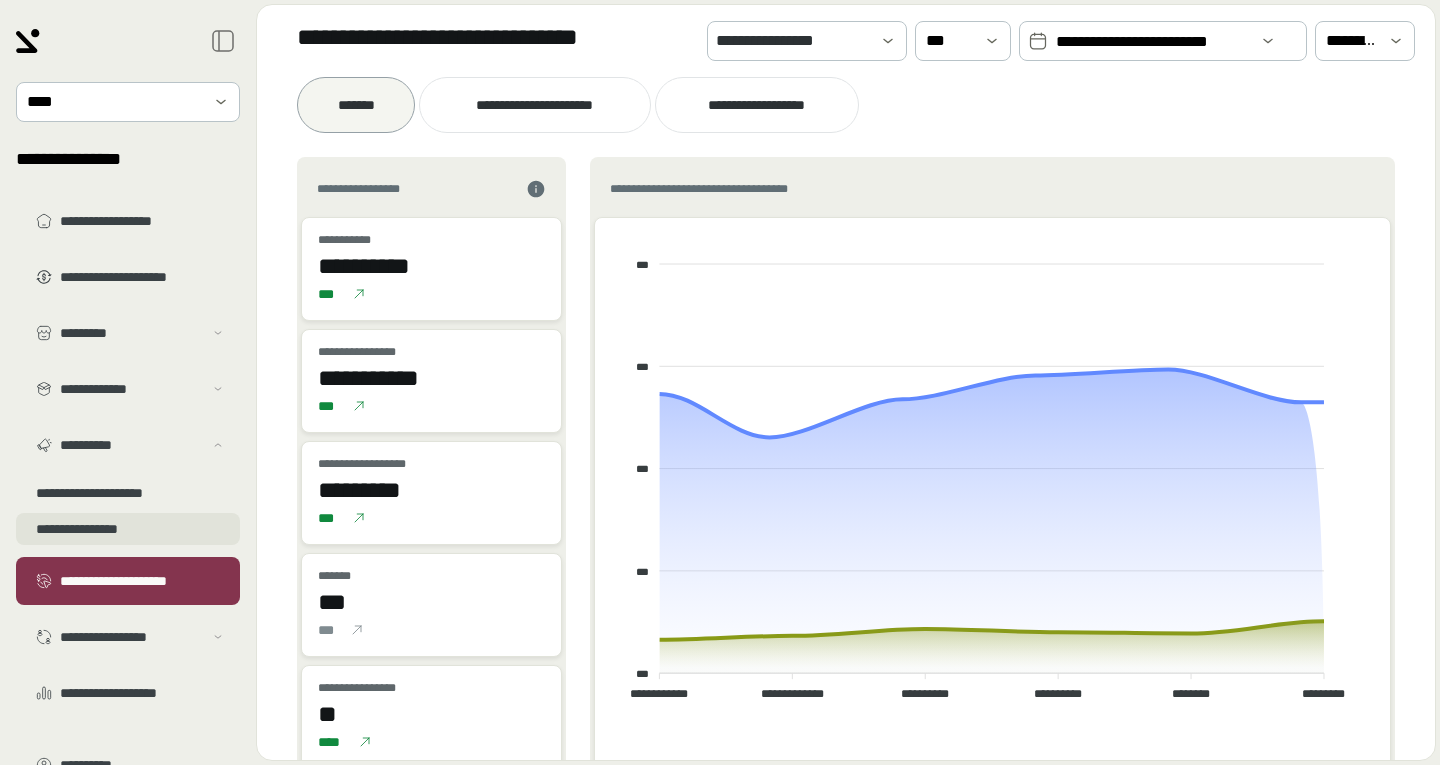 click on "**********" at bounding box center [128, 529] 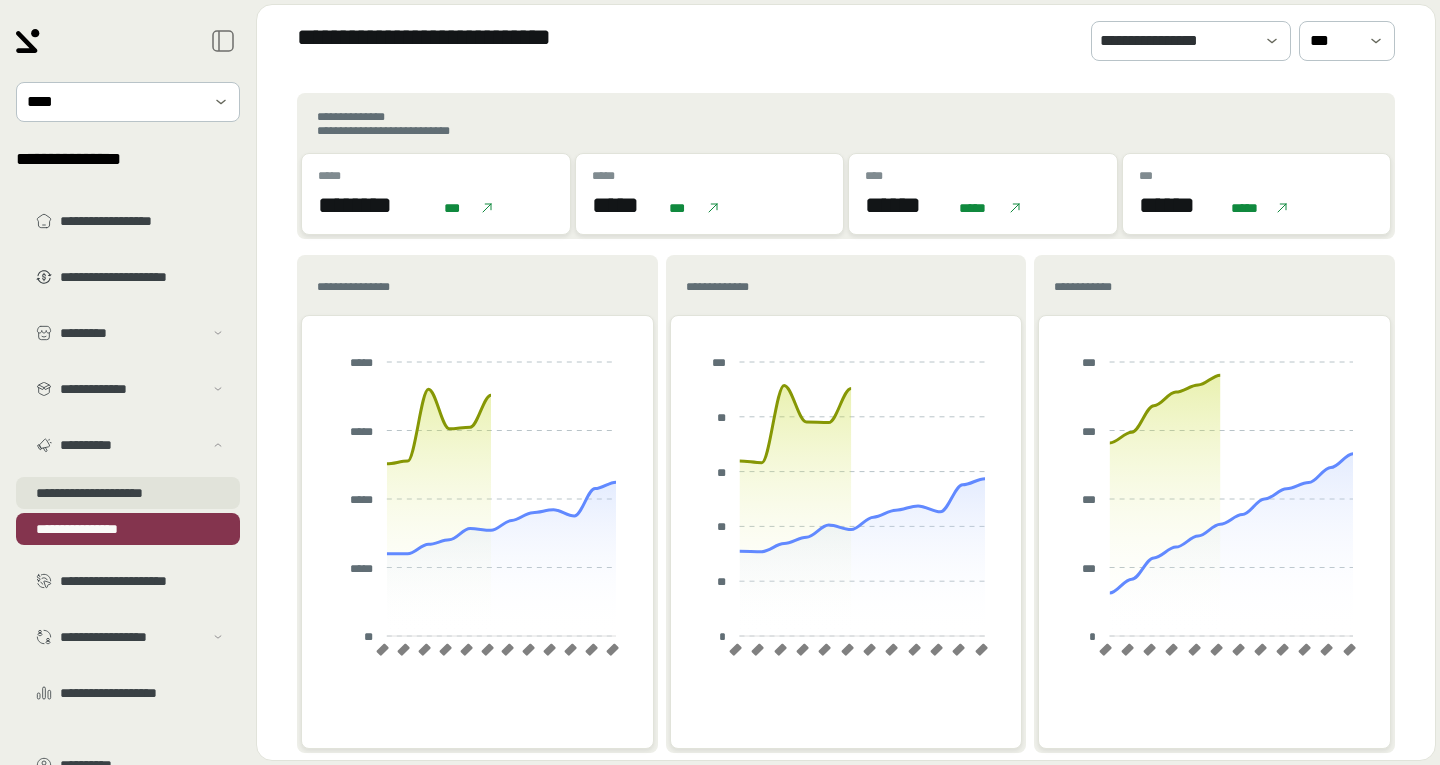 click on "**********" at bounding box center (128, 493) 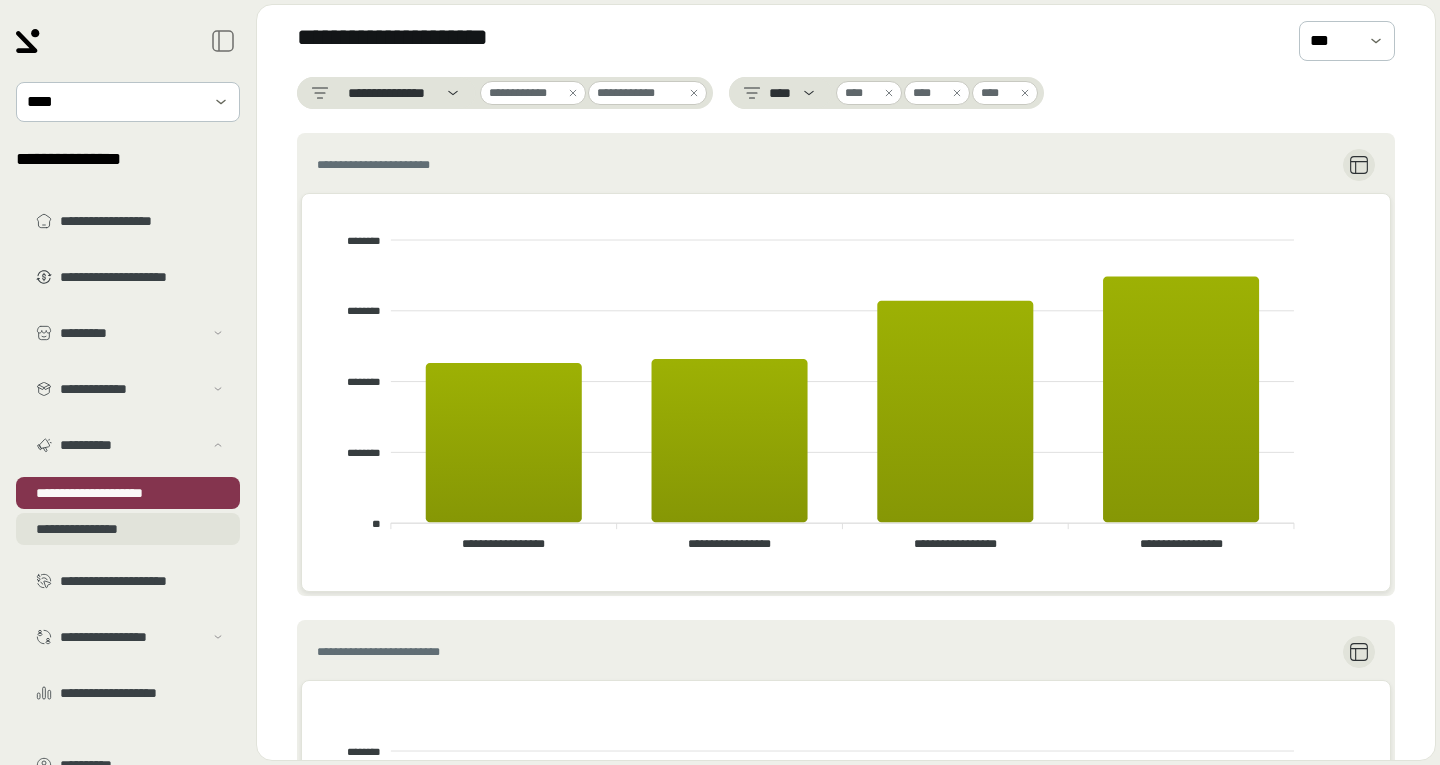 click on "**********" at bounding box center [128, 529] 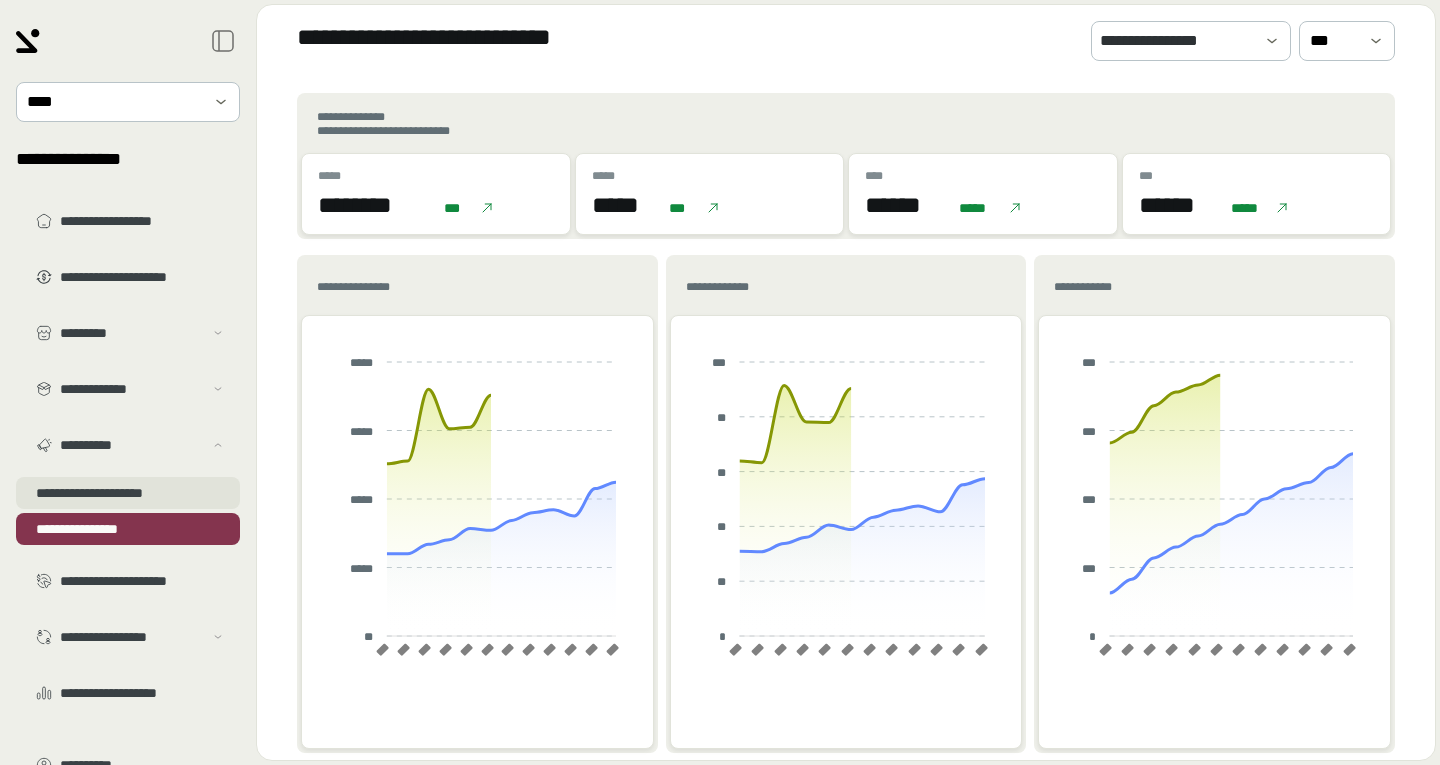 click on "**********" at bounding box center [128, 493] 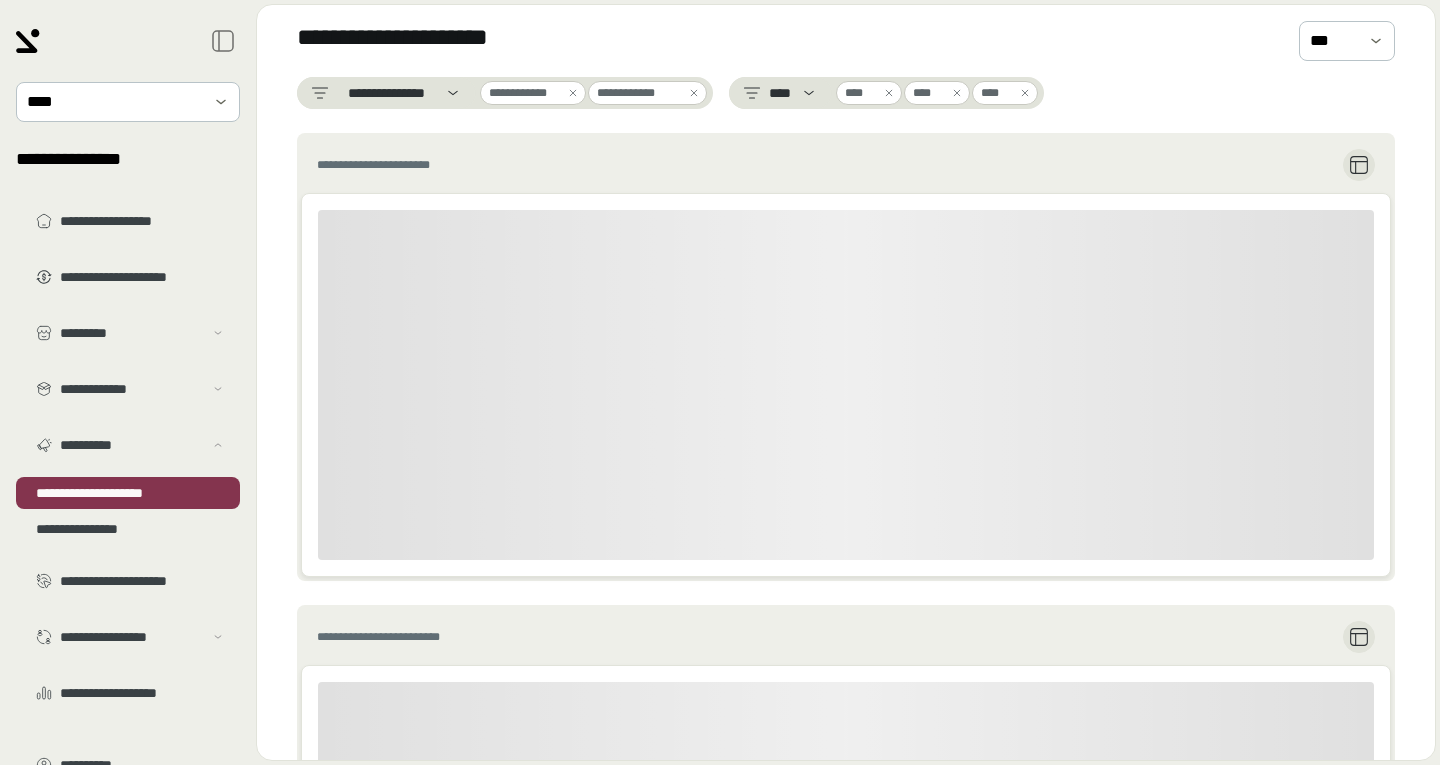 click on "**********" at bounding box center (846, 357) 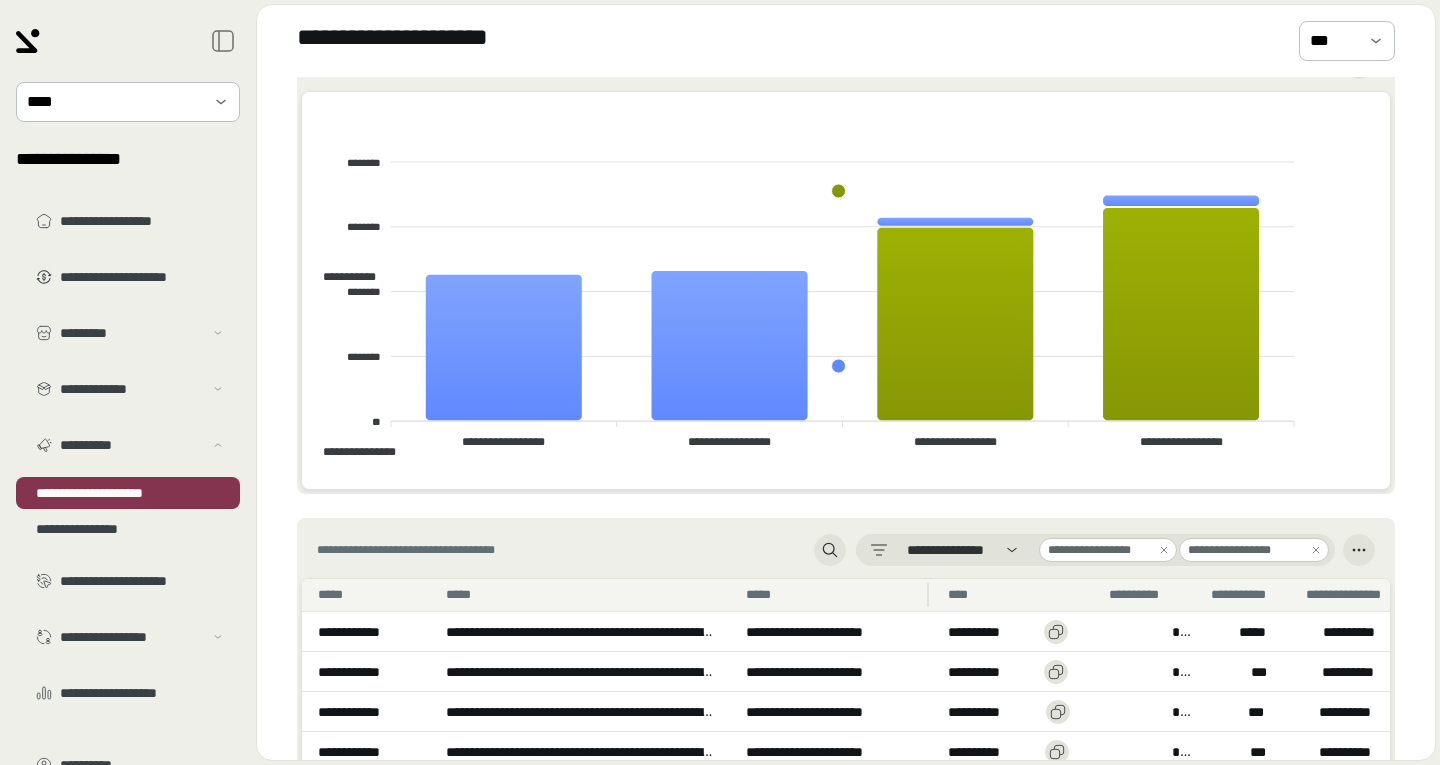 scroll, scrollTop: 581, scrollLeft: 0, axis: vertical 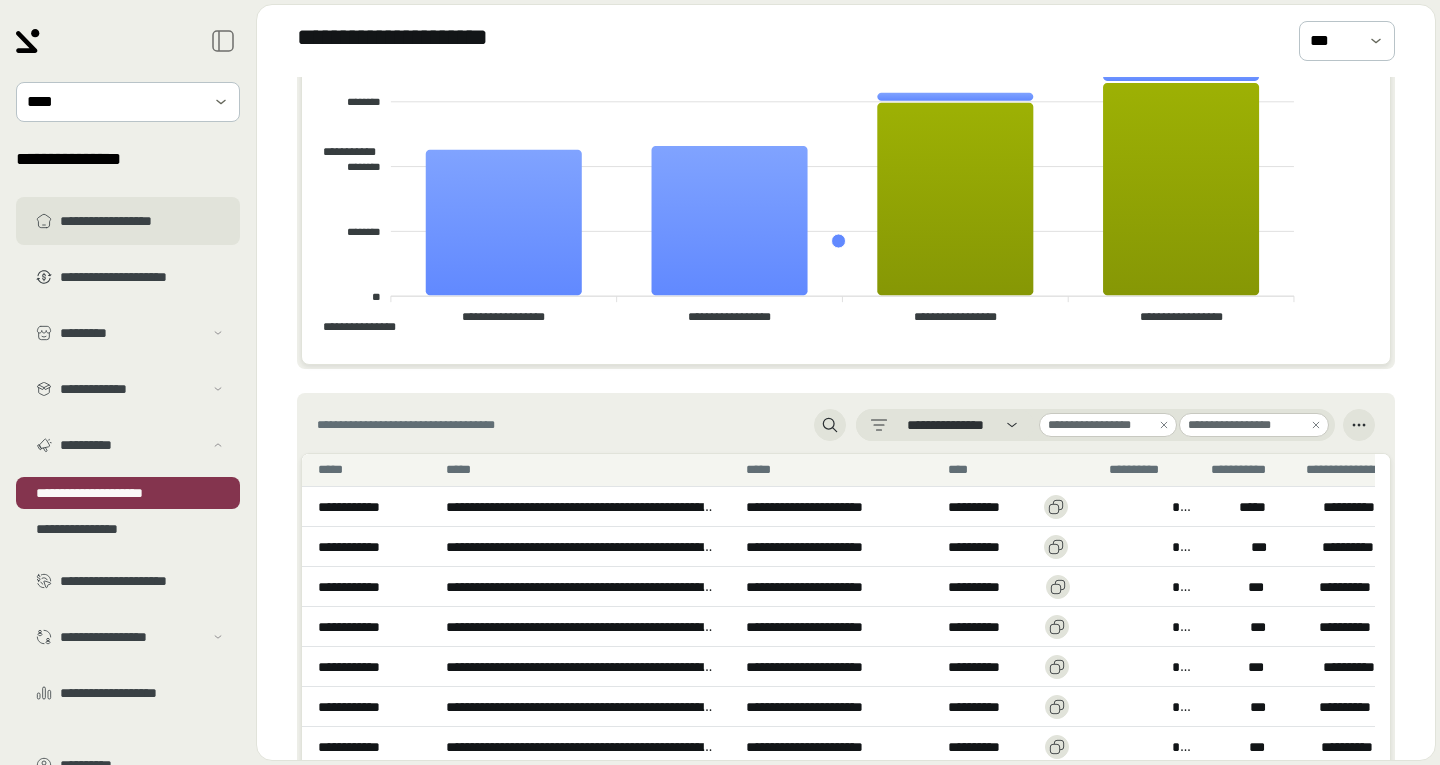 click on "**********" at bounding box center (142, 221) 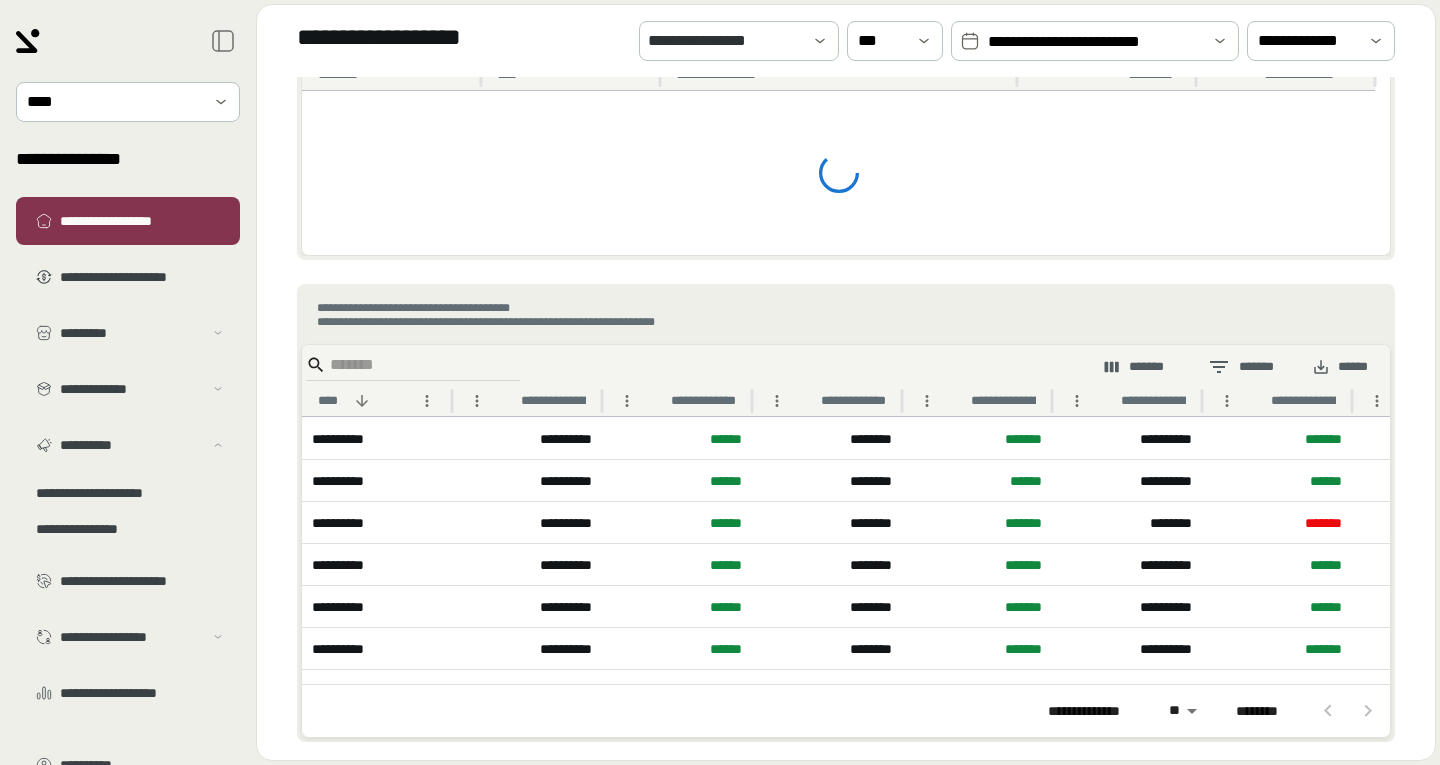 scroll, scrollTop: 1012, scrollLeft: 0, axis: vertical 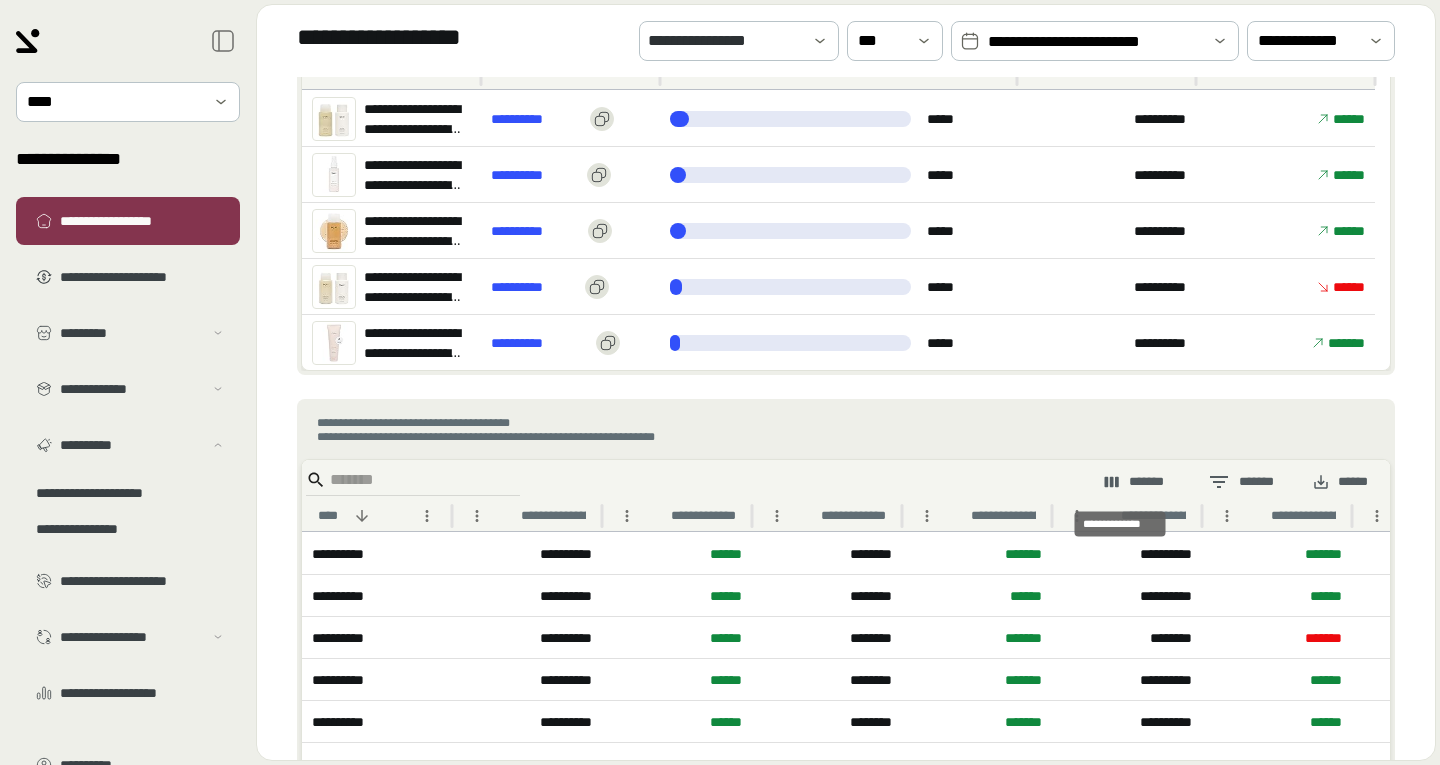 click on "*******" at bounding box center [1135, 482] 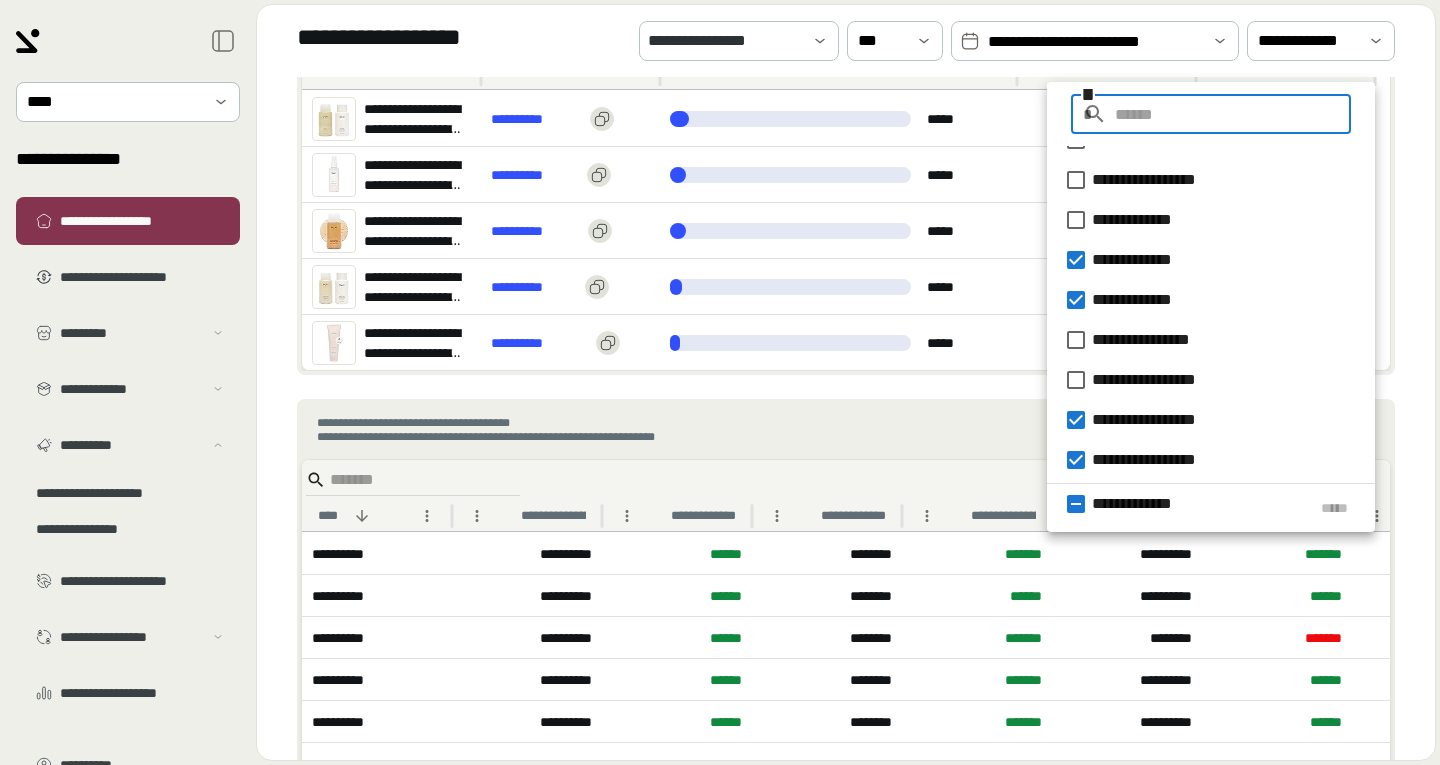 scroll, scrollTop: 108, scrollLeft: 0, axis: vertical 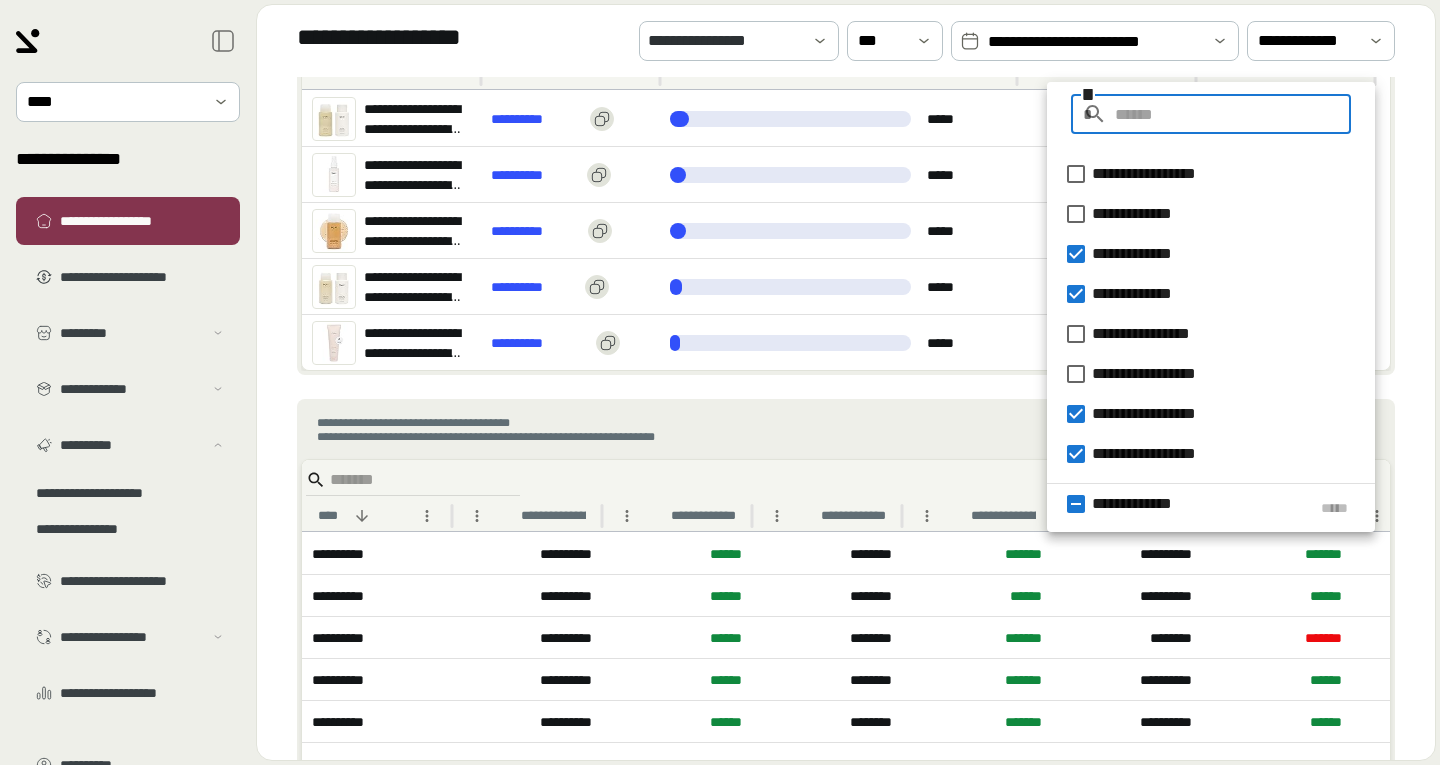 click on "**********" at bounding box center (1156, 334) 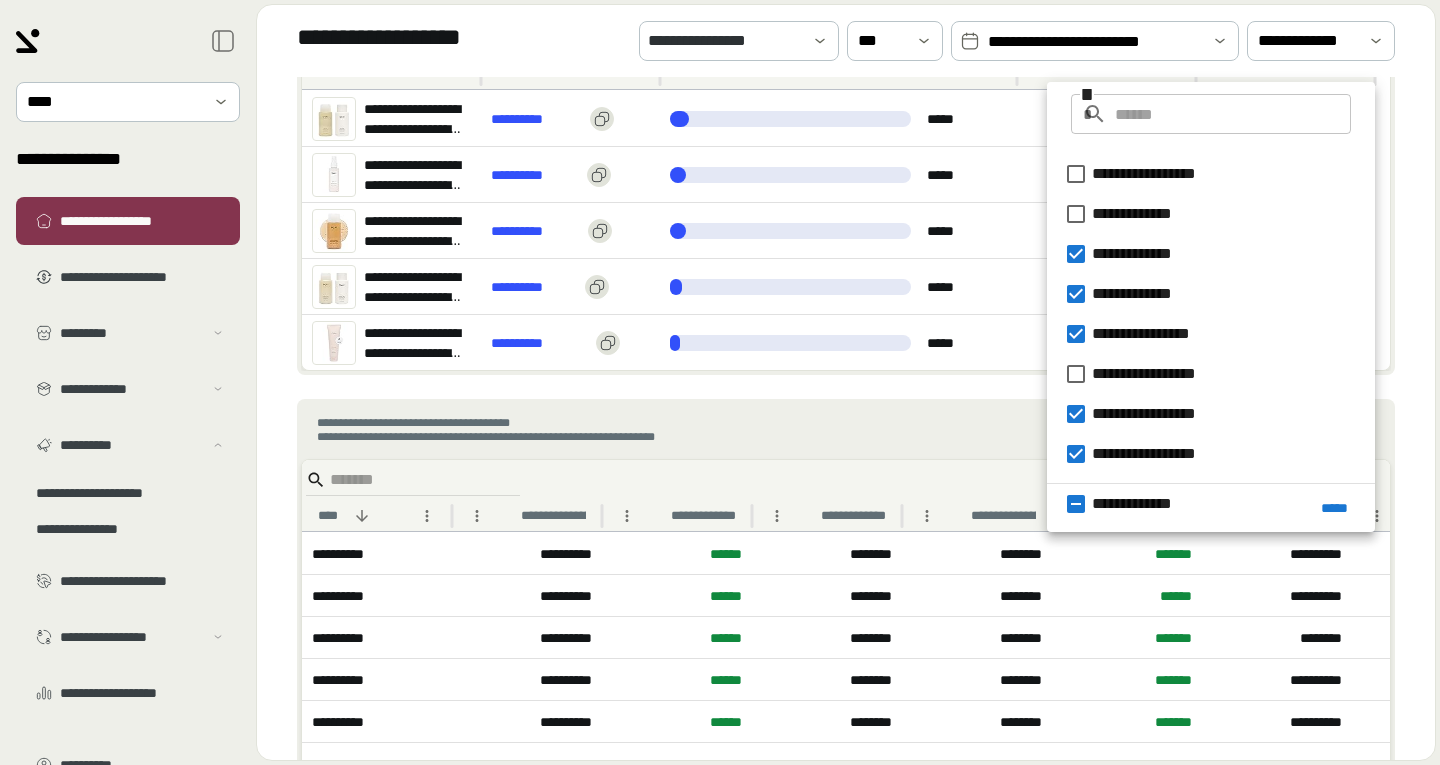 click on "**********" at bounding box center (1164, 374) 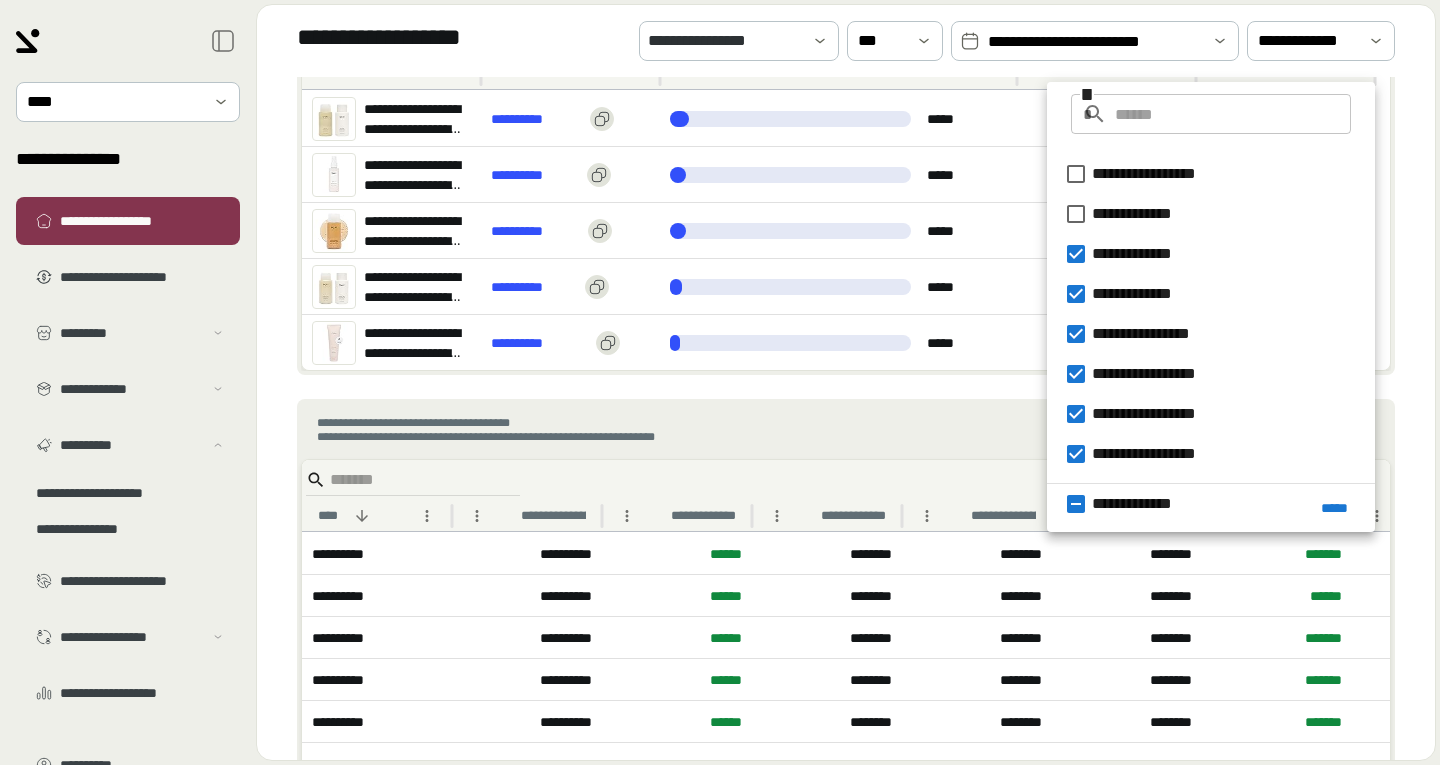 scroll, scrollTop: 395, scrollLeft: 0, axis: vertical 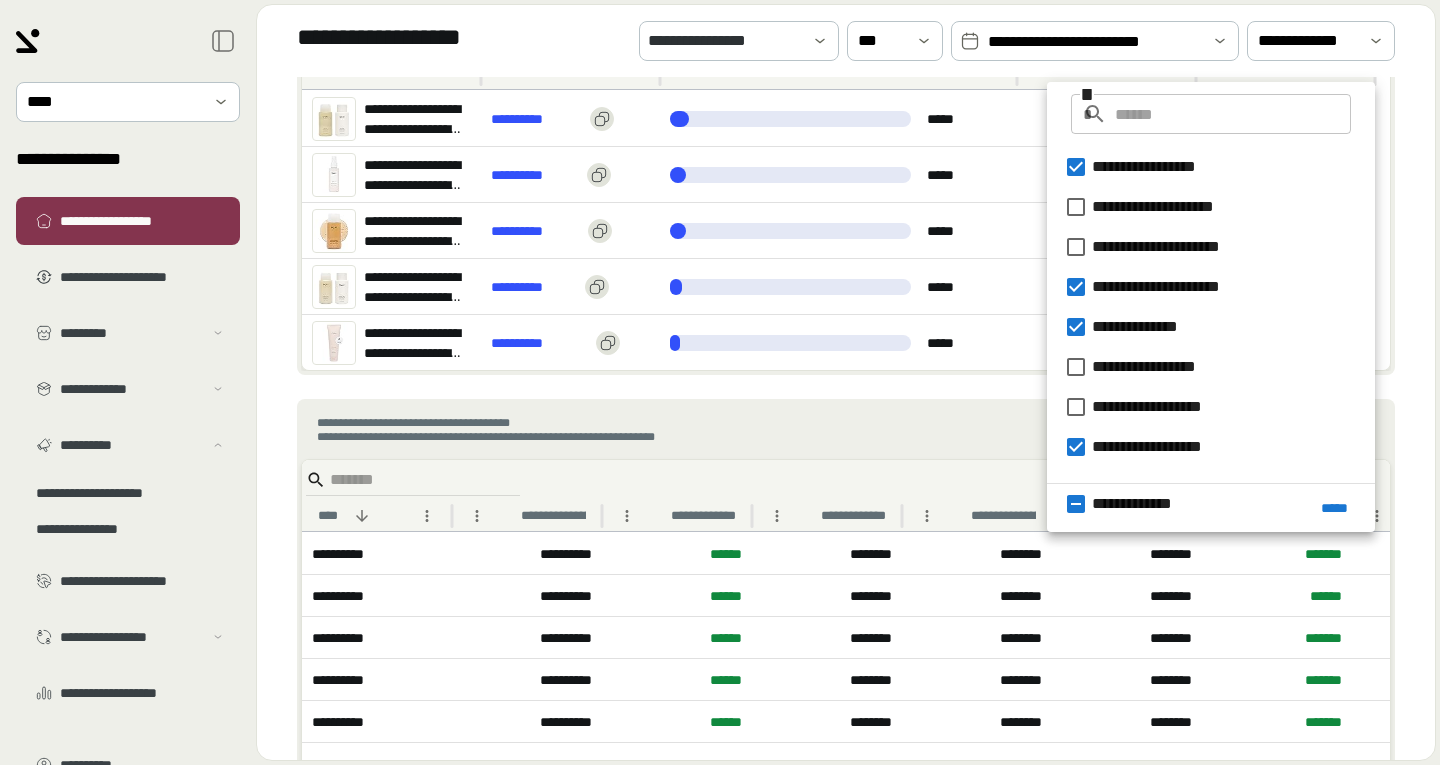 click on "**********" at bounding box center (1156, 367) 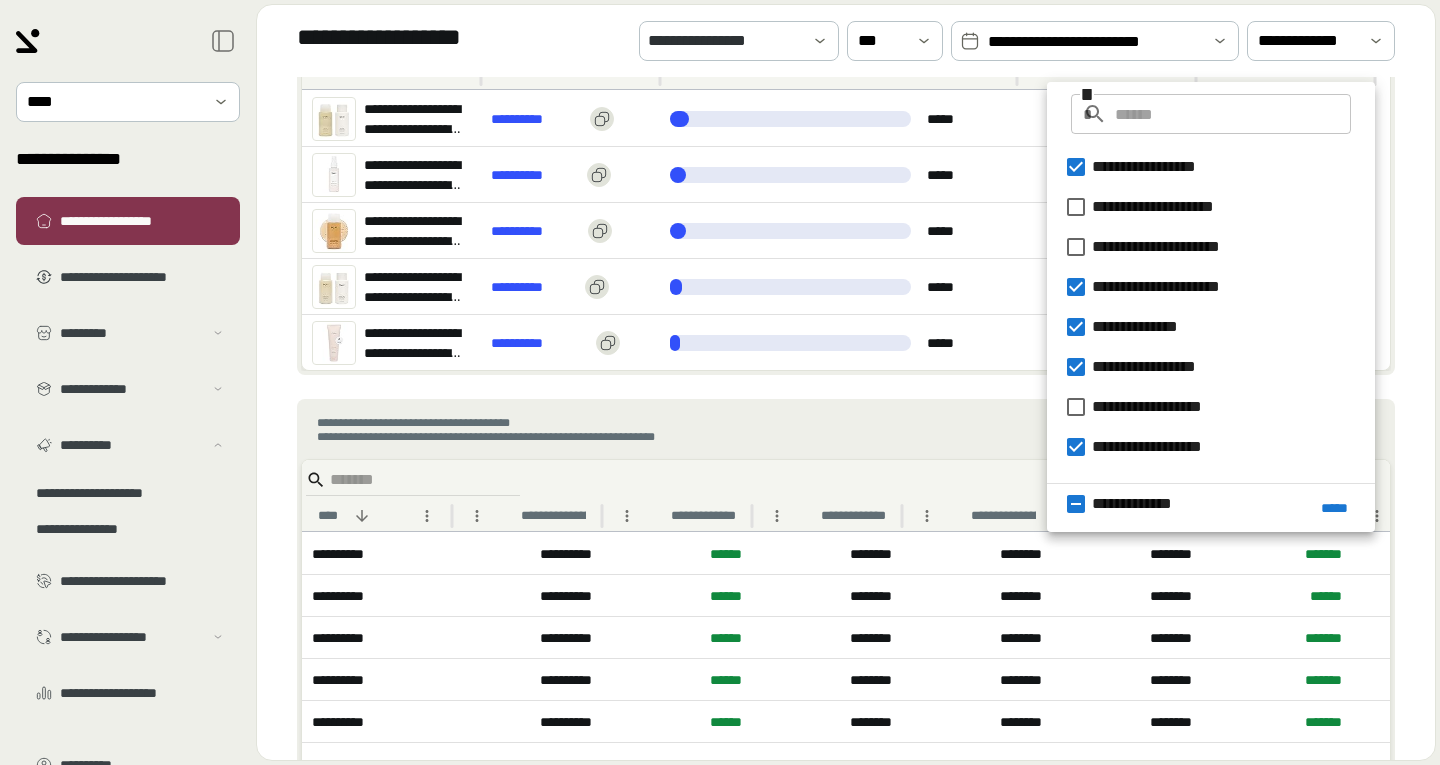 click on "**********" at bounding box center (1148, 407) 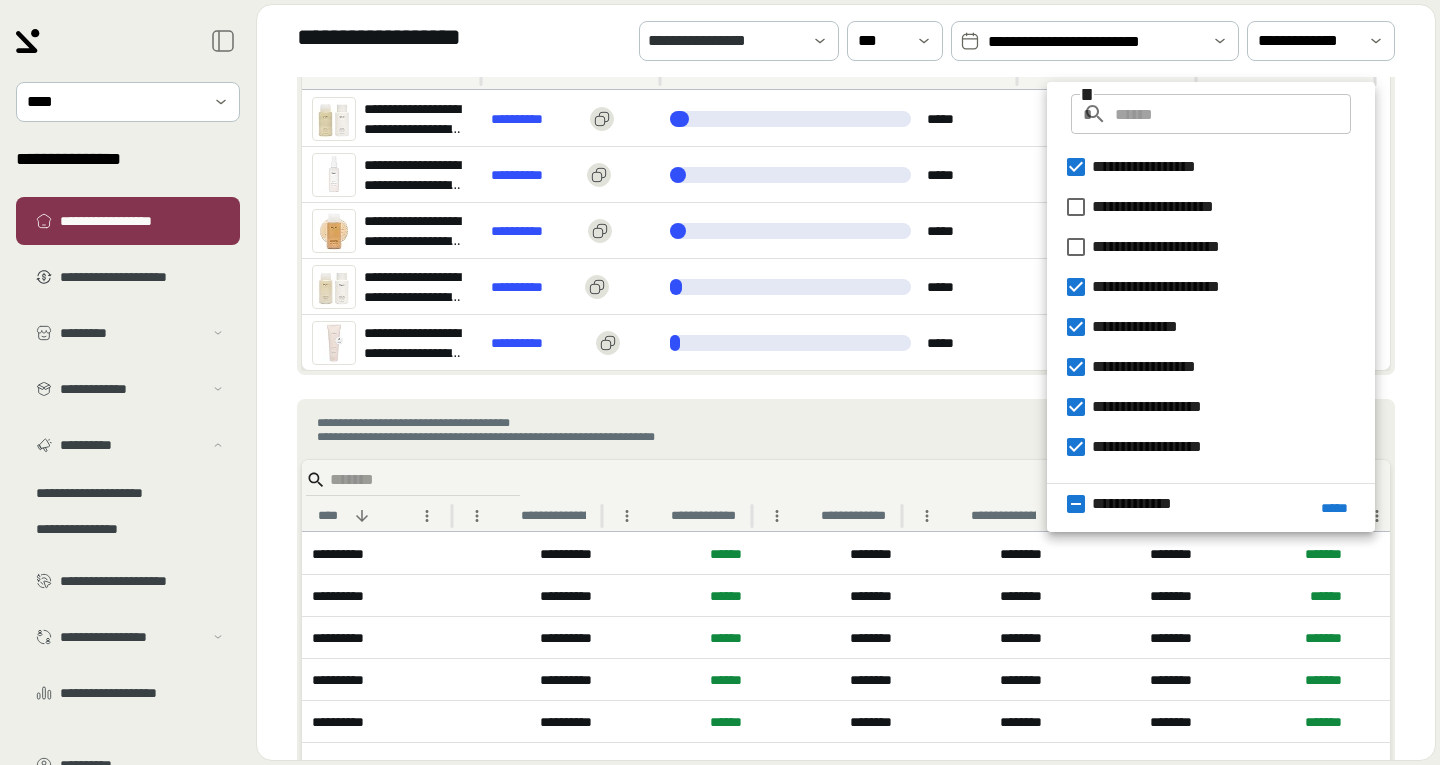 click on "**********" at bounding box center (846, 628) 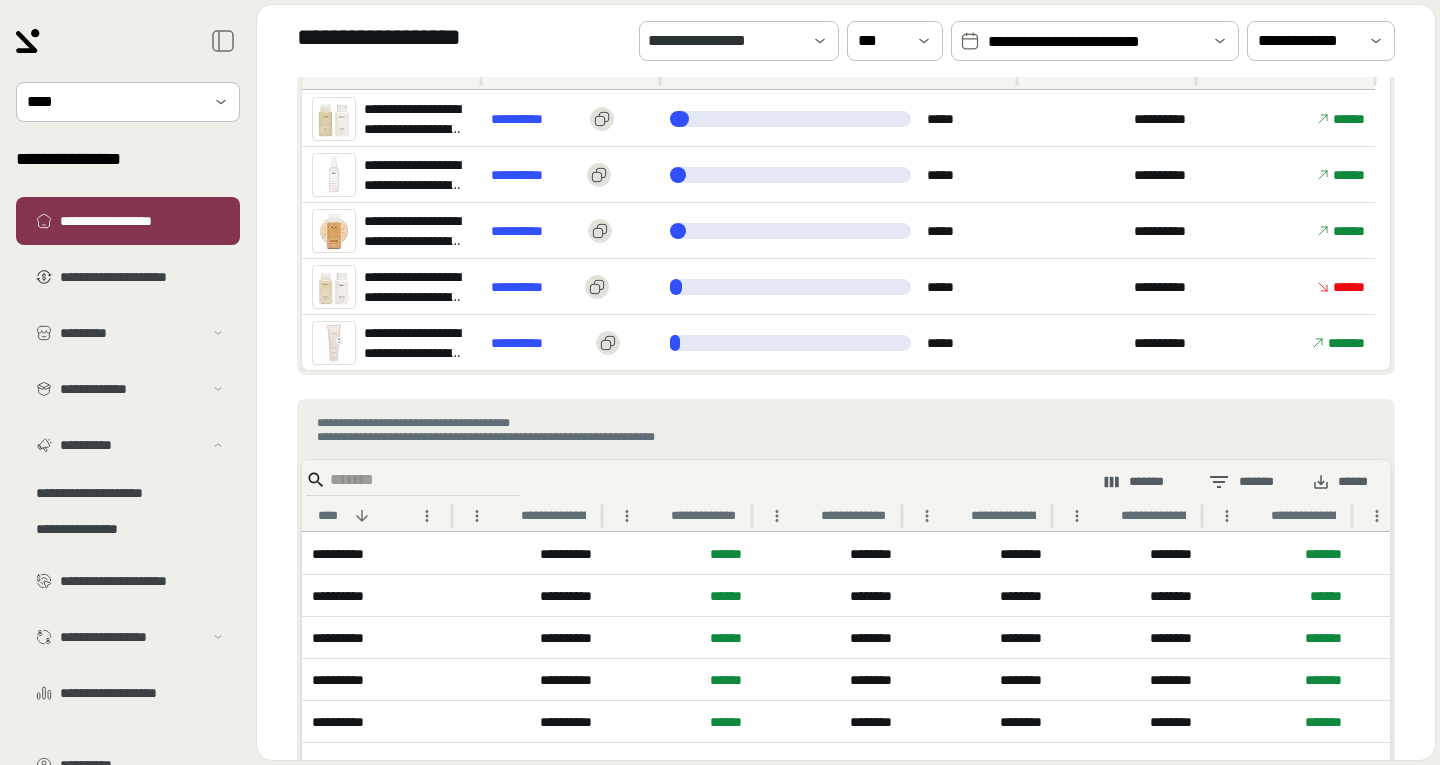 scroll, scrollTop: 0, scrollLeft: 332, axis: horizontal 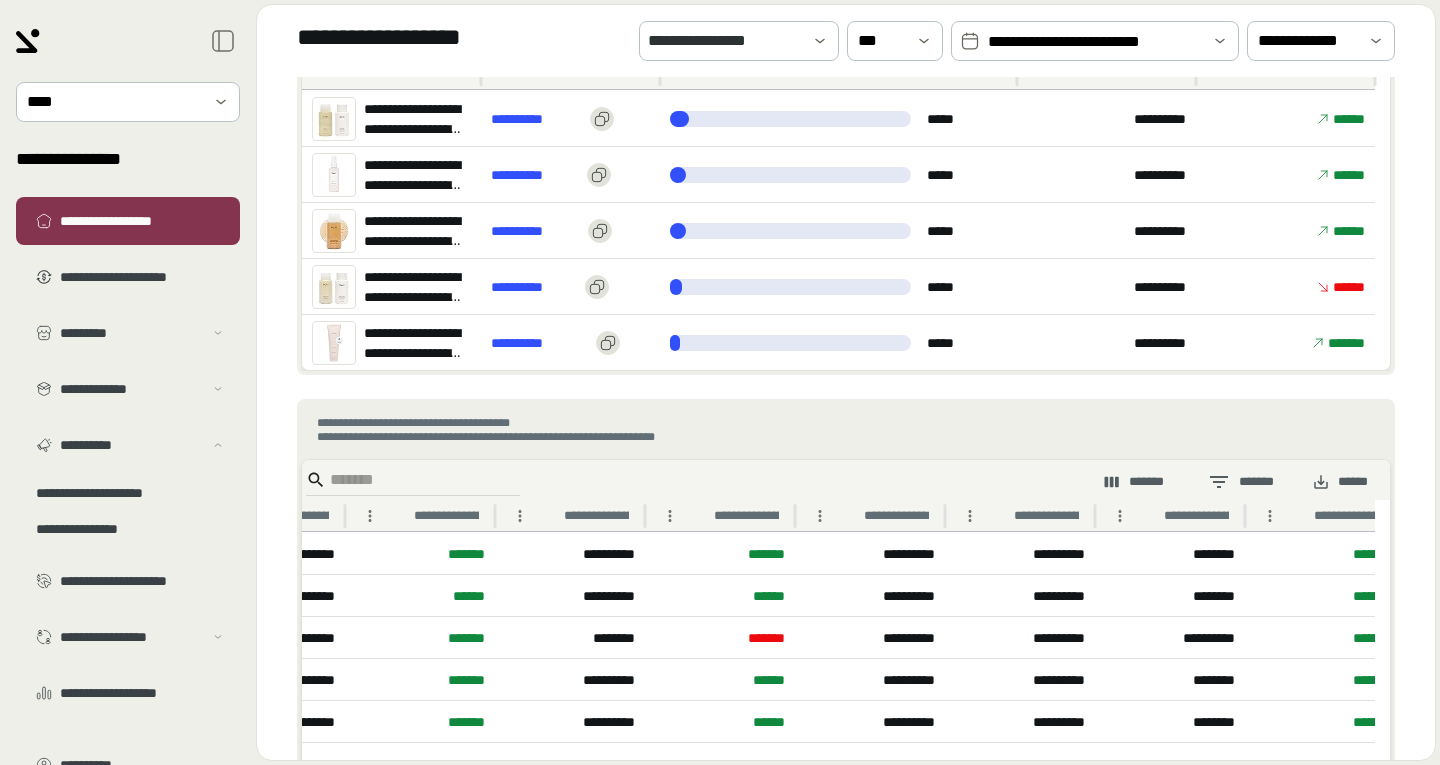type 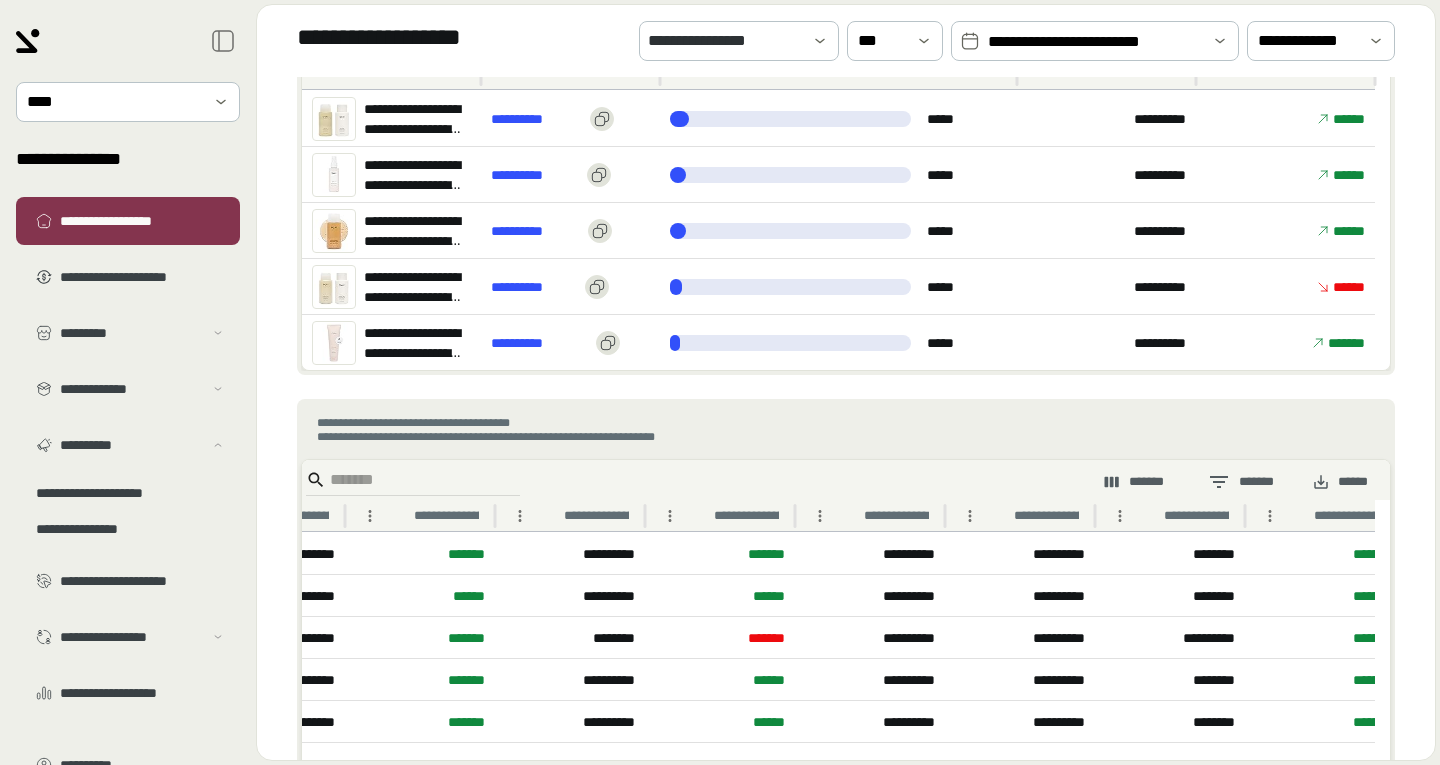 scroll, scrollTop: 0, scrollLeft: 461, axis: horizontal 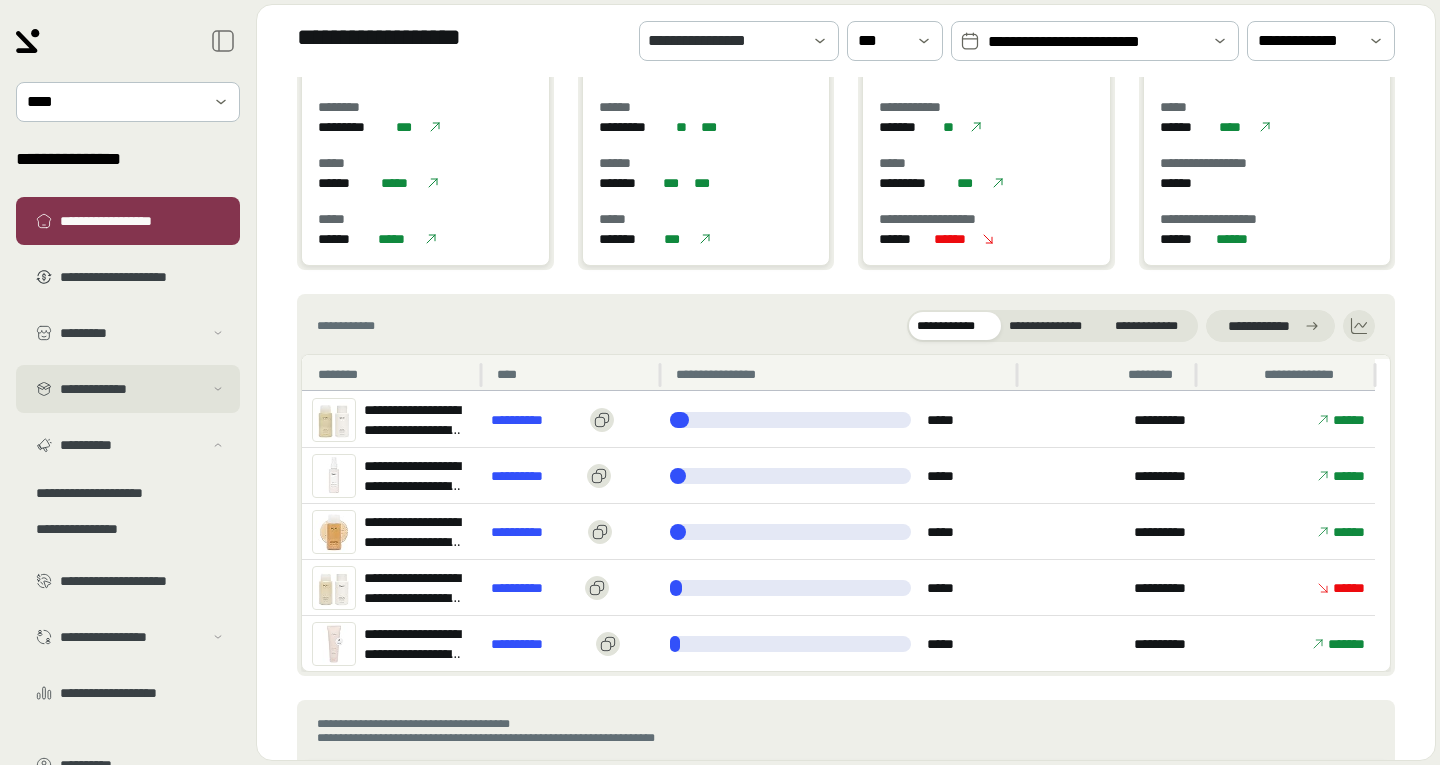 click on "**********" at bounding box center (131, 389) 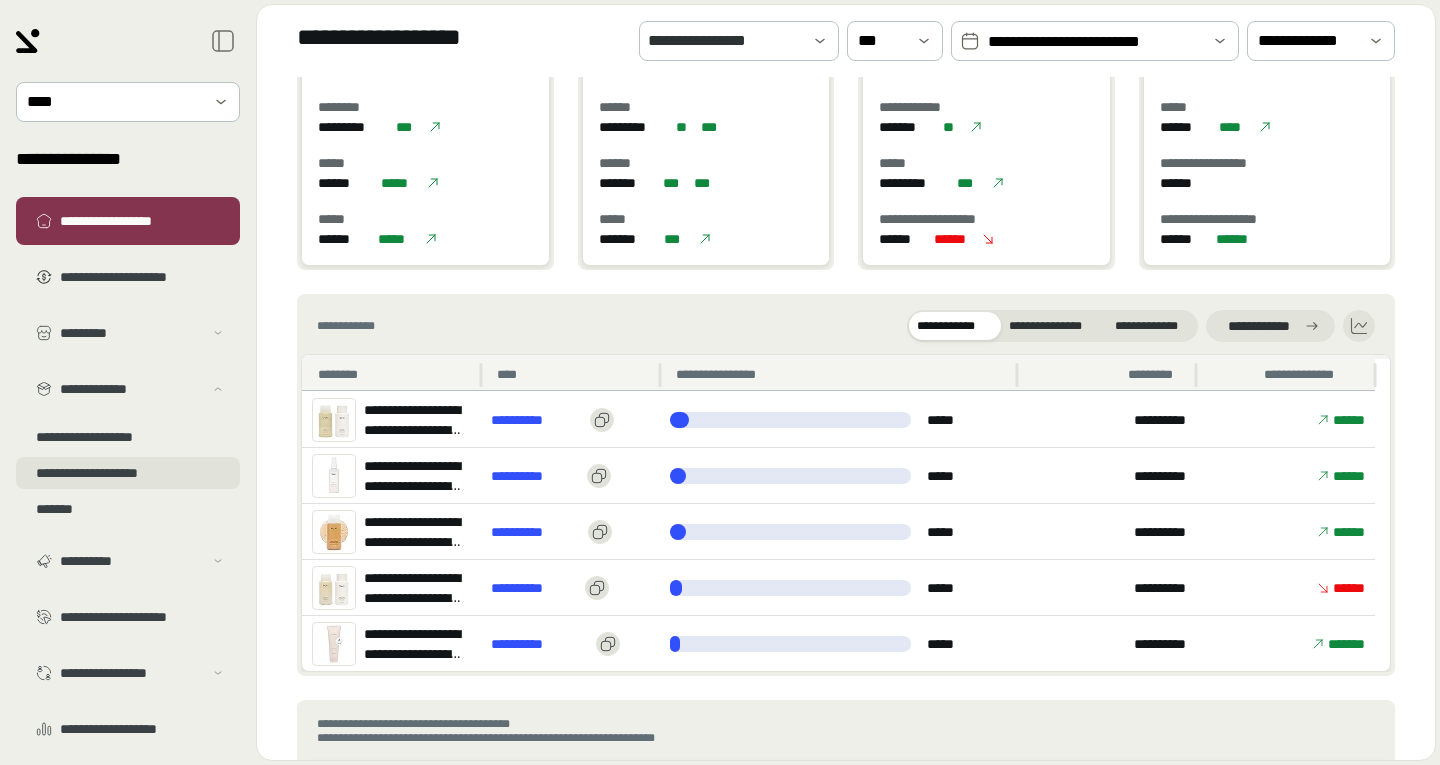 click on "**********" at bounding box center [128, 473] 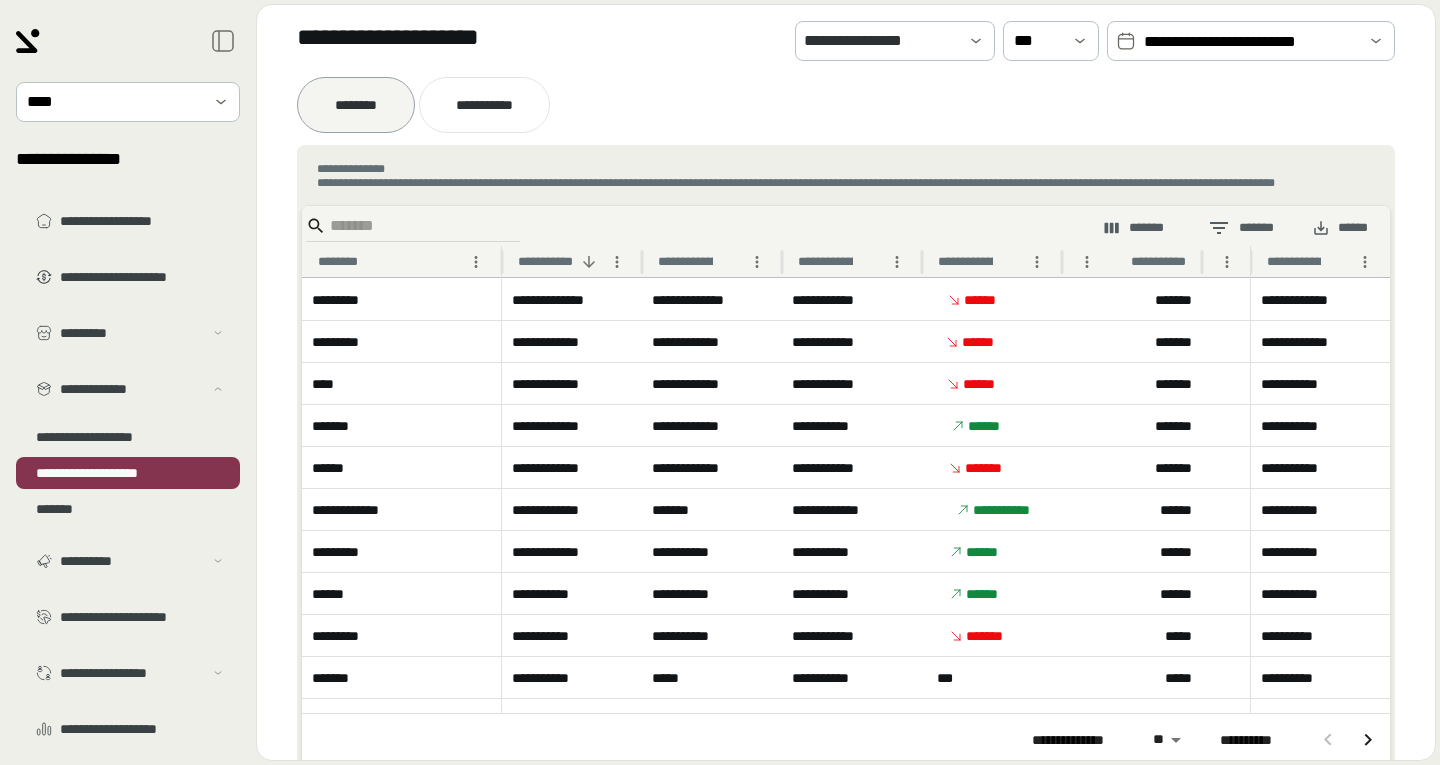 click on "**********" at bounding box center [572, 341] 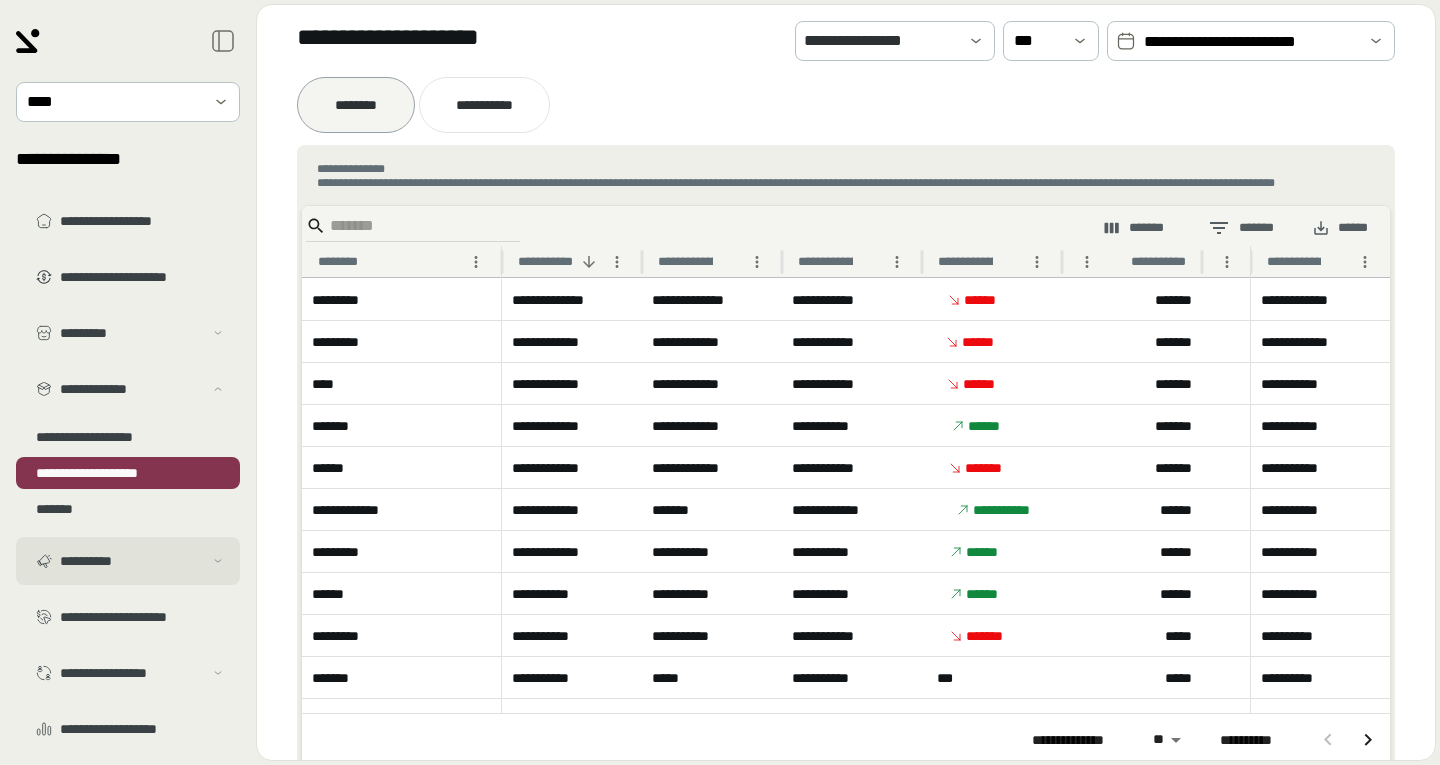 click on "**********" at bounding box center (131, 561) 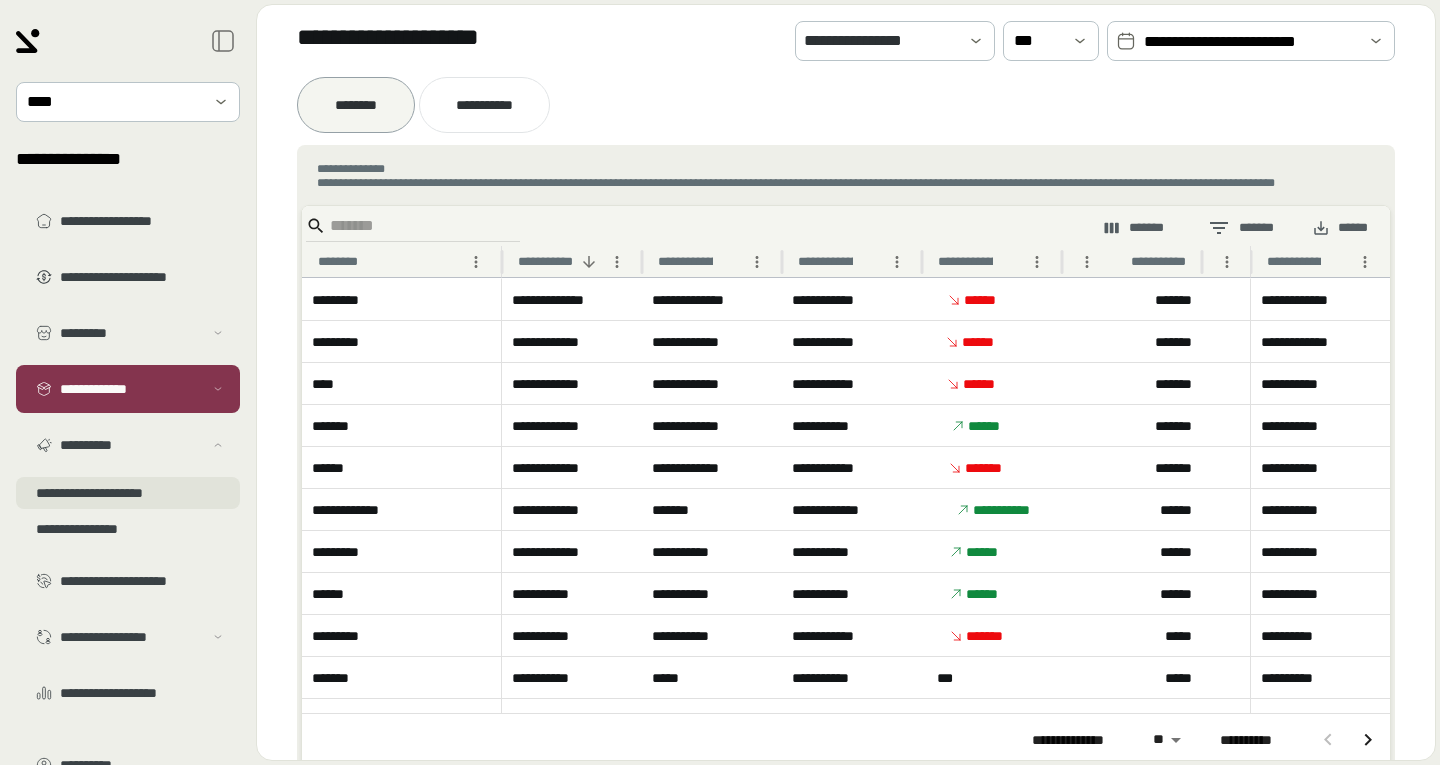 click on "**********" at bounding box center (128, 493) 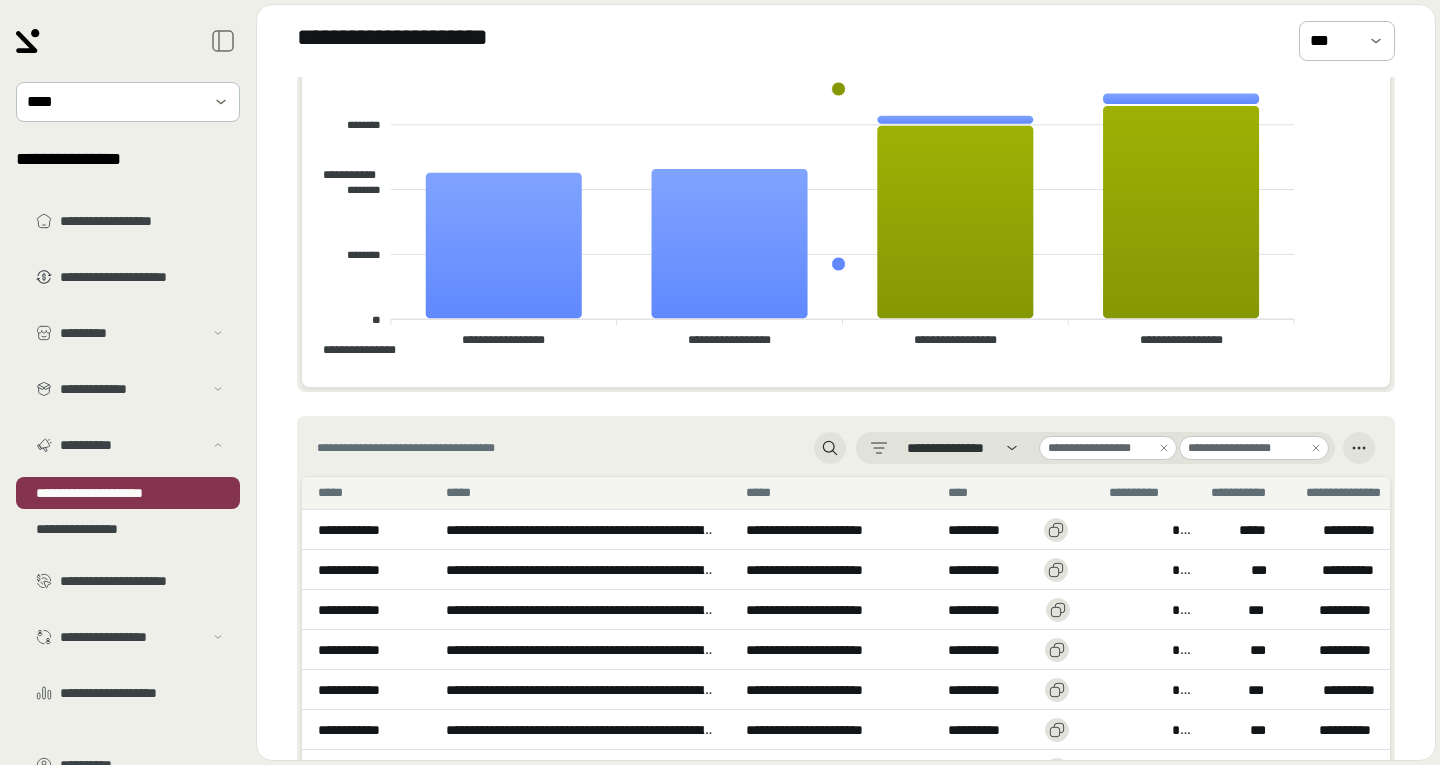 scroll, scrollTop: 692, scrollLeft: 0, axis: vertical 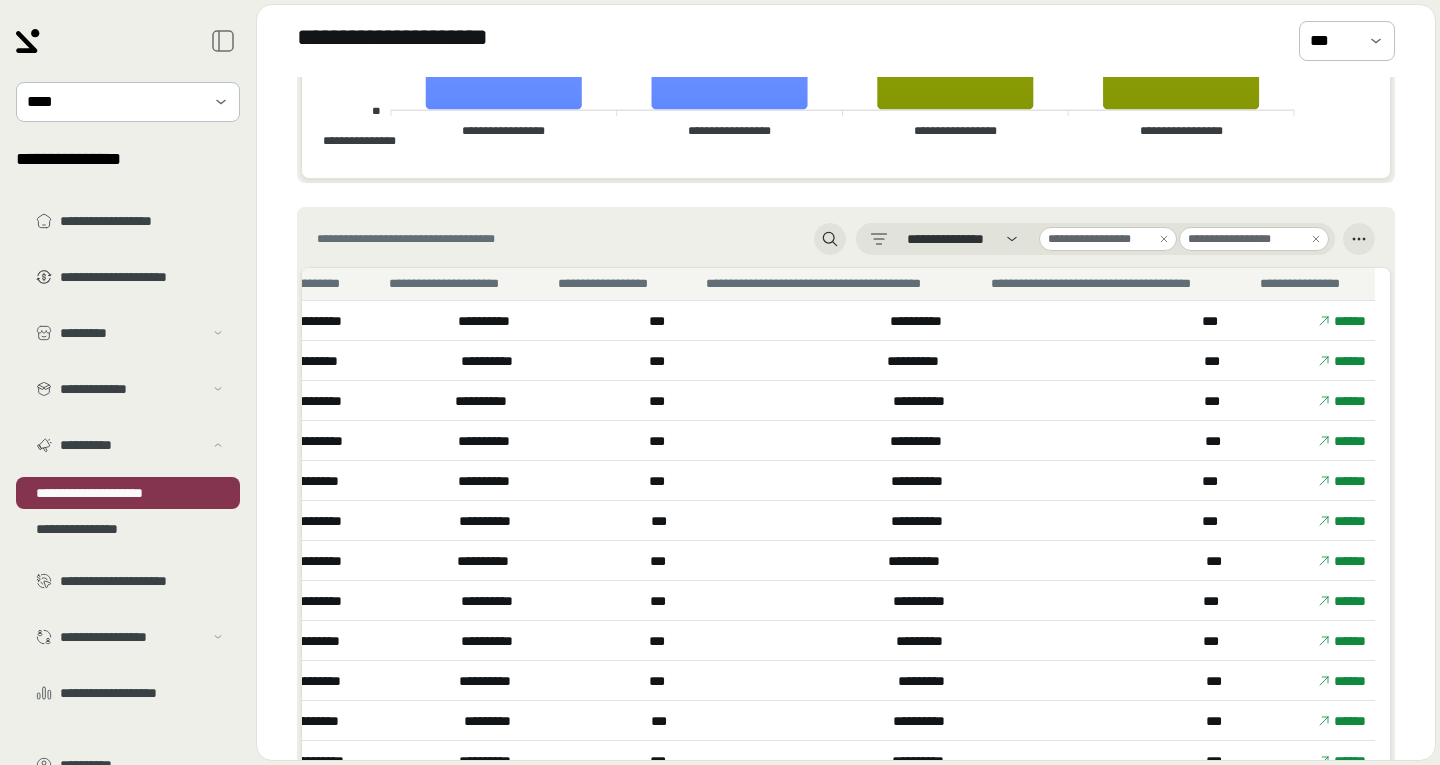 click on "**********" at bounding box center [924, 321] 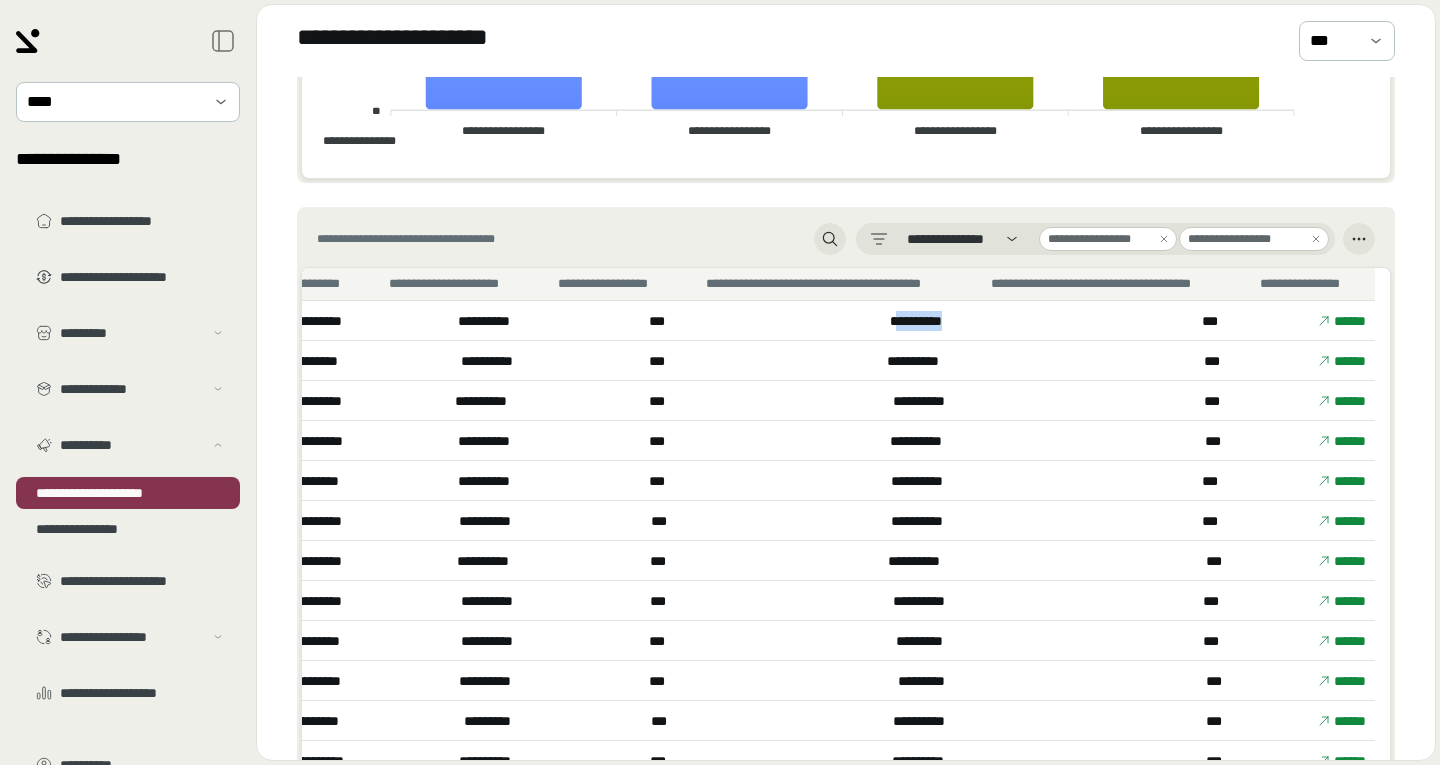 click on "**********" at bounding box center (924, 321) 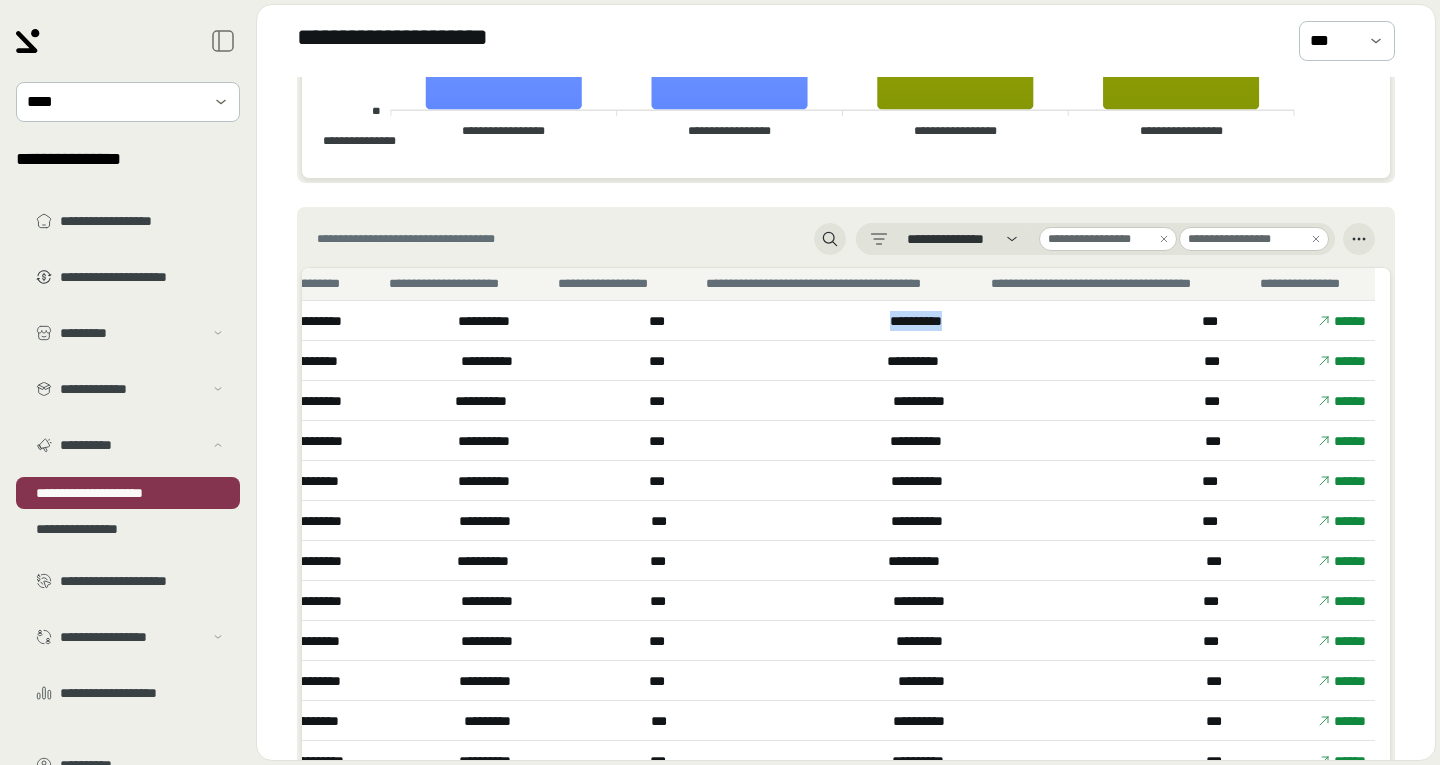 click on "**********" at bounding box center (924, 321) 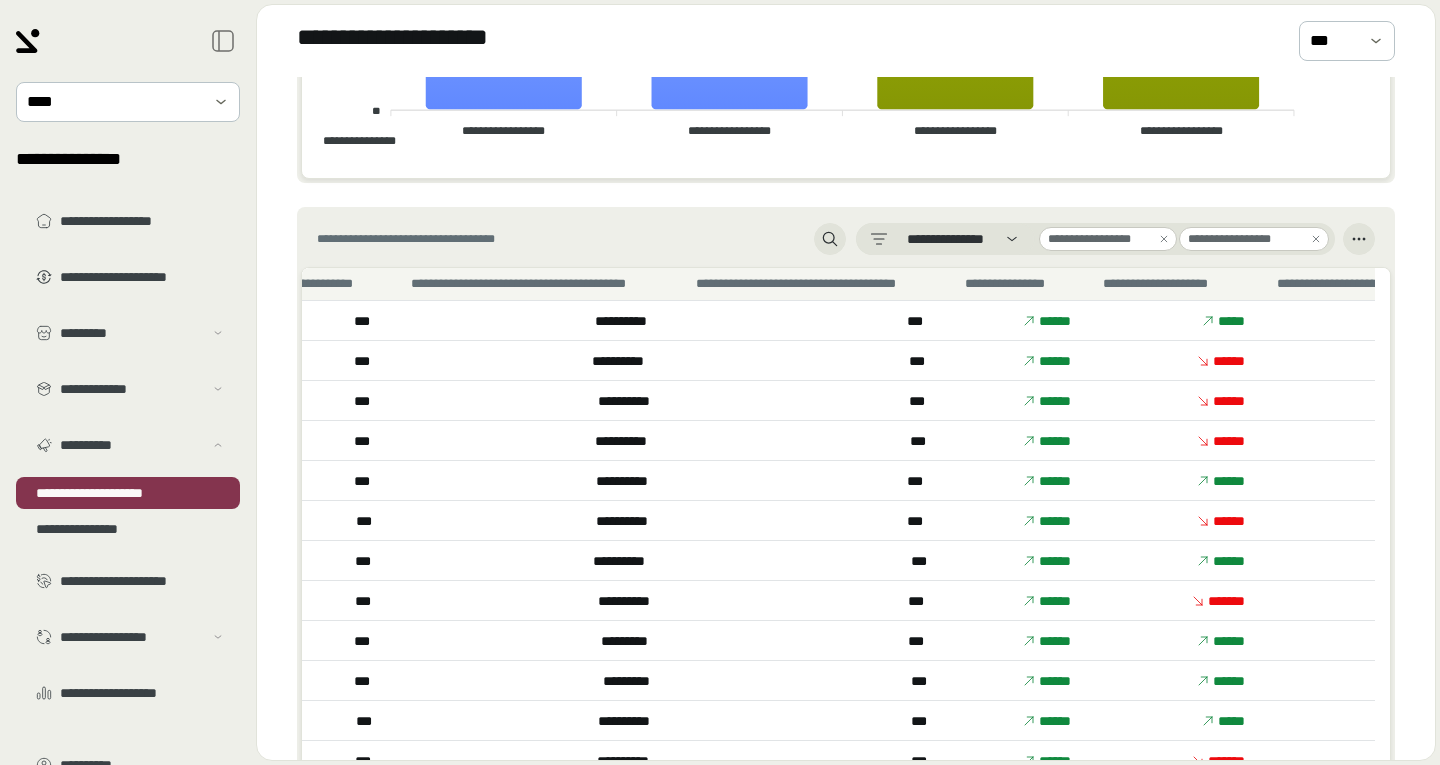 scroll, scrollTop: 0, scrollLeft: 1696, axis: horizontal 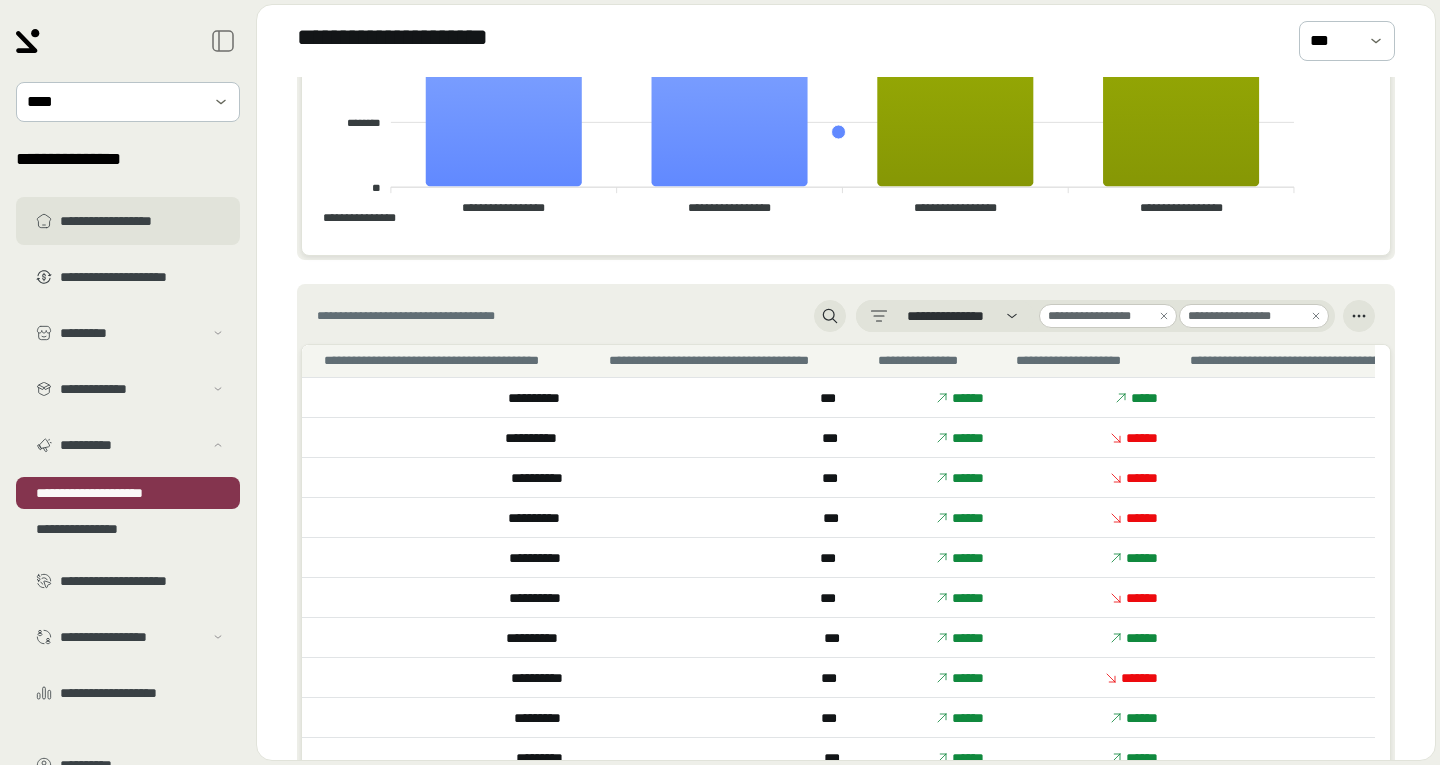 click on "**********" at bounding box center [128, 221] 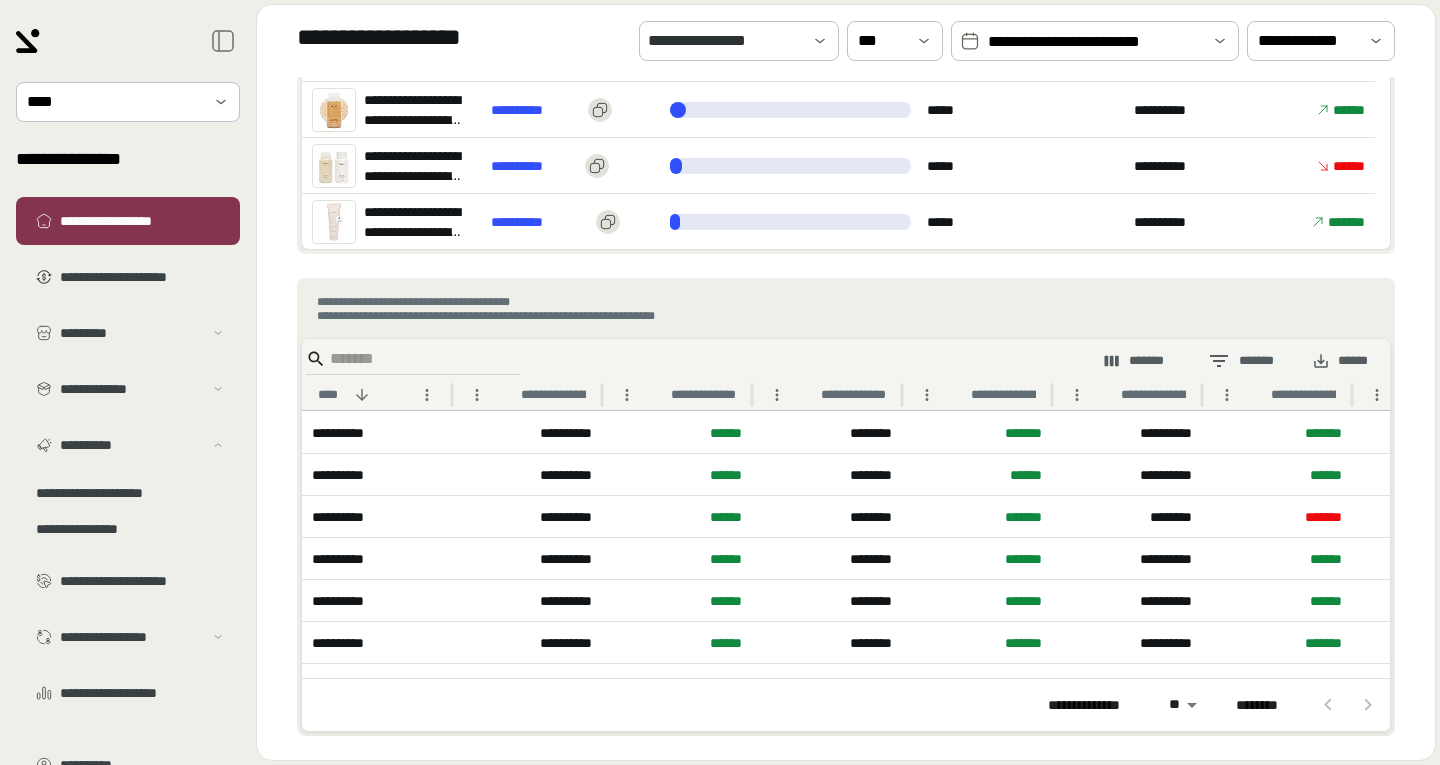 scroll, scrollTop: 1137, scrollLeft: 0, axis: vertical 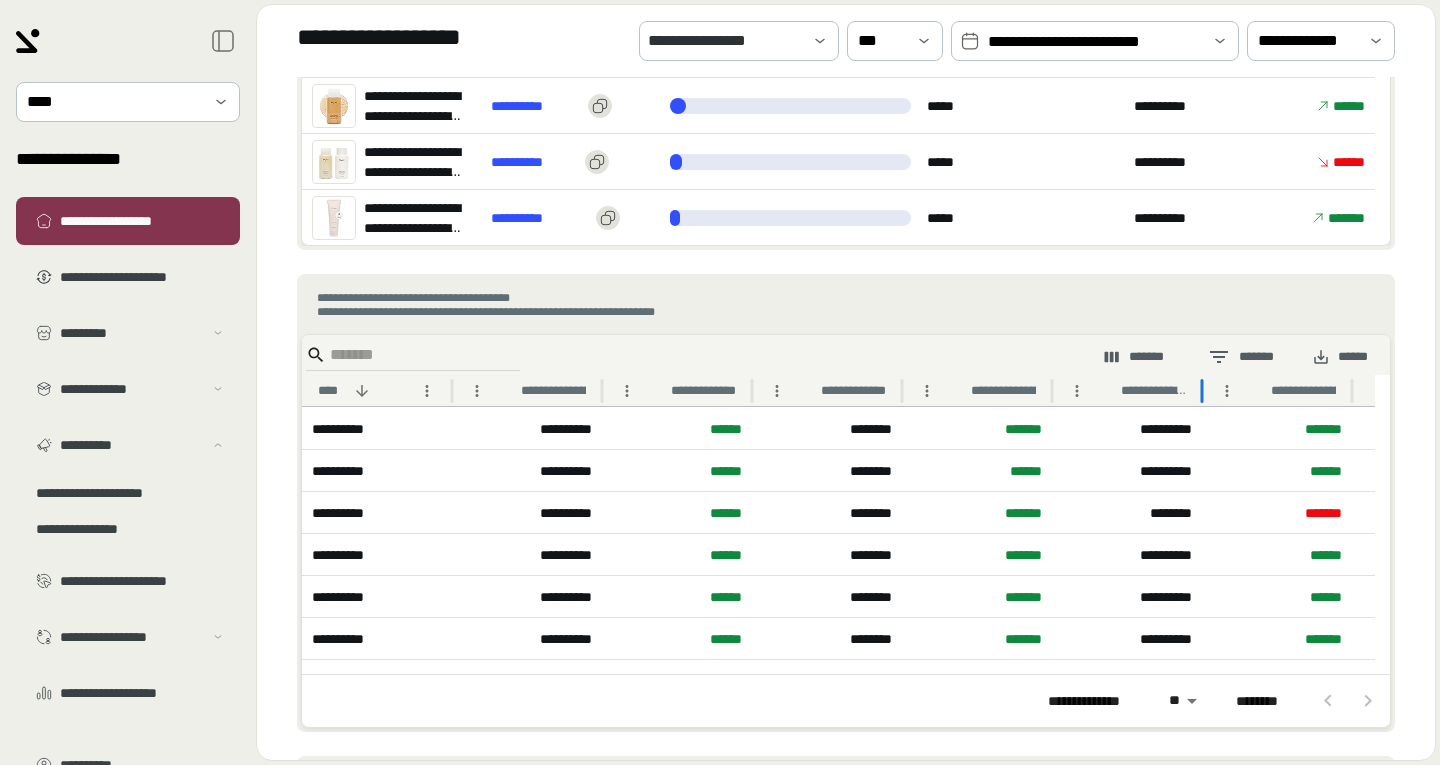 click on "**********" at bounding box center (1138, 390) 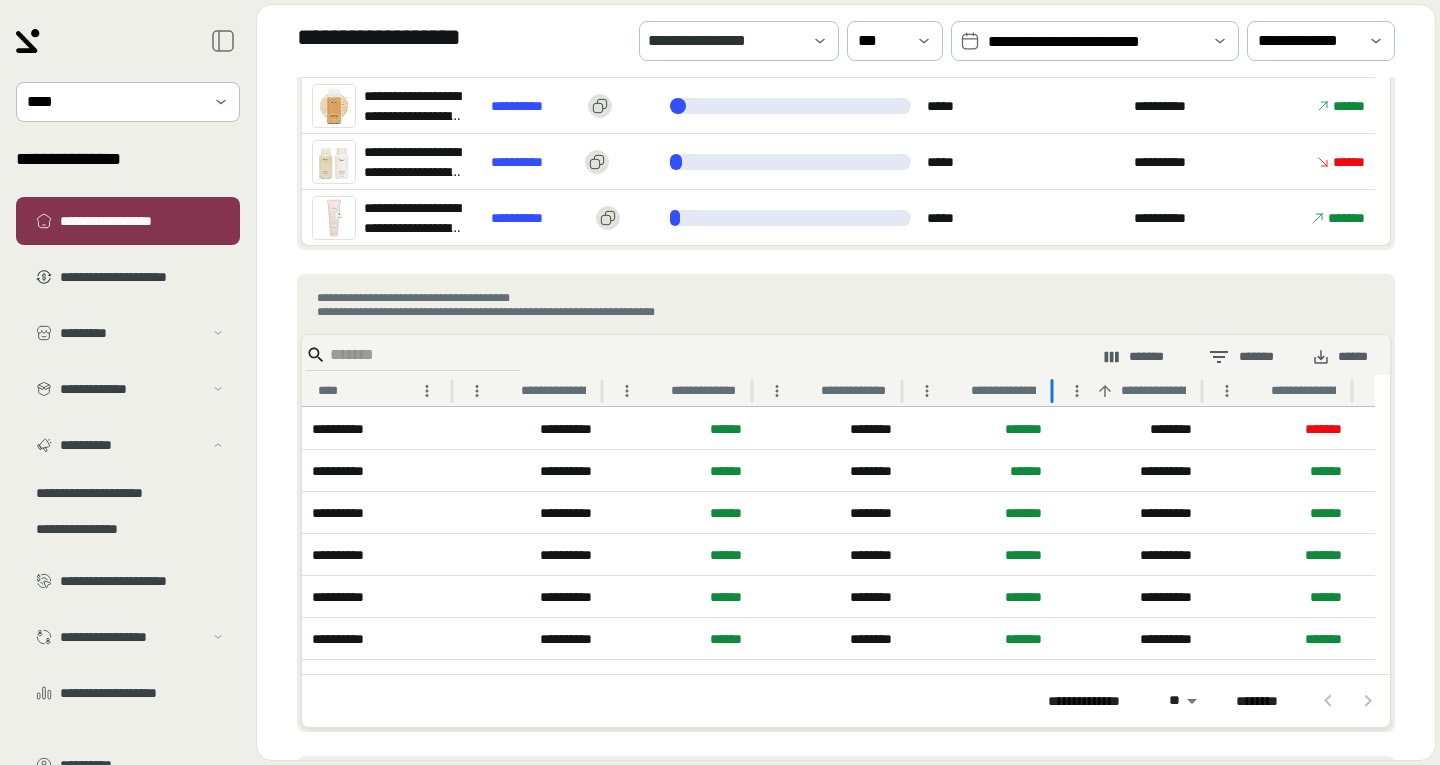 click on "*******" at bounding box center [1135, 357] 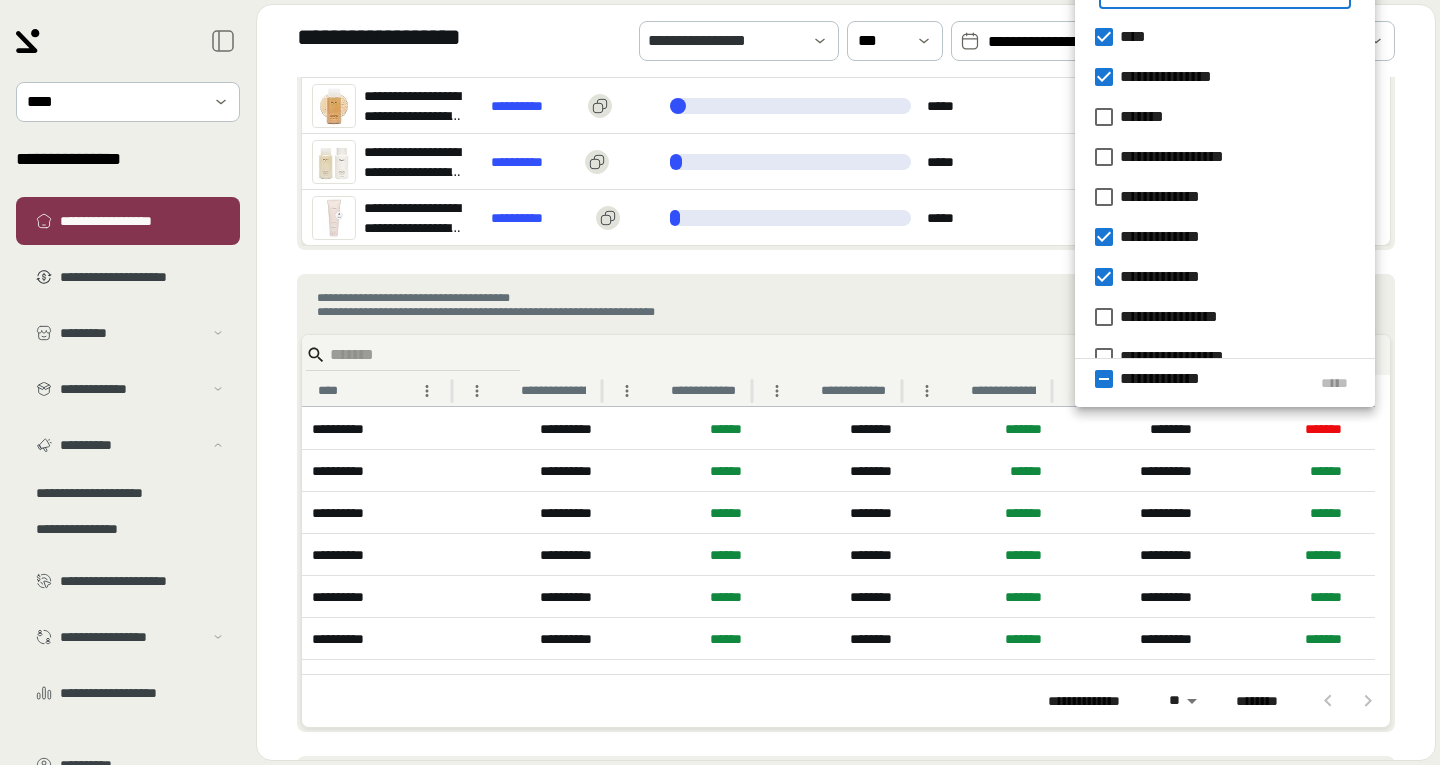 scroll, scrollTop: 395, scrollLeft: 0, axis: vertical 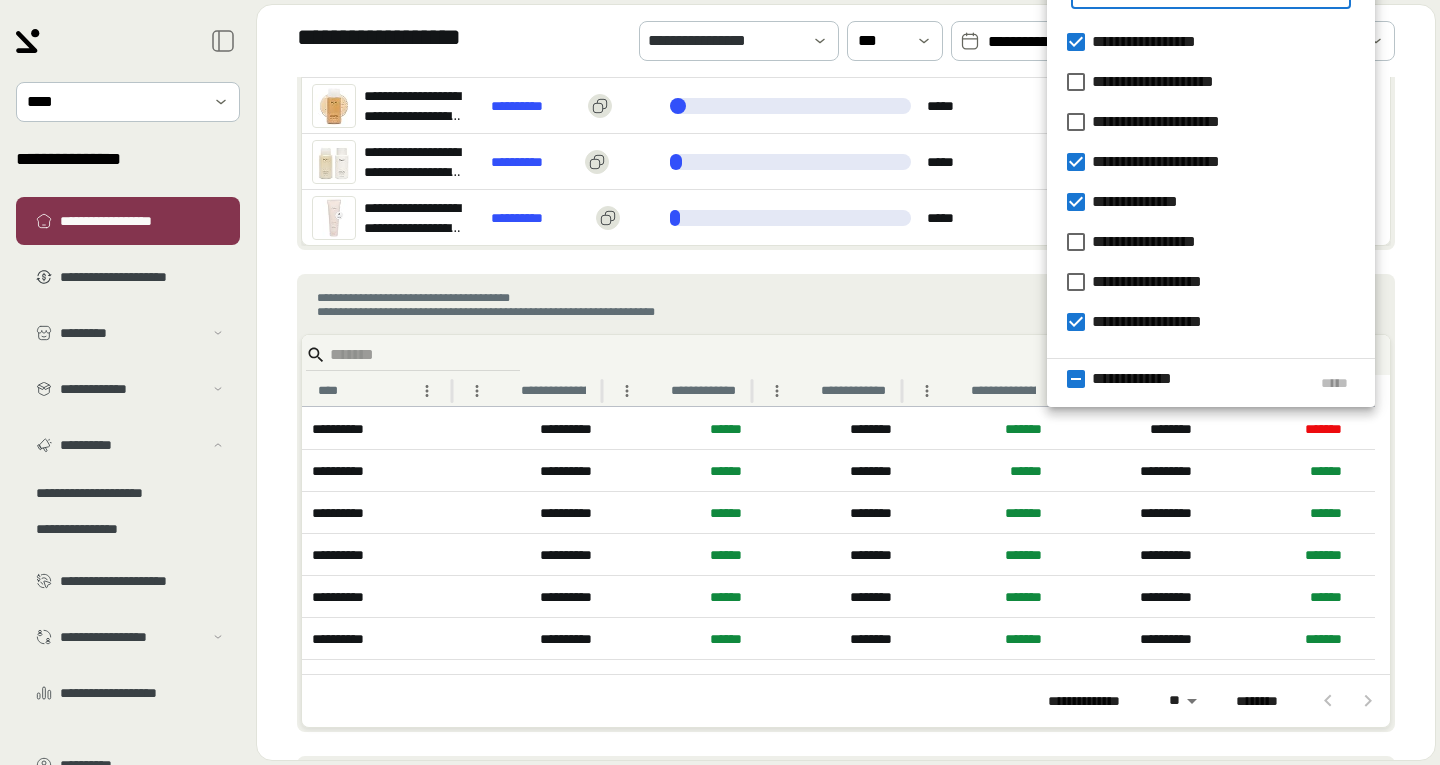 type 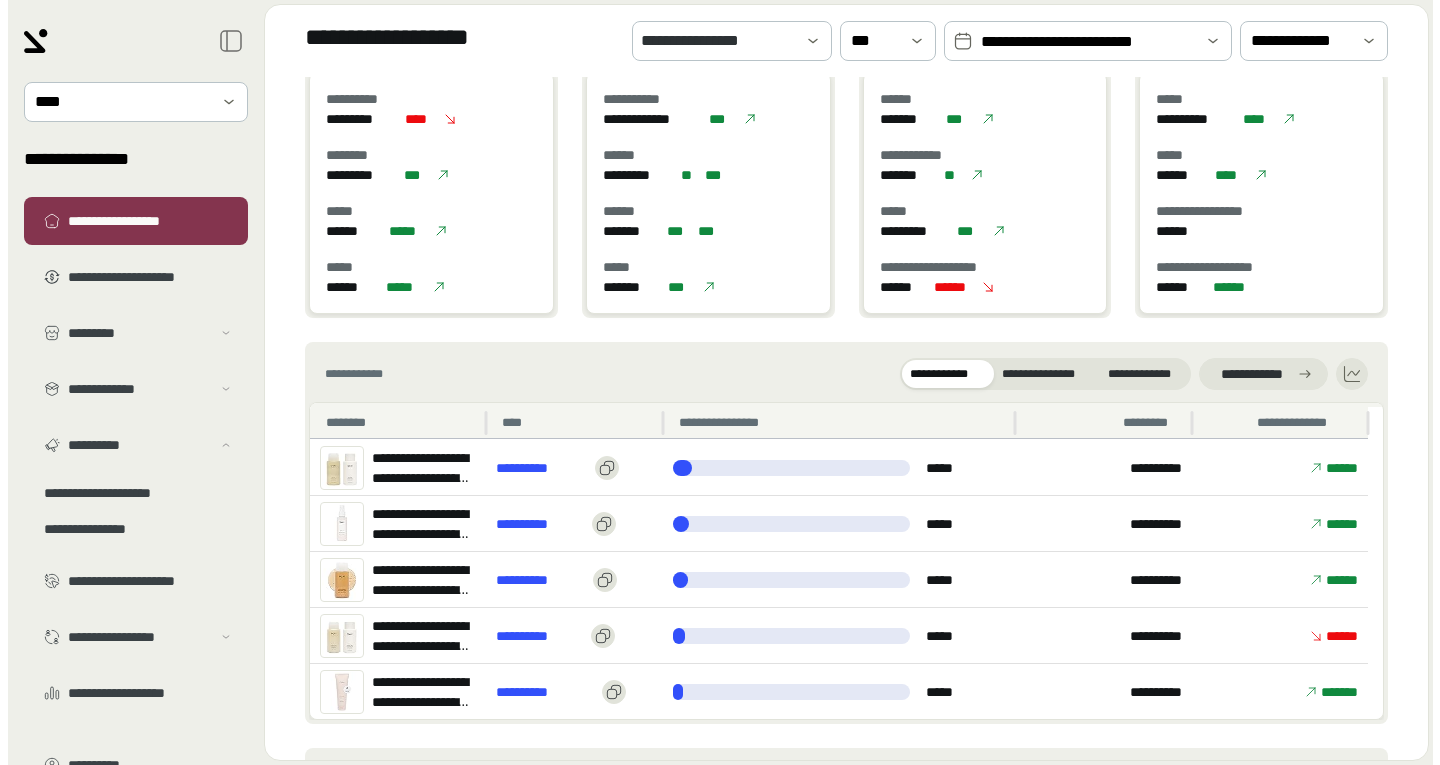 scroll, scrollTop: 662, scrollLeft: 0, axis: vertical 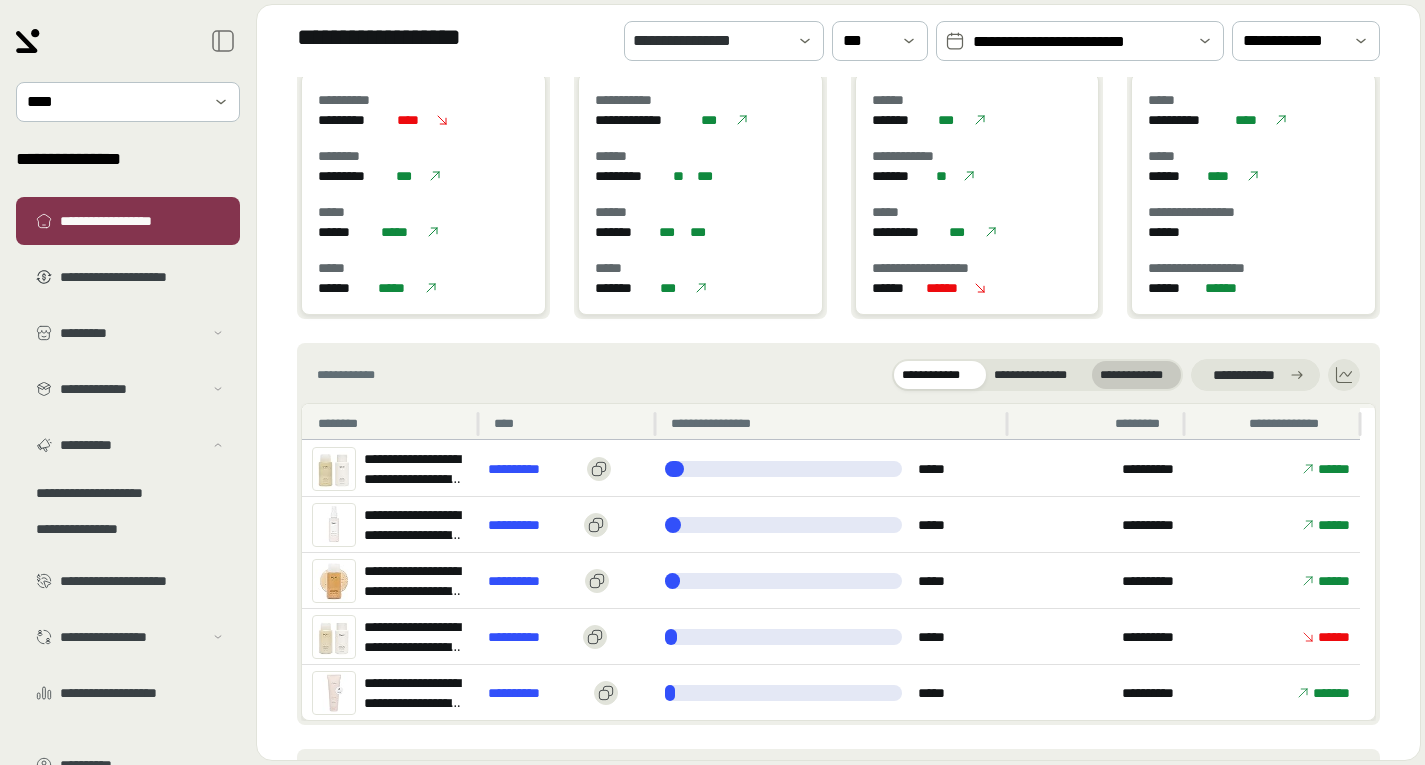 click on "**********" at bounding box center [1136, 375] 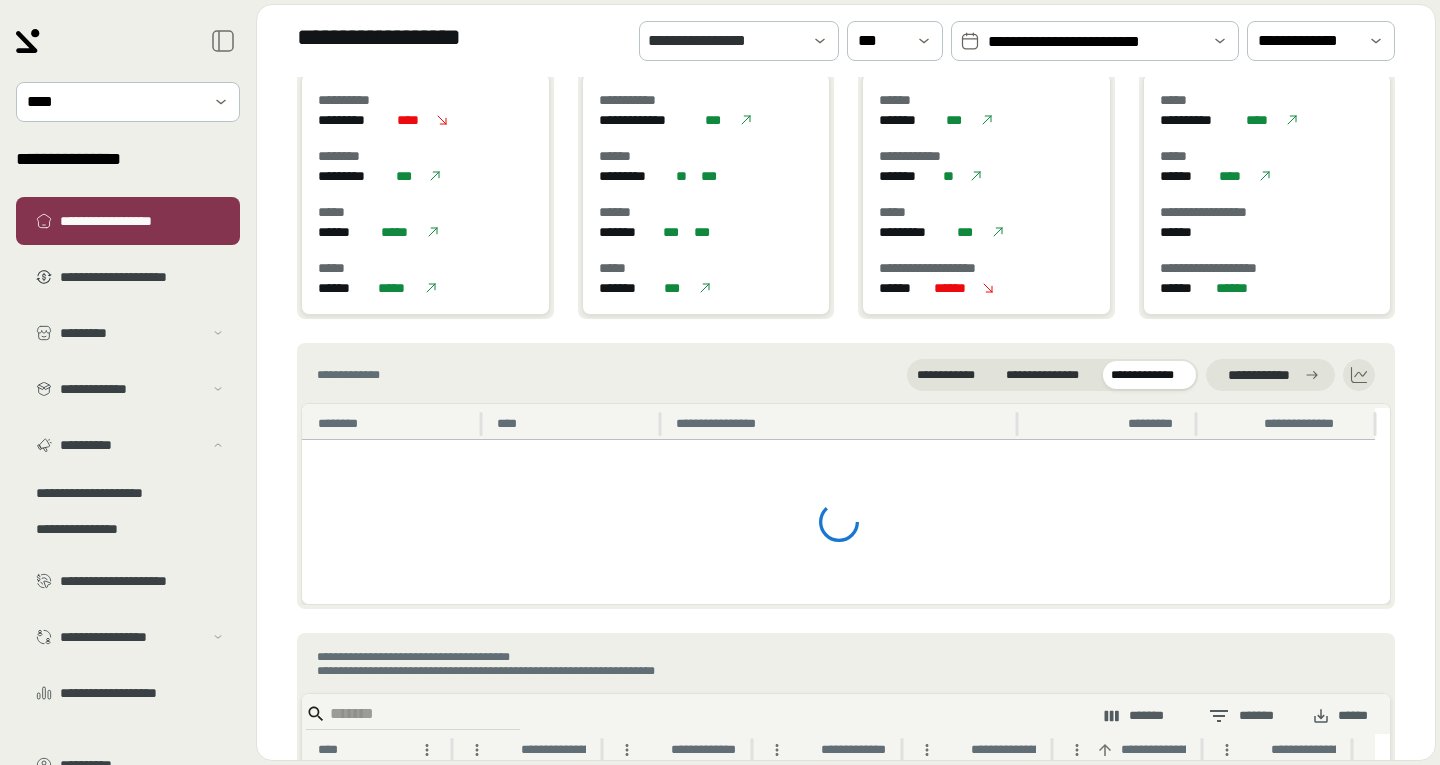 click on "**********" at bounding box center [846, 476] 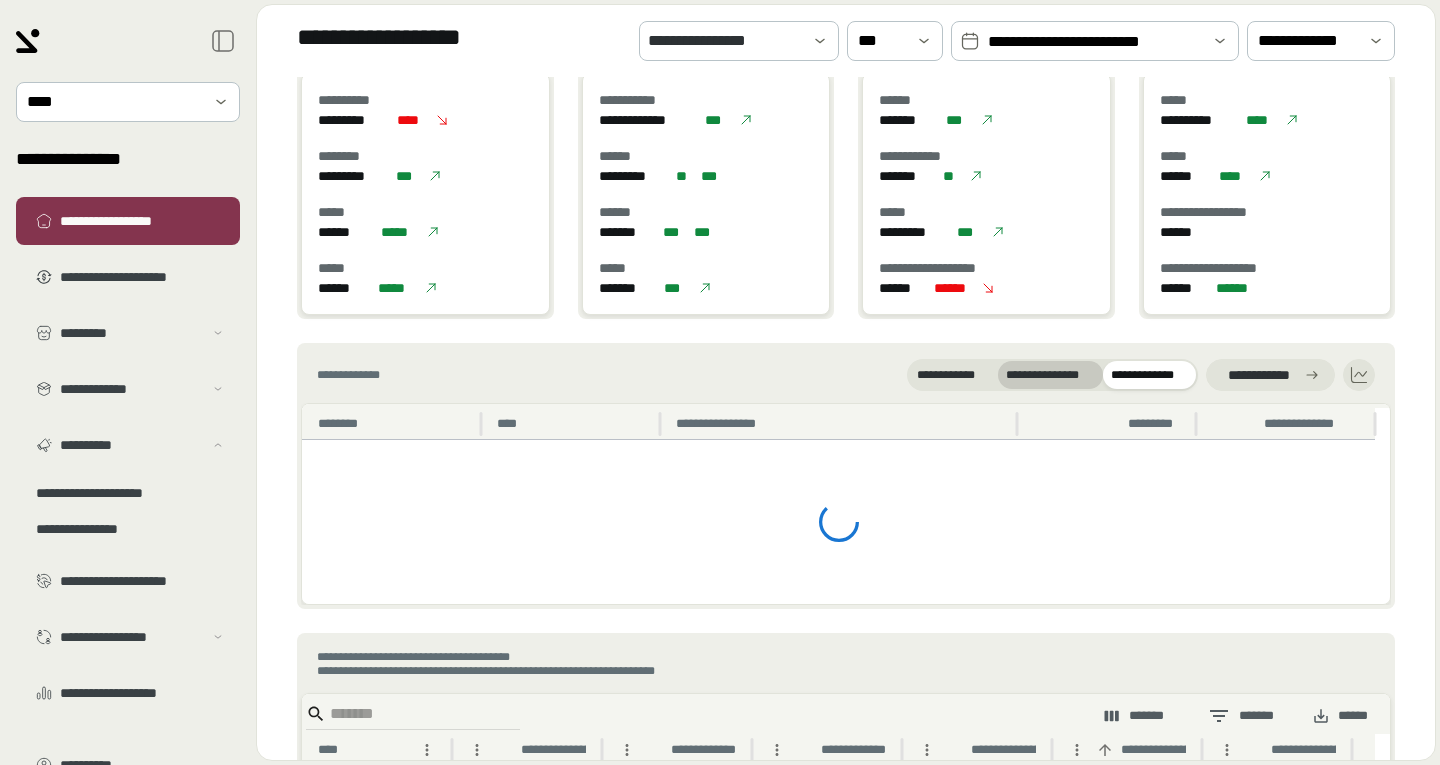 click on "**********" at bounding box center [1051, 375] 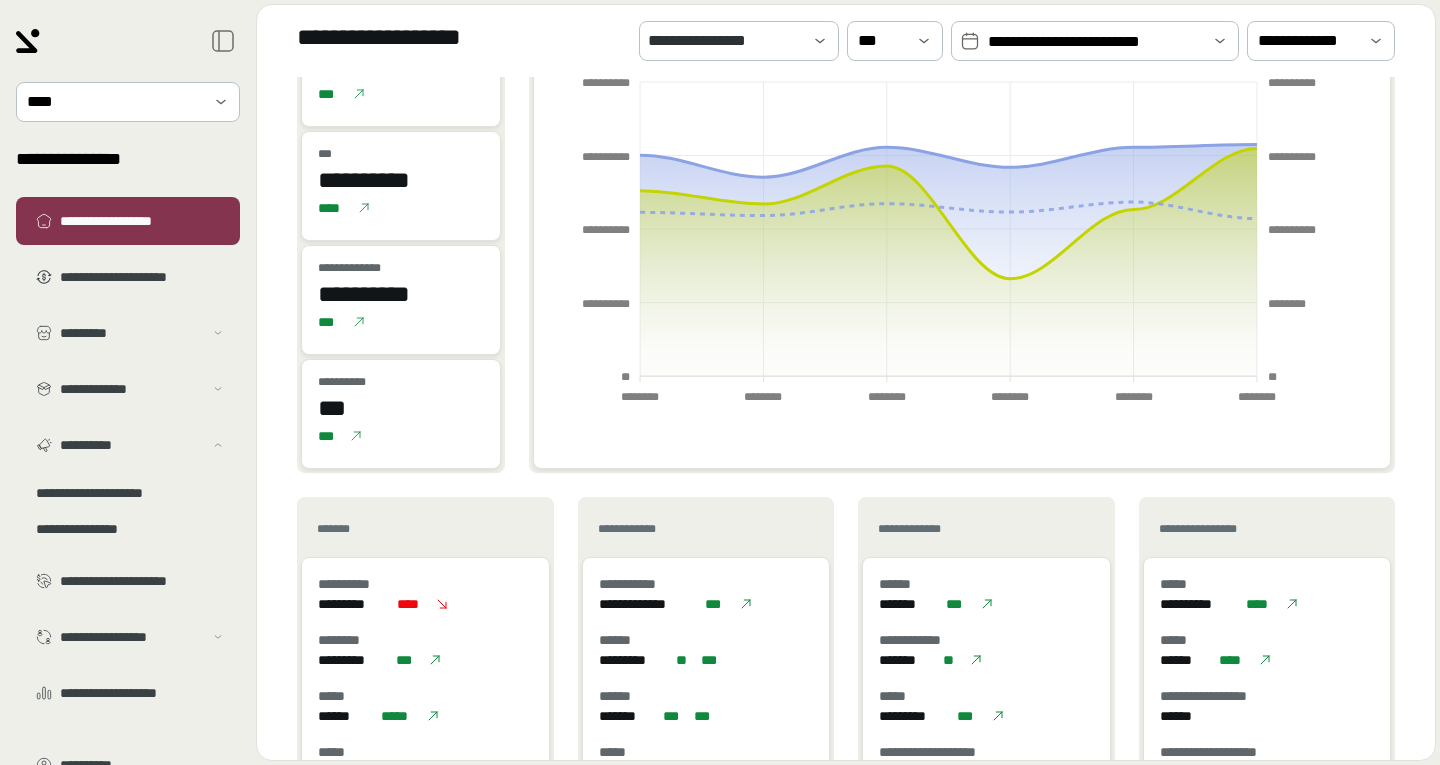 scroll, scrollTop: 181, scrollLeft: 0, axis: vertical 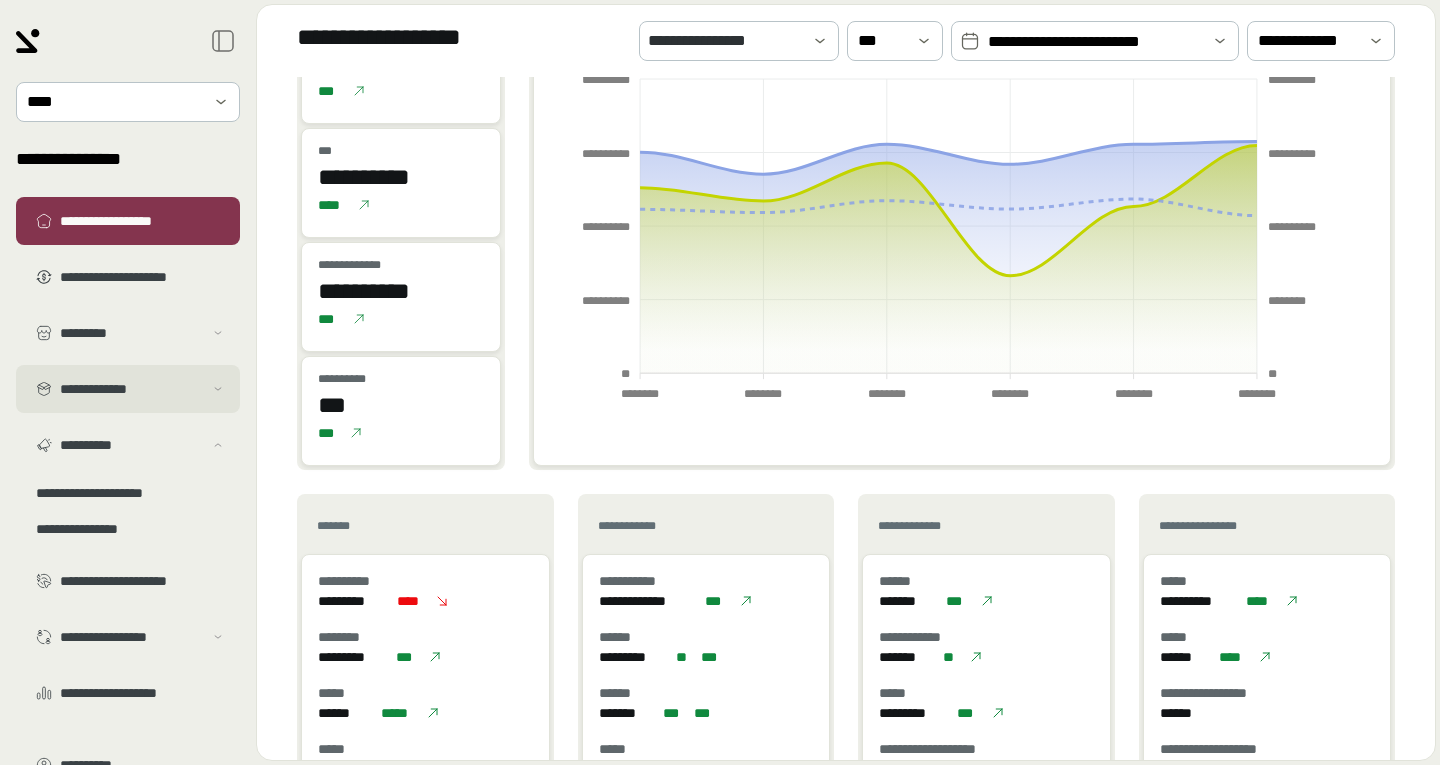 click on "**********" at bounding box center [131, 389] 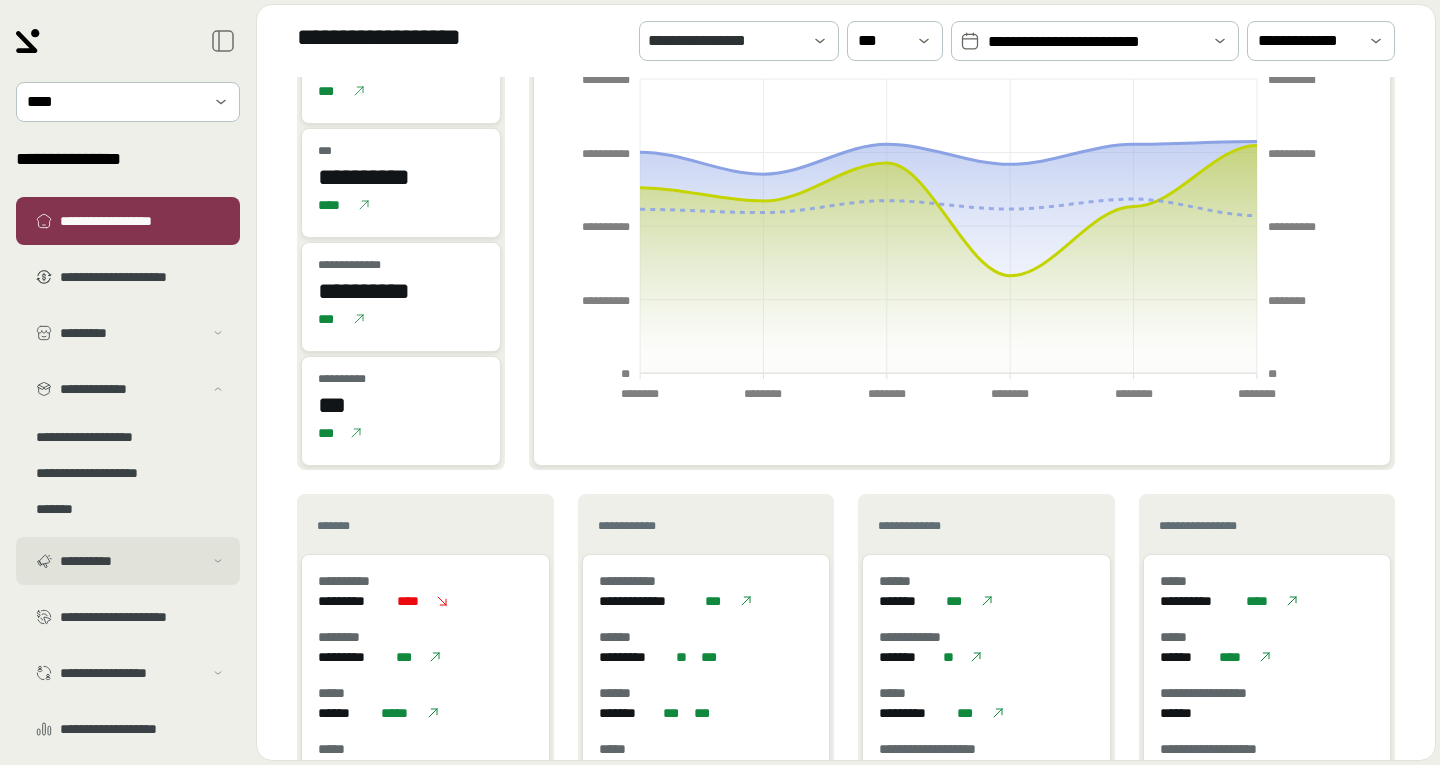 click on "**********" at bounding box center [128, 561] 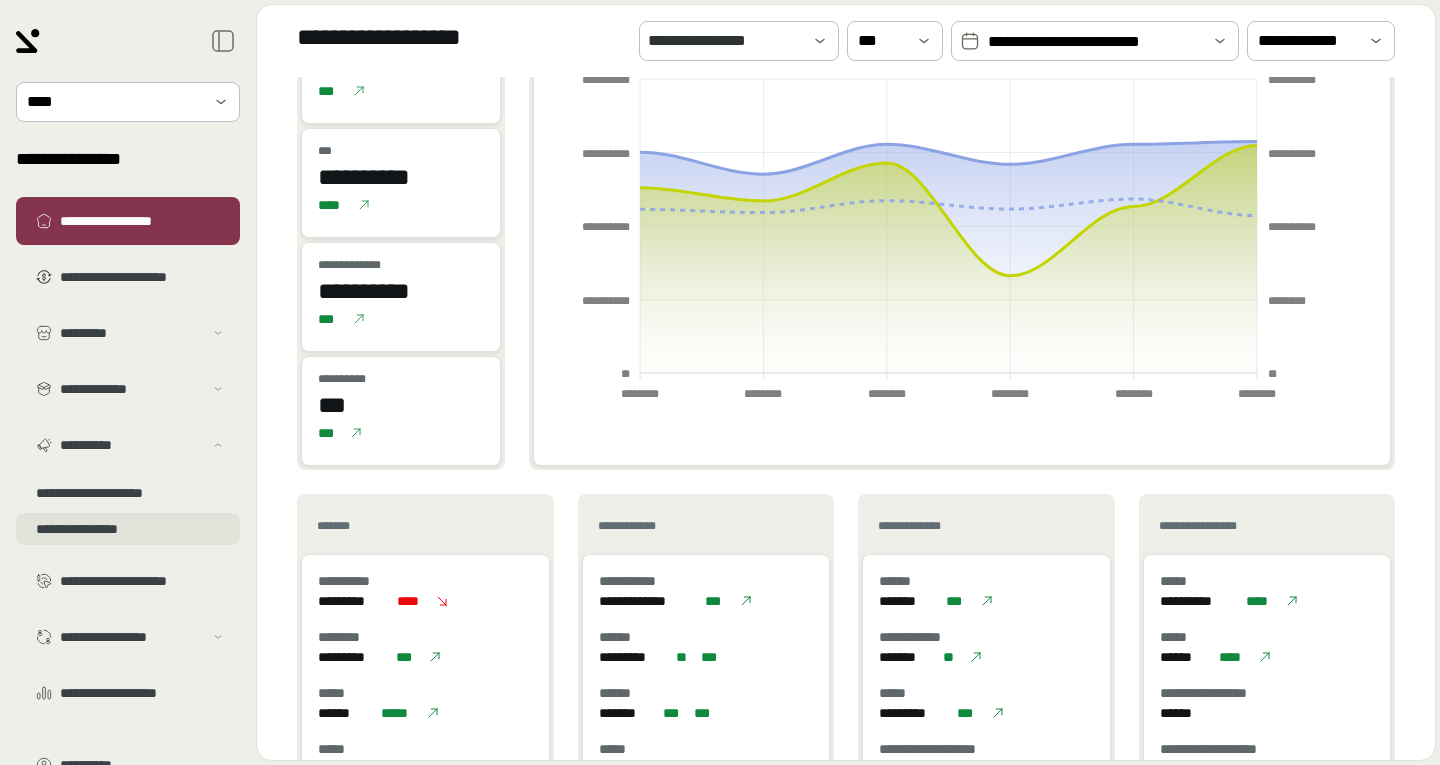 click on "**********" at bounding box center [128, 529] 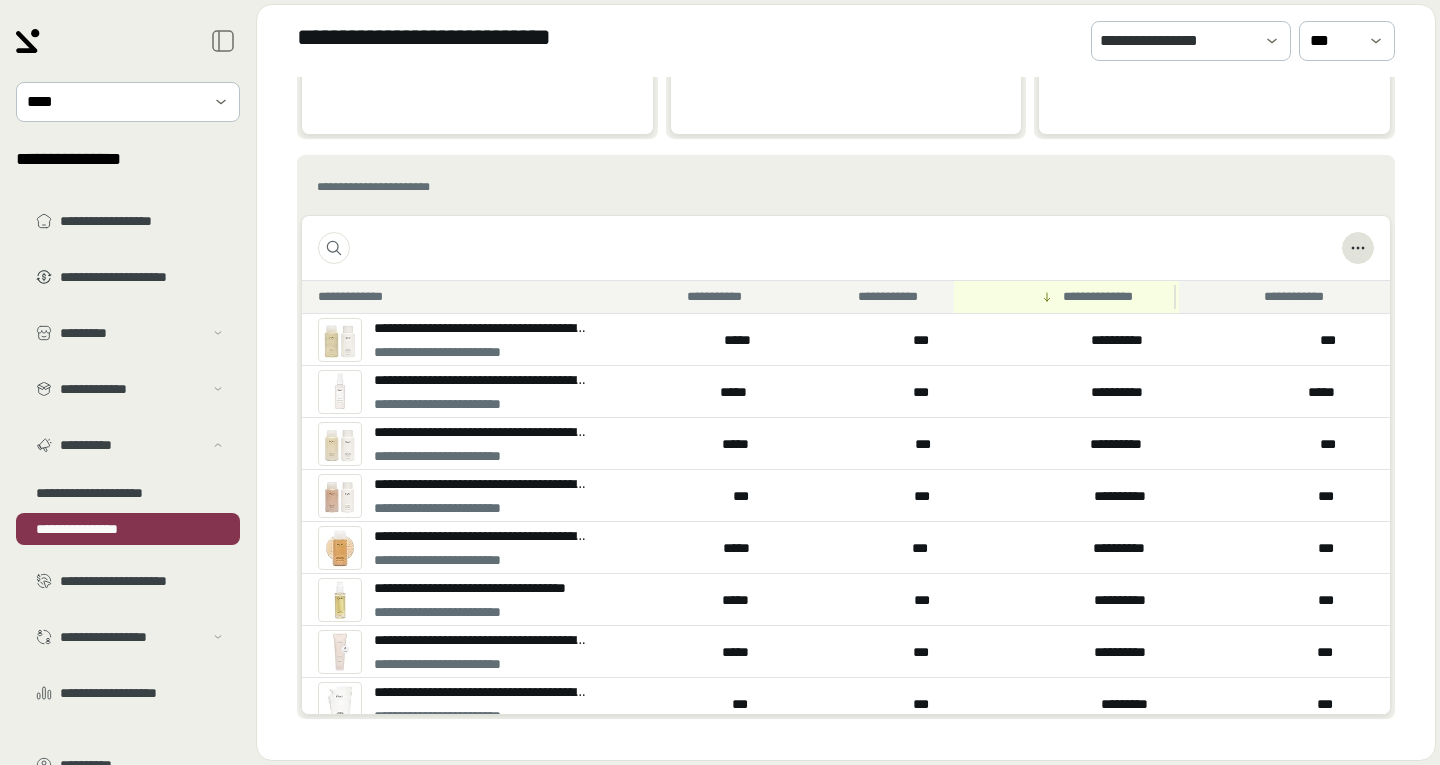 scroll, scrollTop: 0, scrollLeft: 0, axis: both 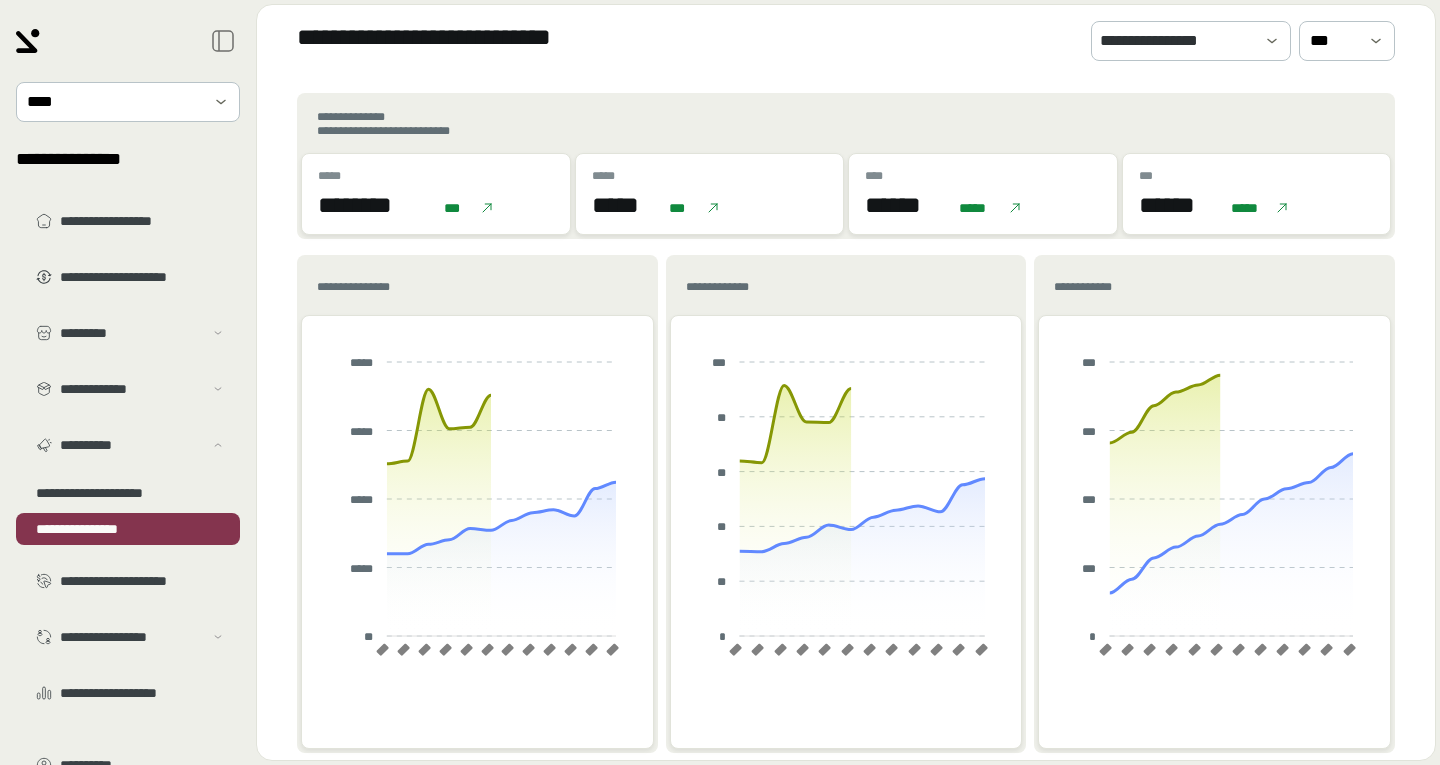 click on "**********" at bounding box center [738, 287] 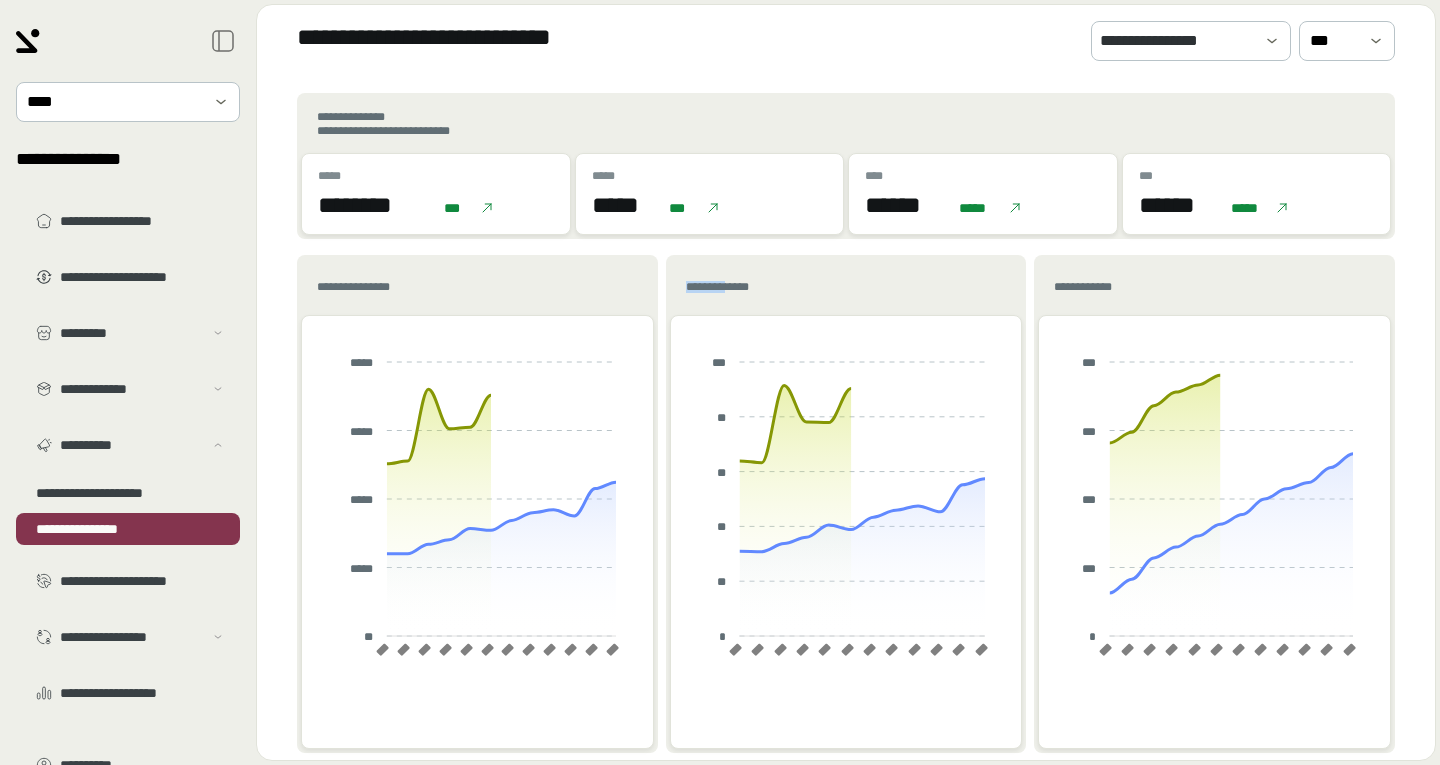 click on "**********" at bounding box center [738, 287] 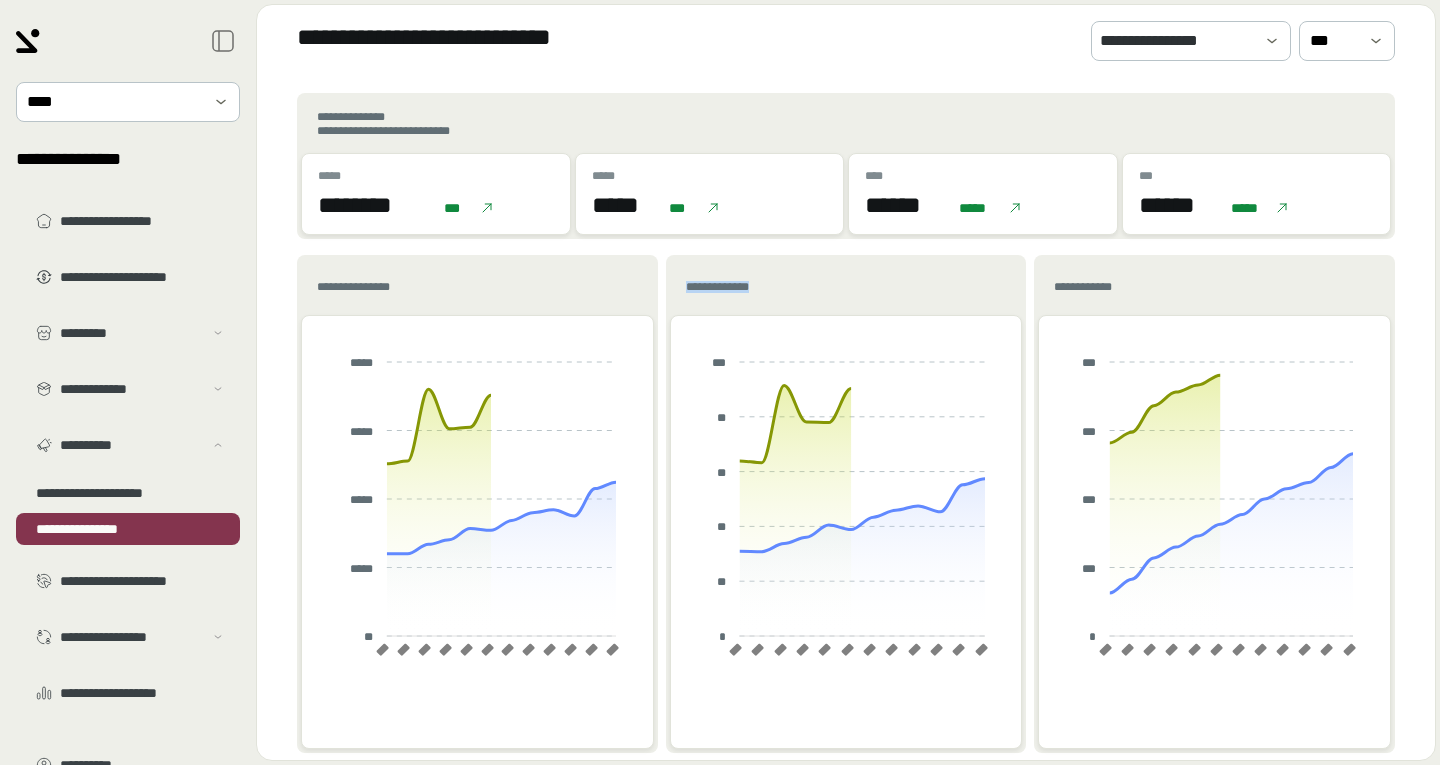 click on "**********" at bounding box center (738, 287) 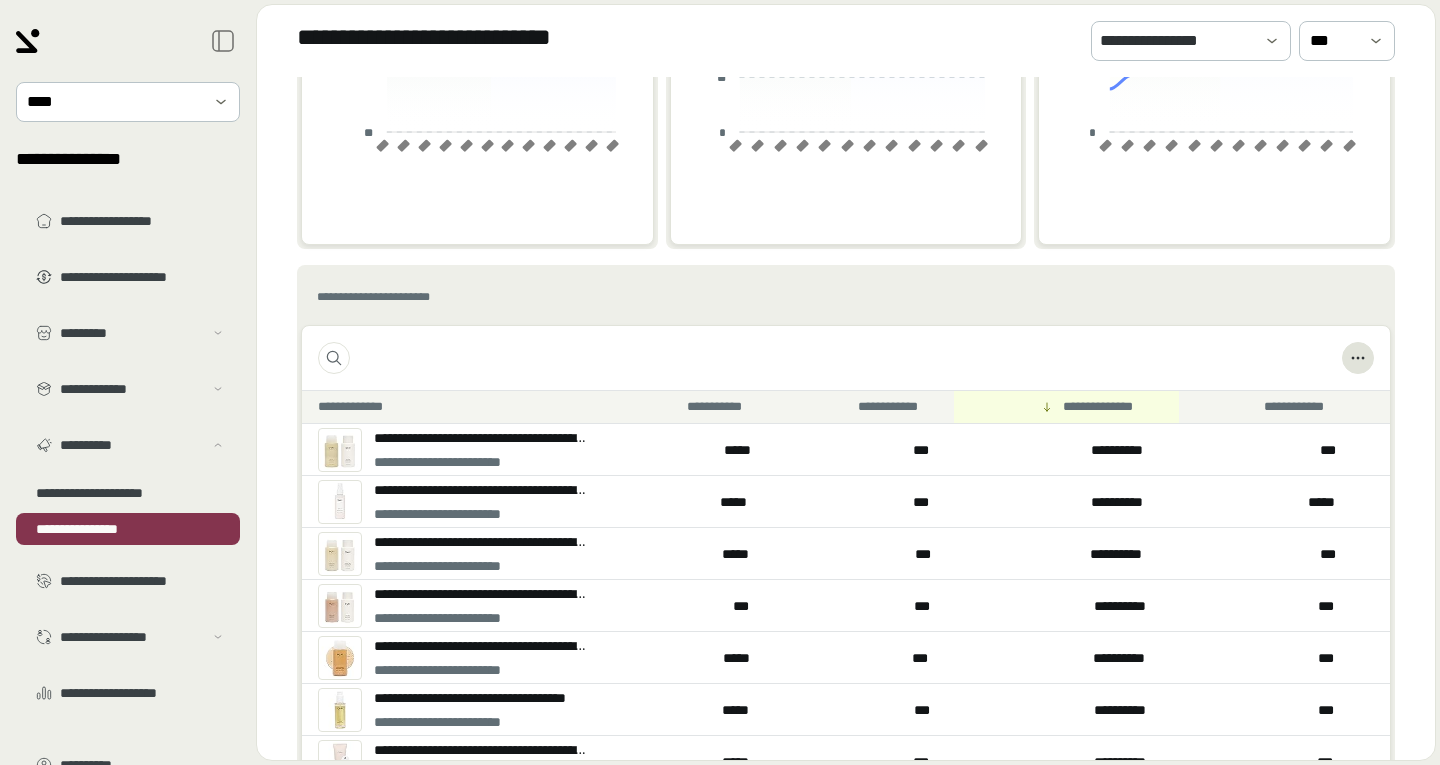 scroll, scrollTop: 506, scrollLeft: 0, axis: vertical 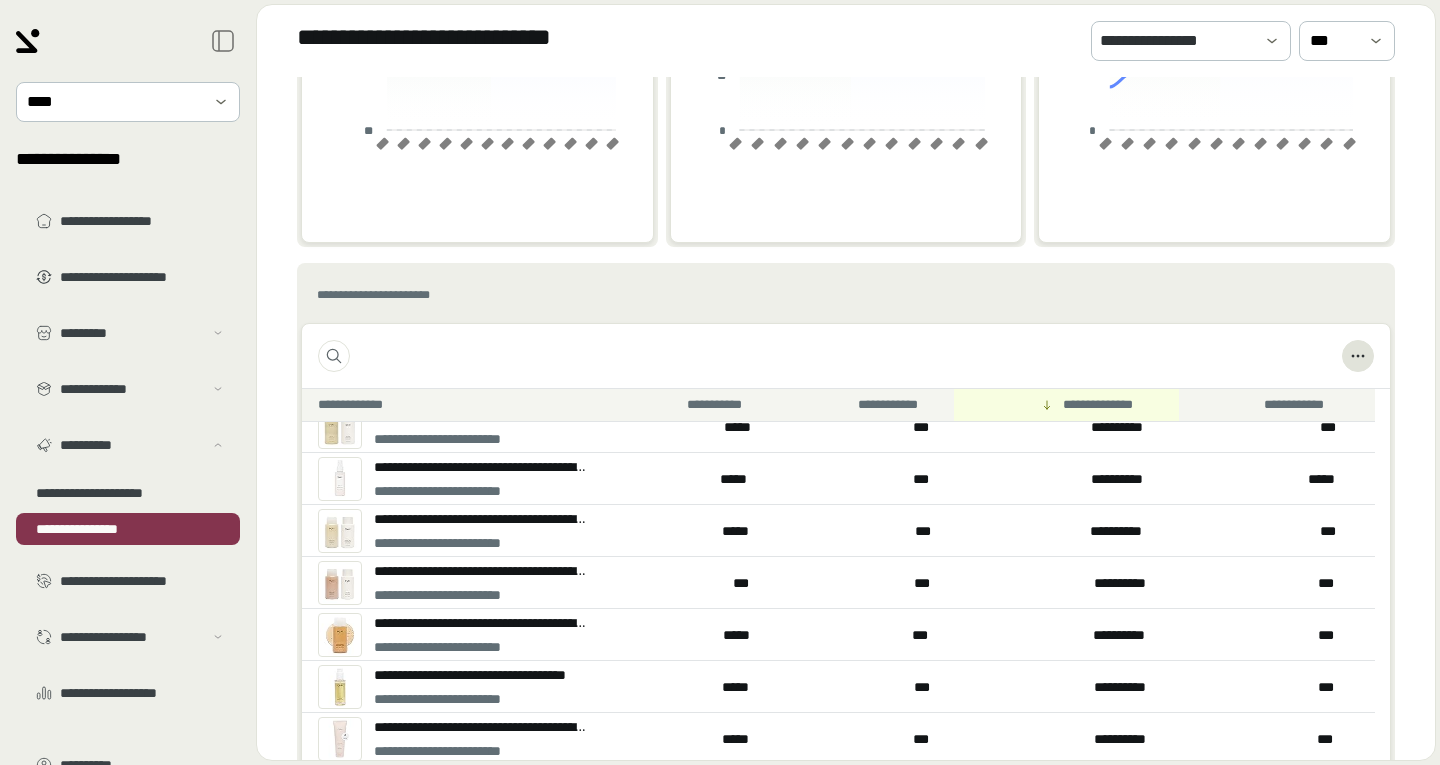 click on "**********" at bounding box center [128, 457] 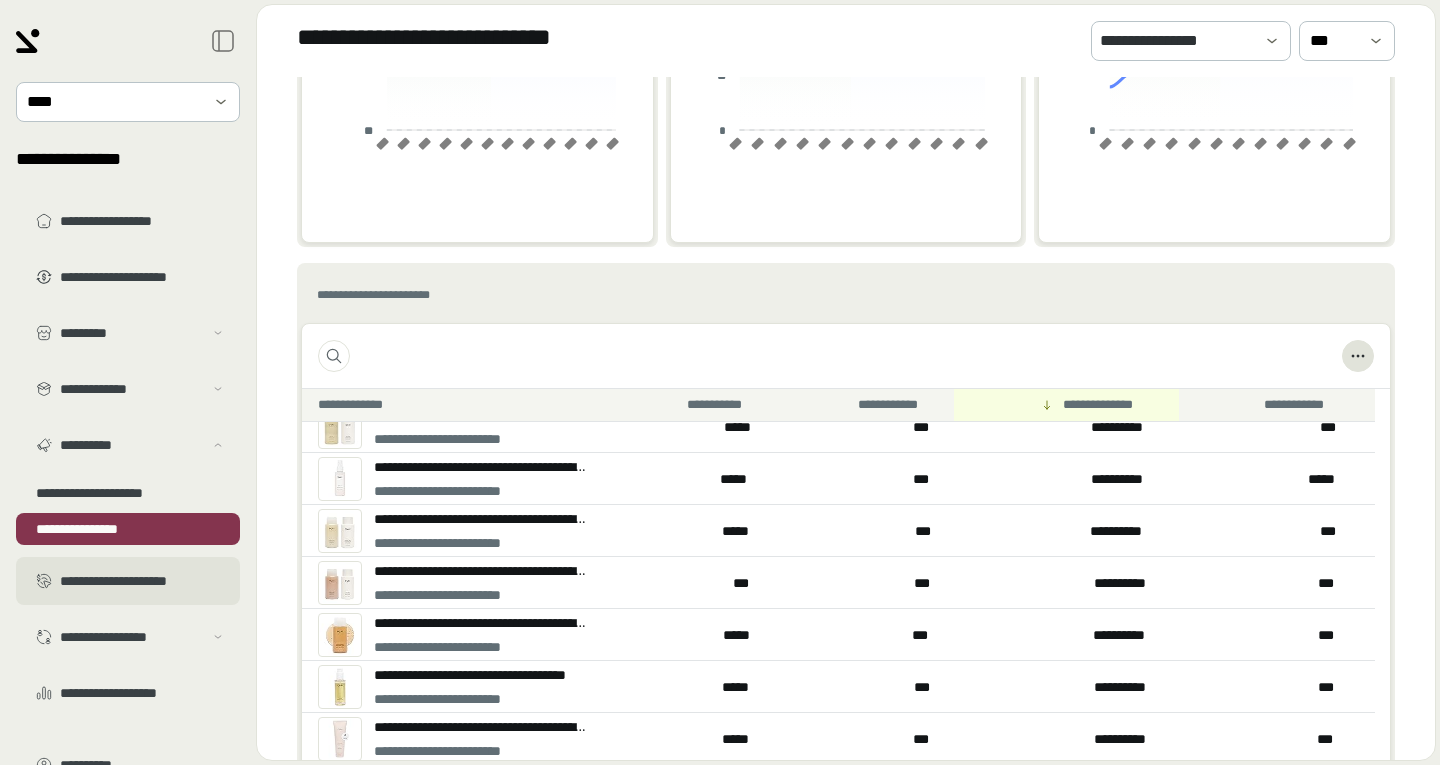 click on "**********" at bounding box center [142, 581] 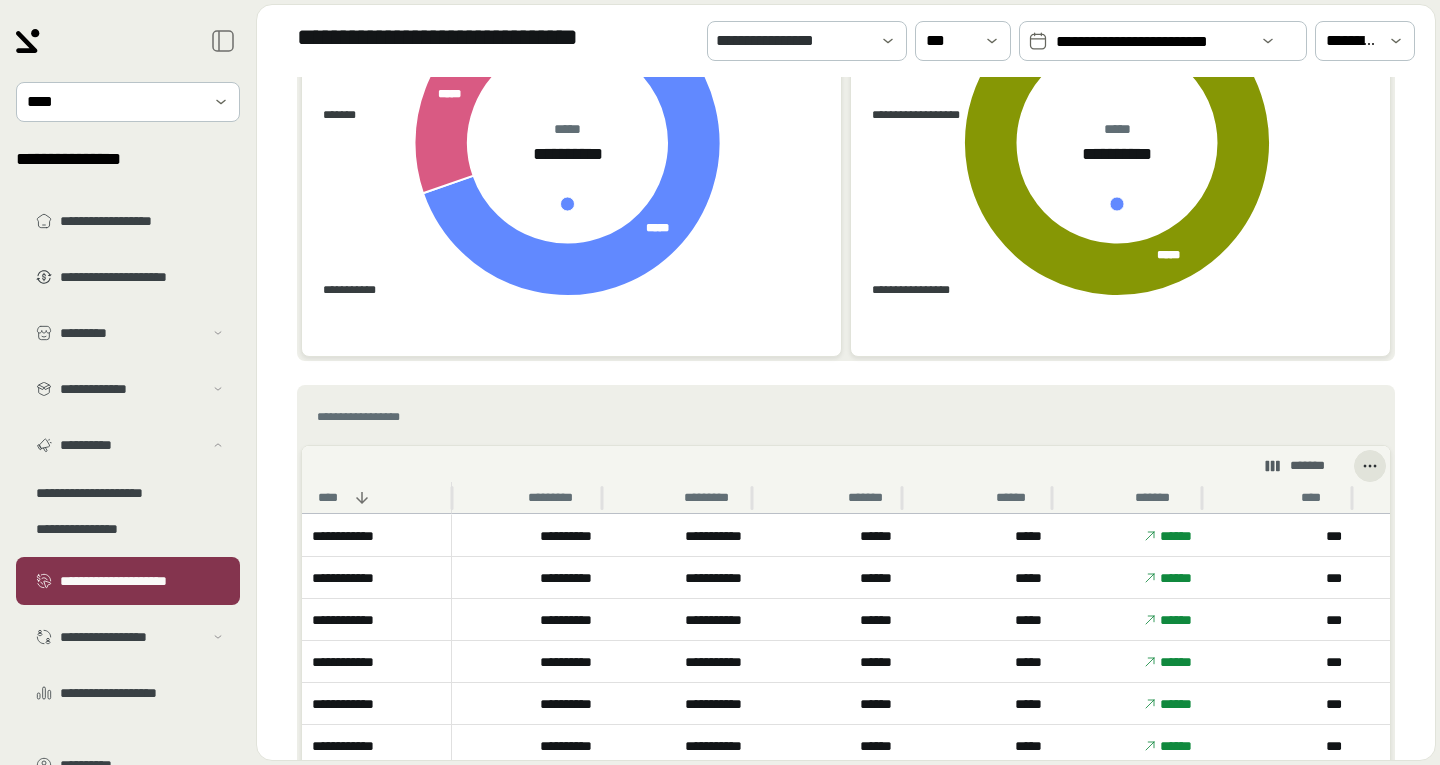 scroll, scrollTop: 955, scrollLeft: 0, axis: vertical 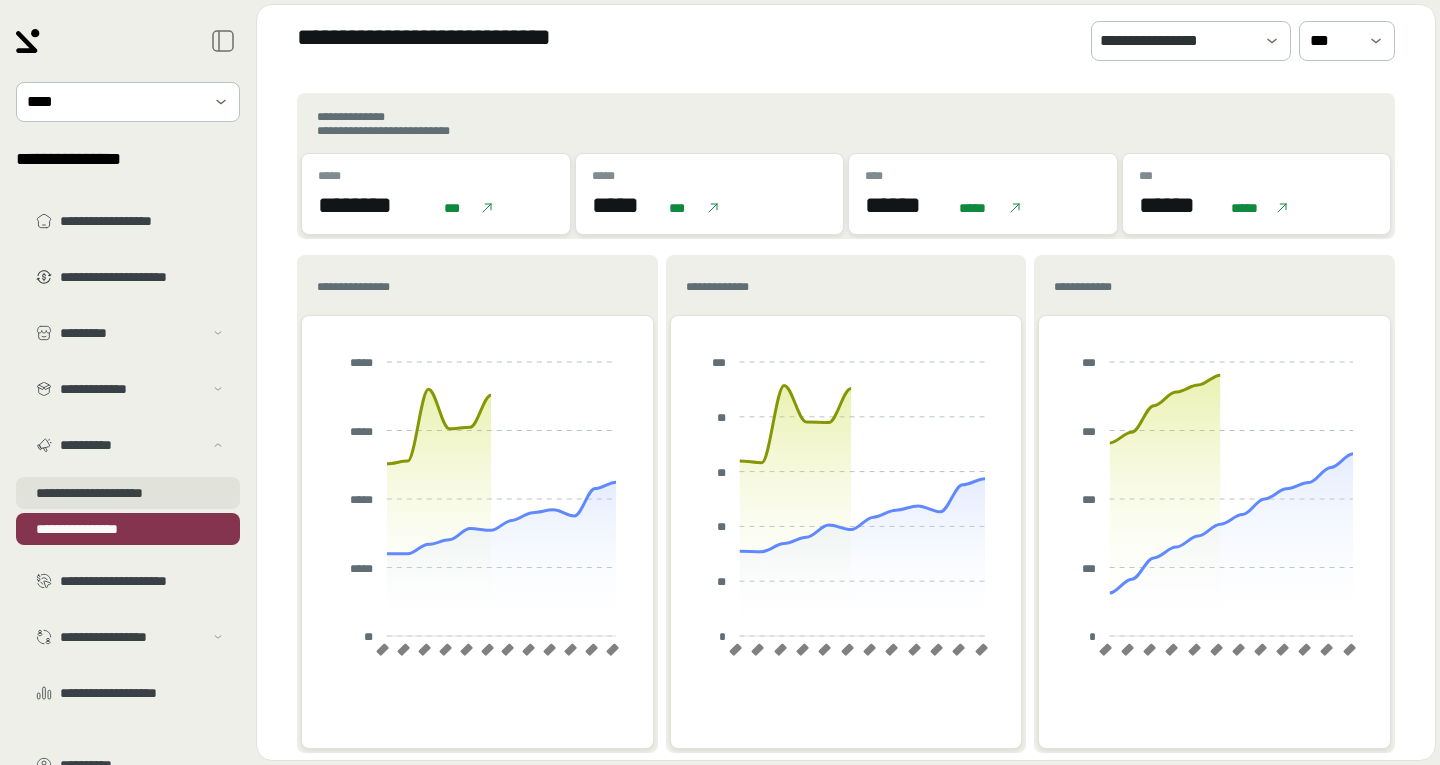 click on "**********" at bounding box center (128, 493) 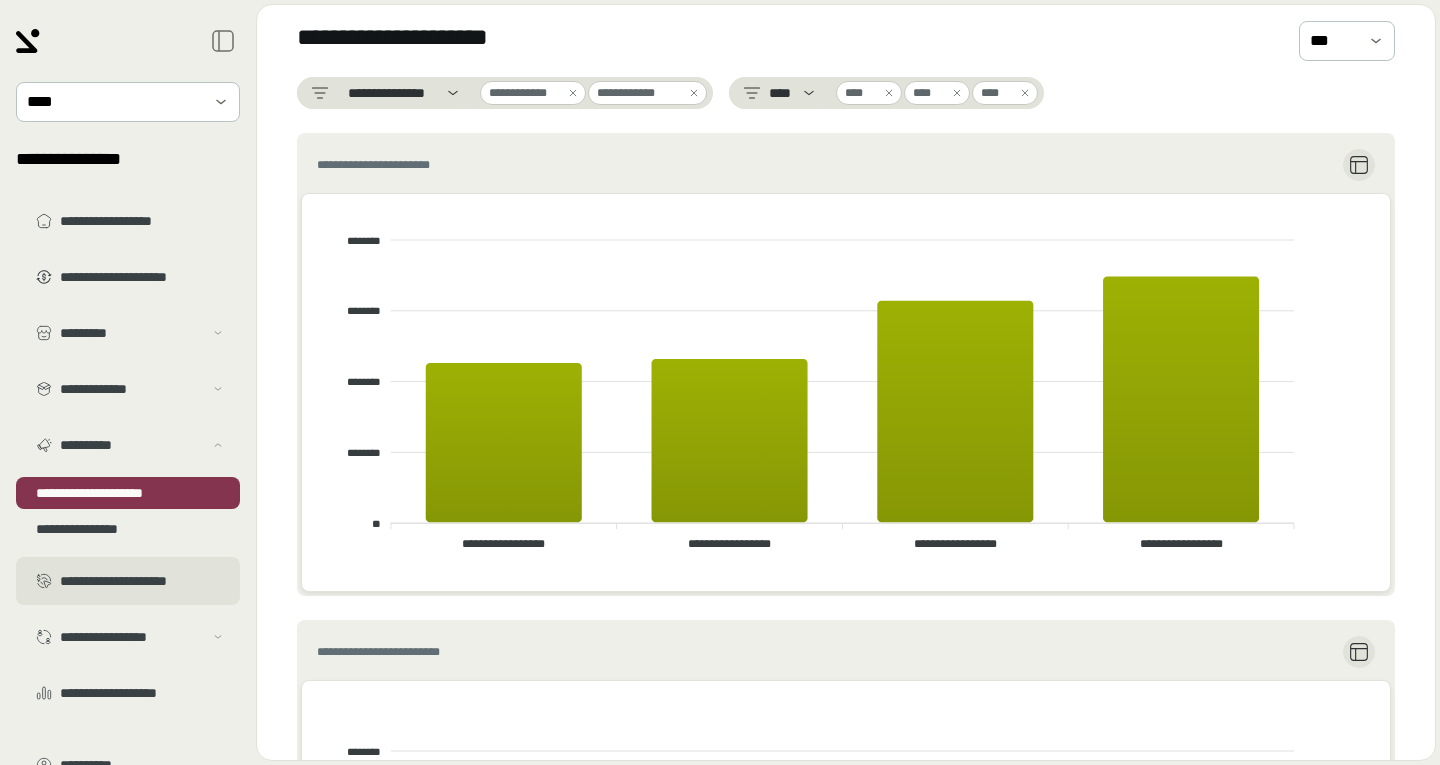 click on "**********" at bounding box center [142, 581] 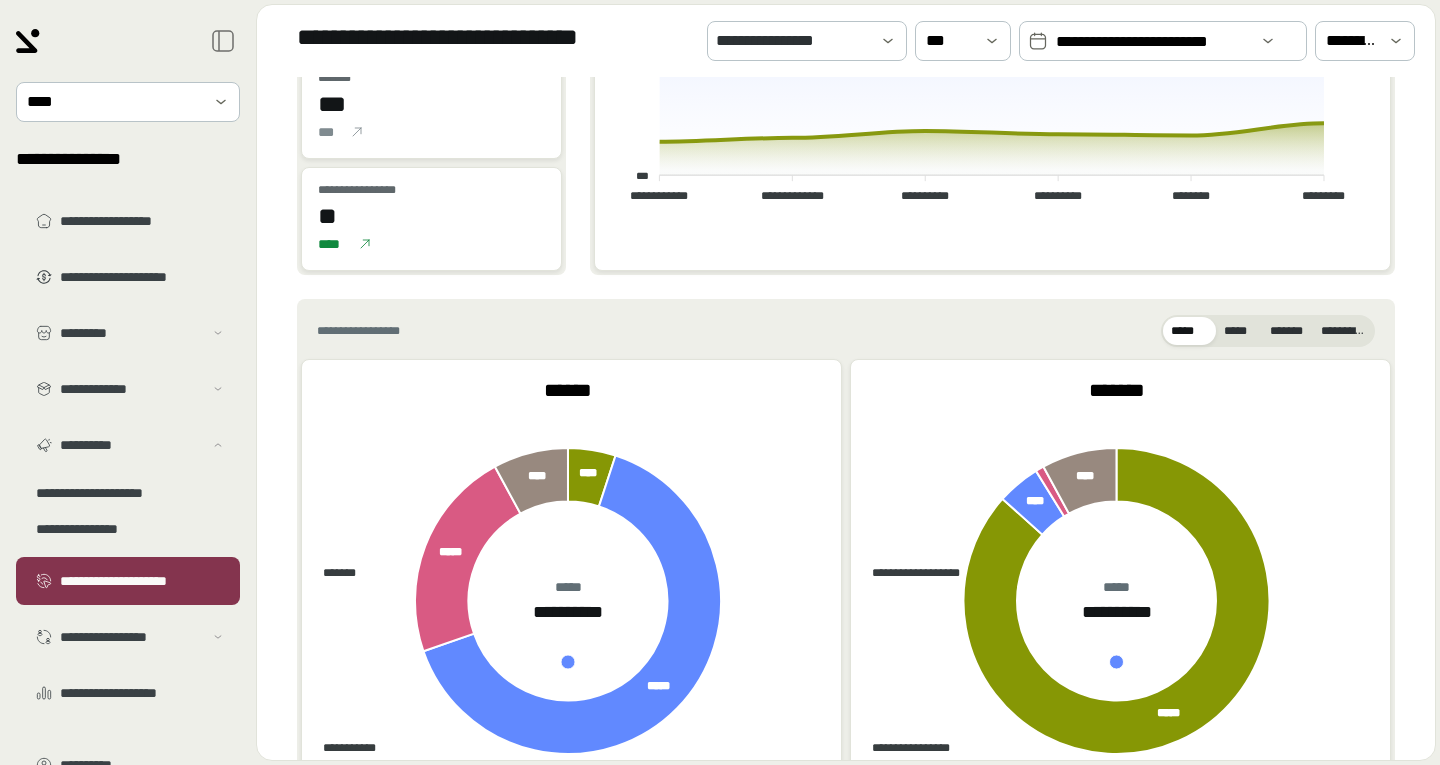 scroll, scrollTop: 499, scrollLeft: 0, axis: vertical 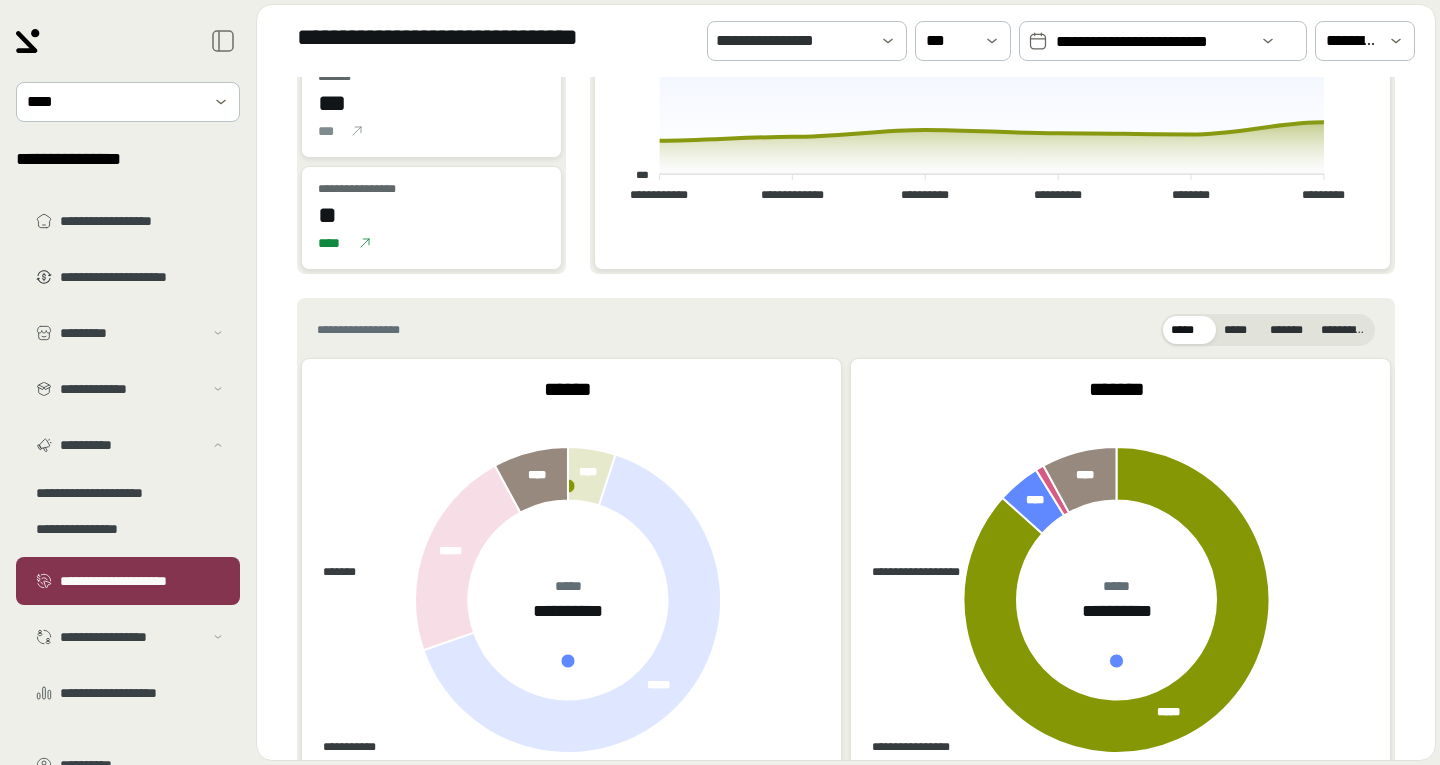 click on "***" 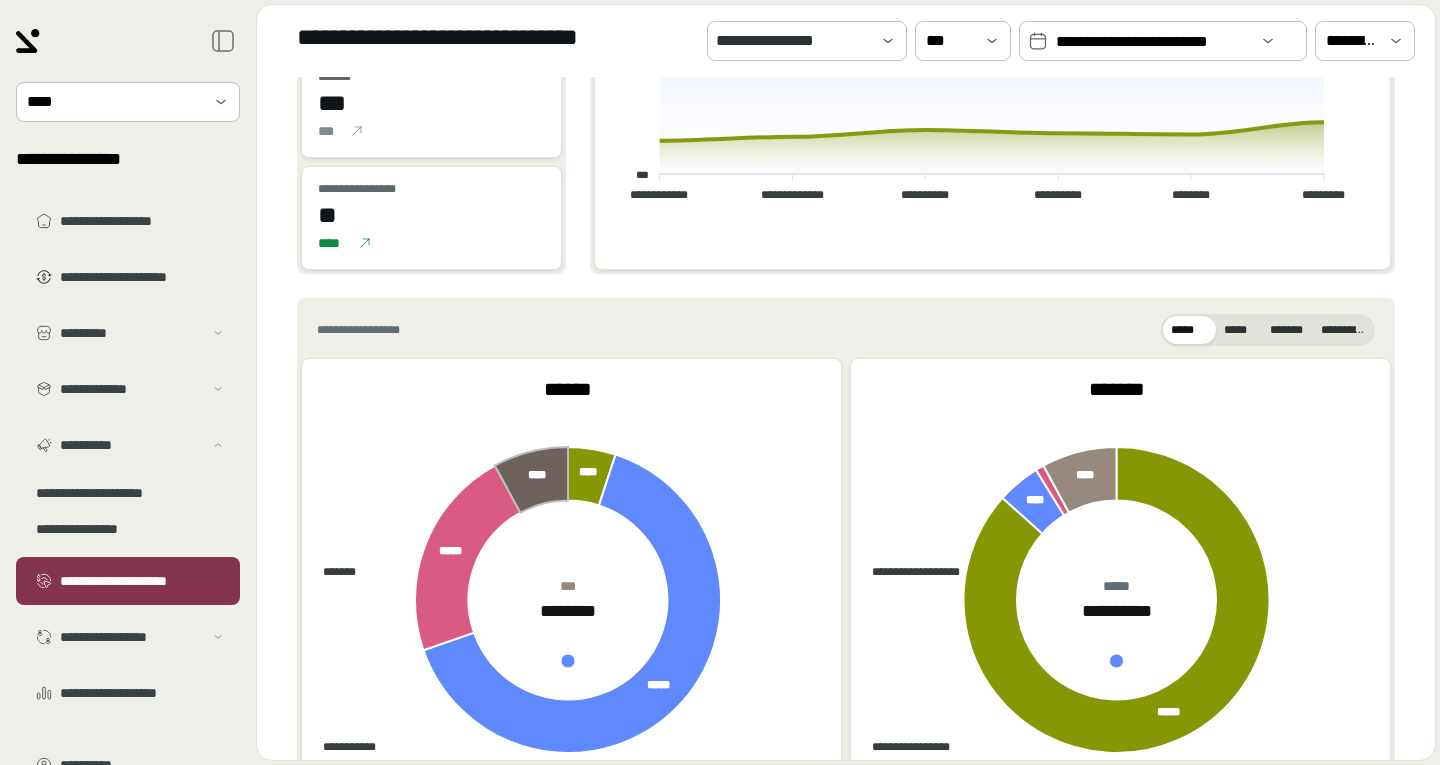 click on "******" at bounding box center [568, 389] 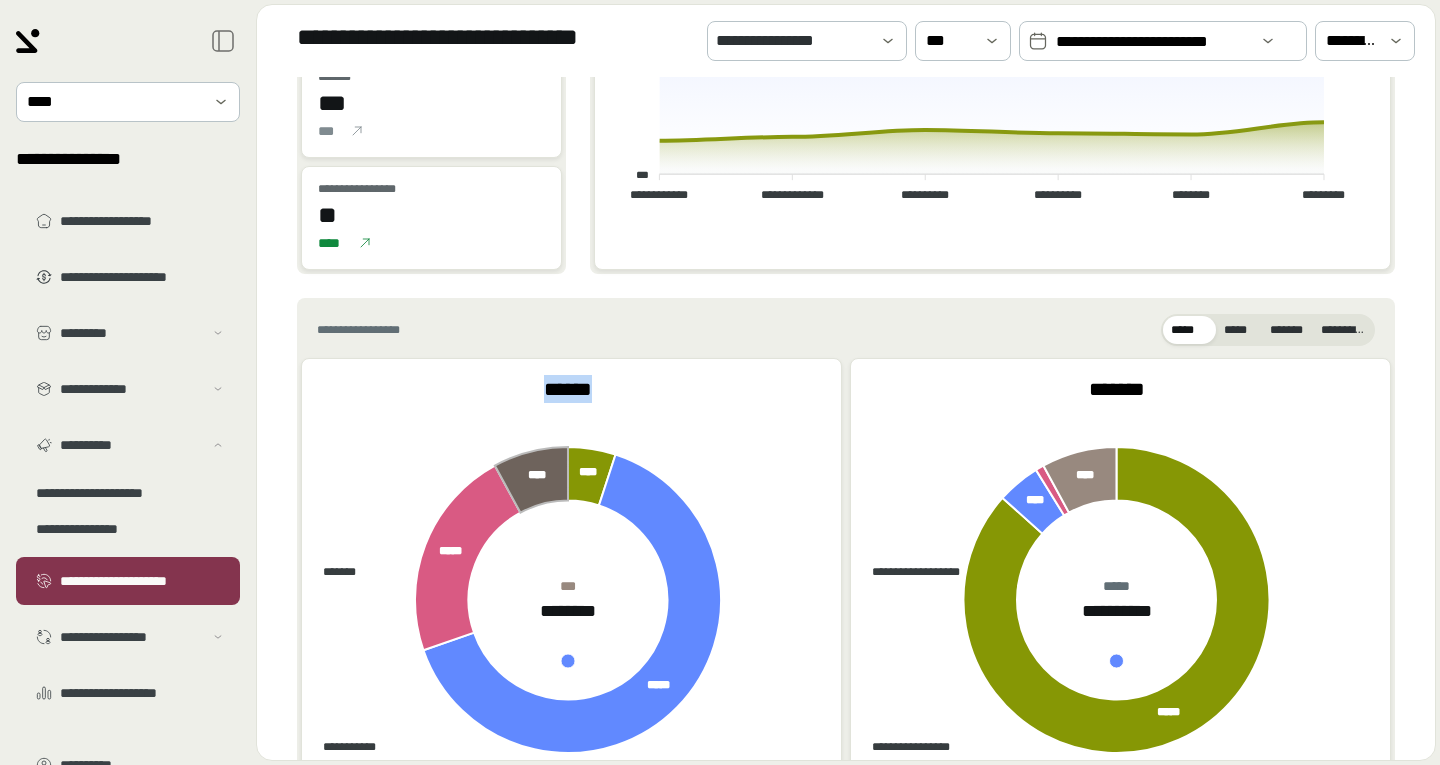 click on "******" at bounding box center [568, 389] 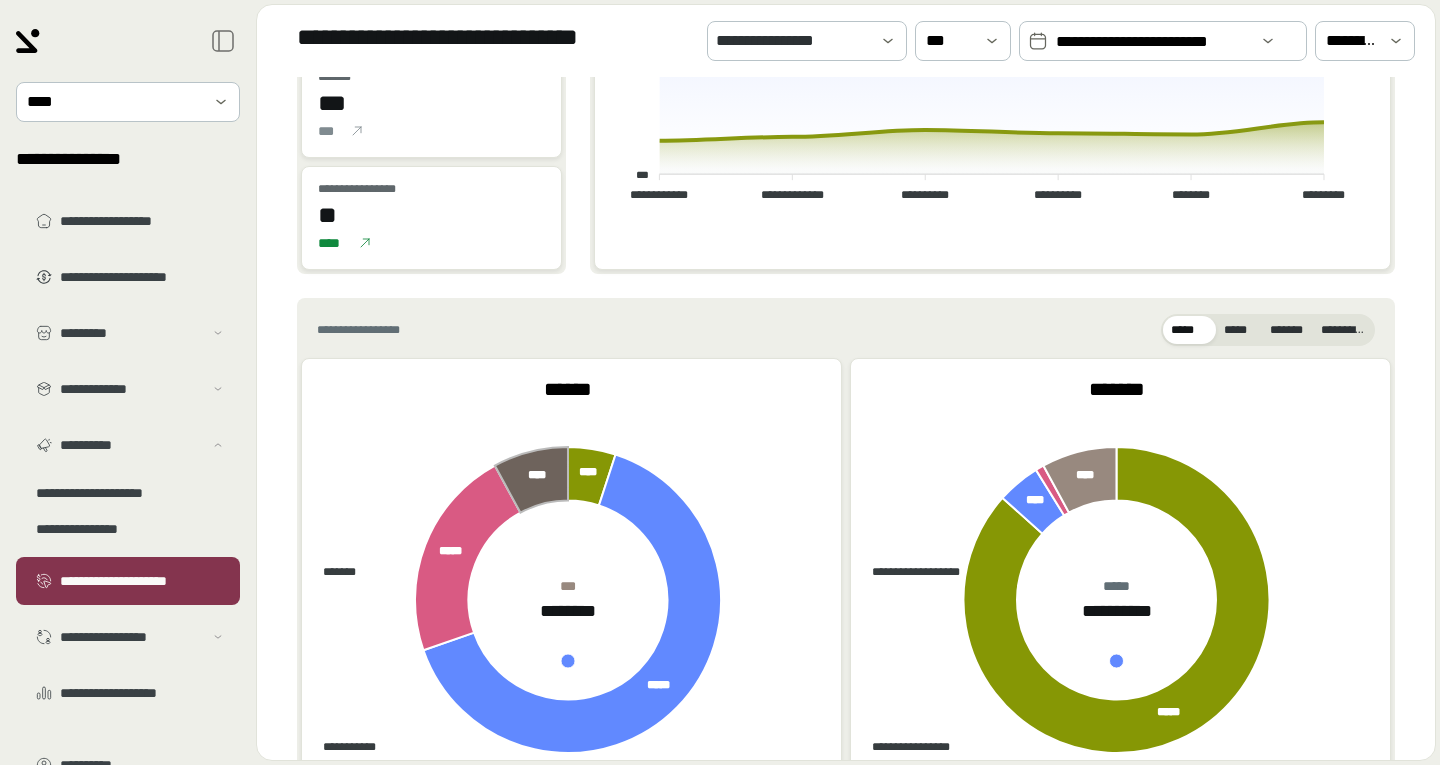 scroll, scrollTop: 0, scrollLeft: 0, axis: both 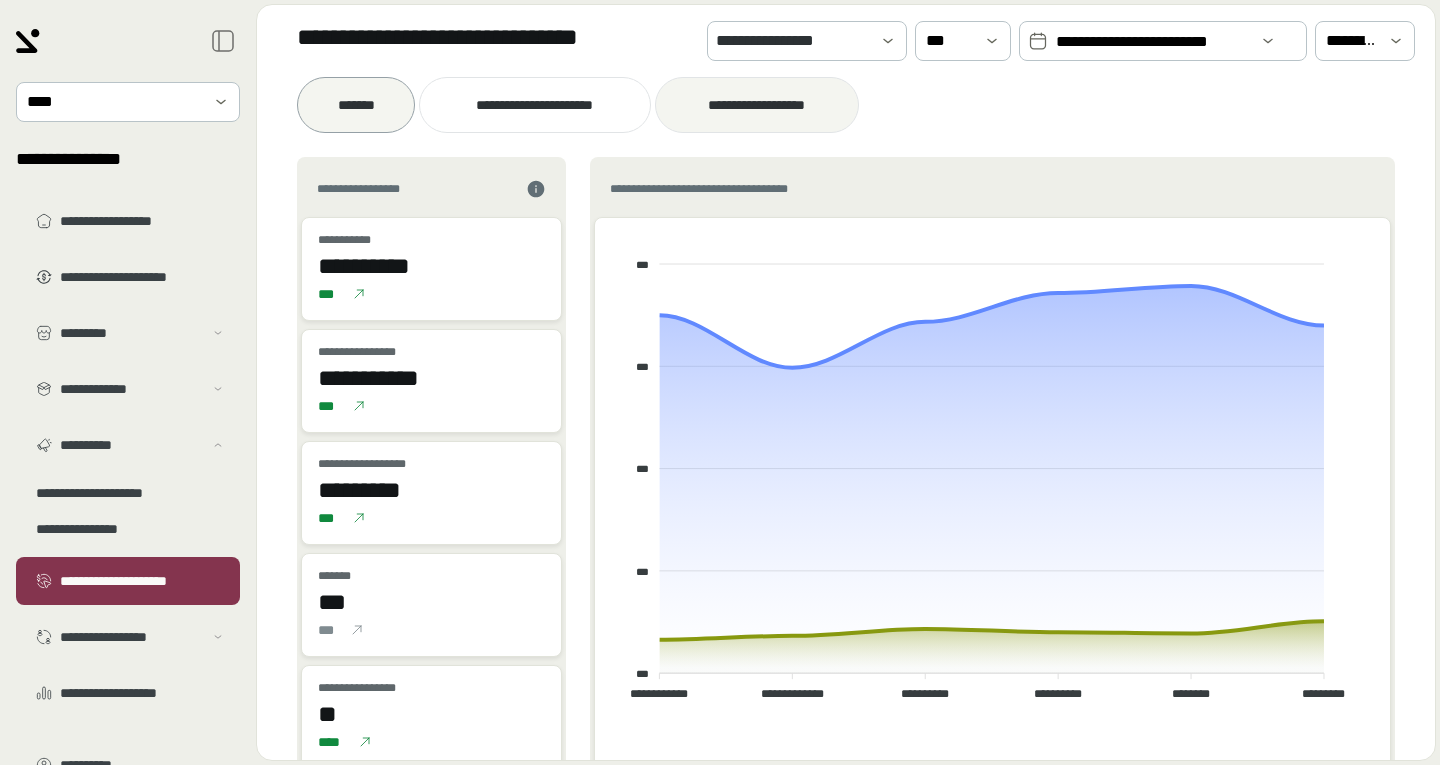click on "**********" at bounding box center [757, 105] 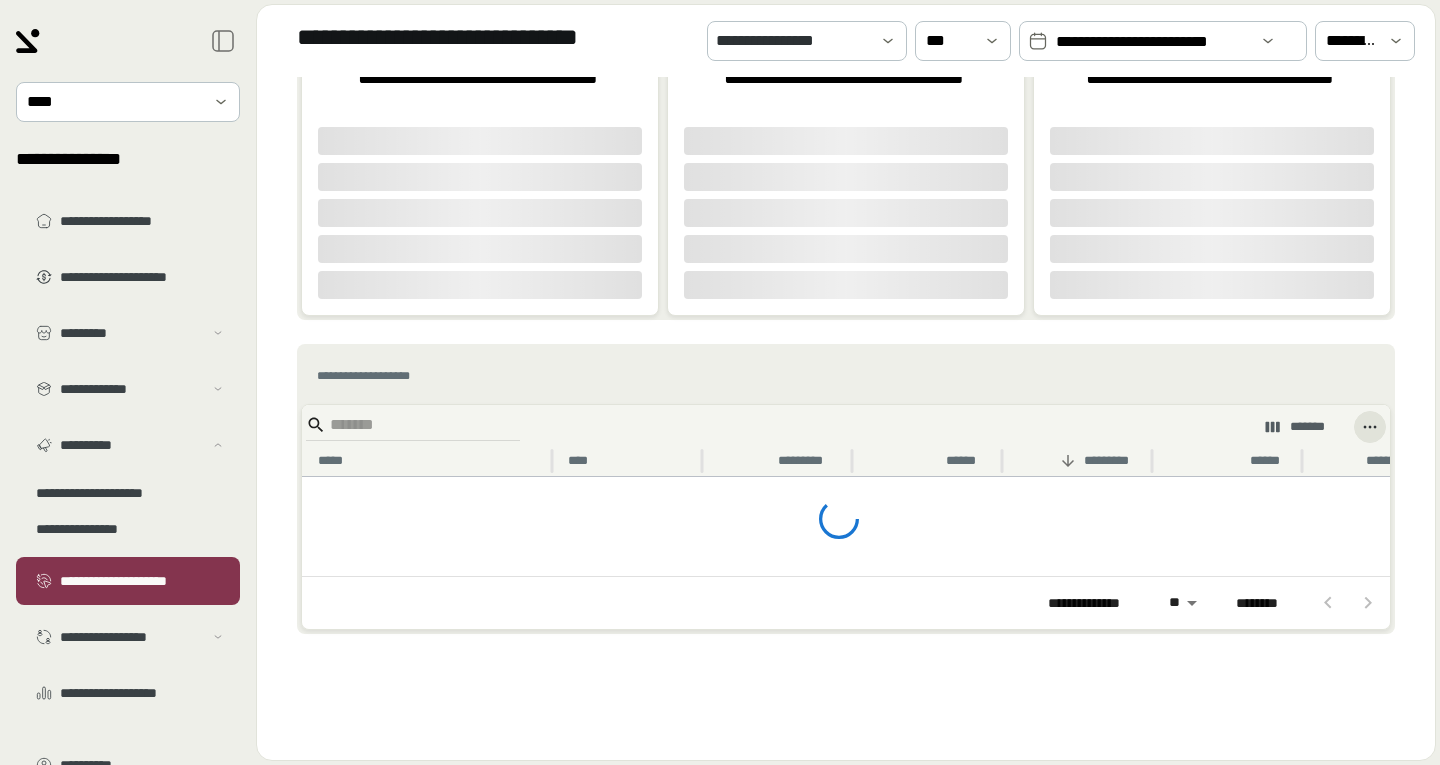 scroll, scrollTop: 667, scrollLeft: 0, axis: vertical 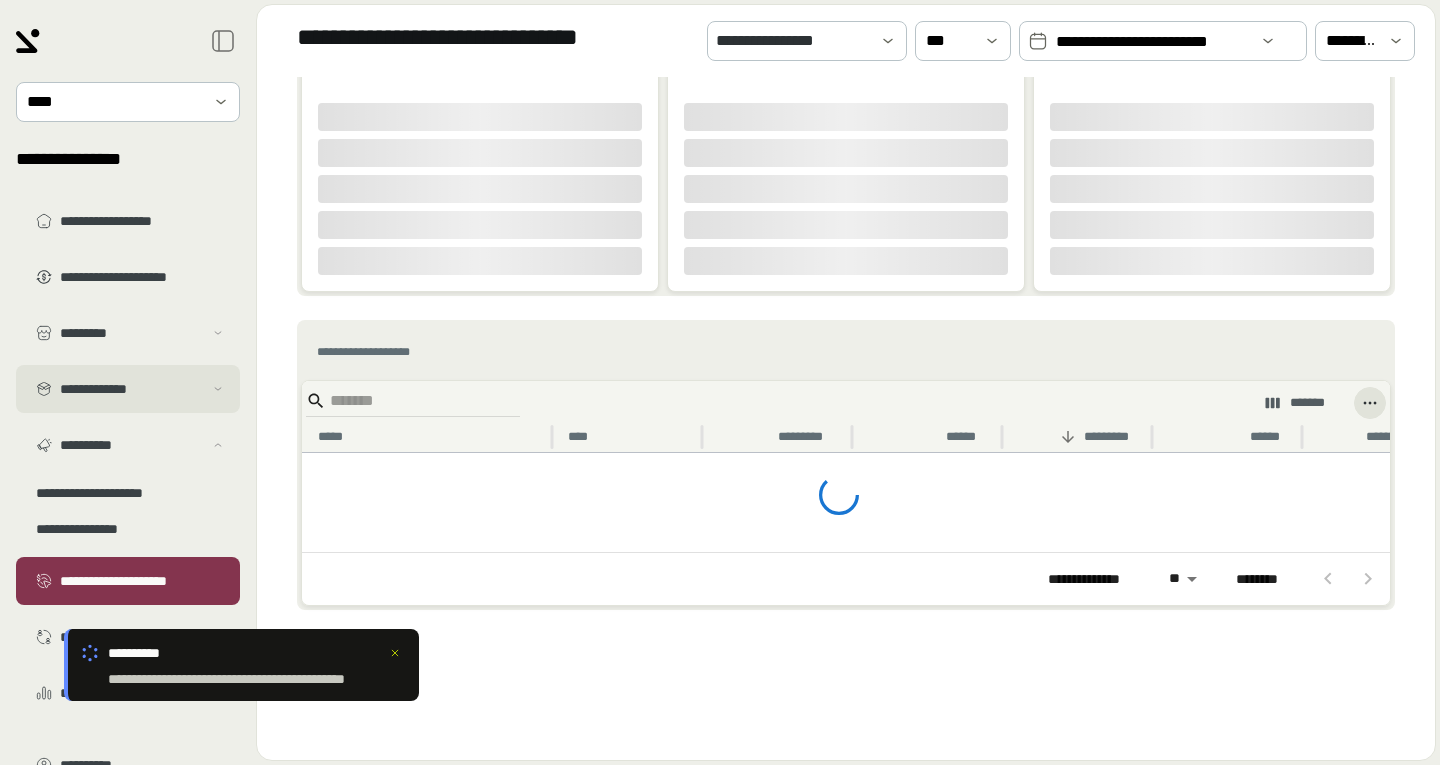 click on "**********" at bounding box center (128, 389) 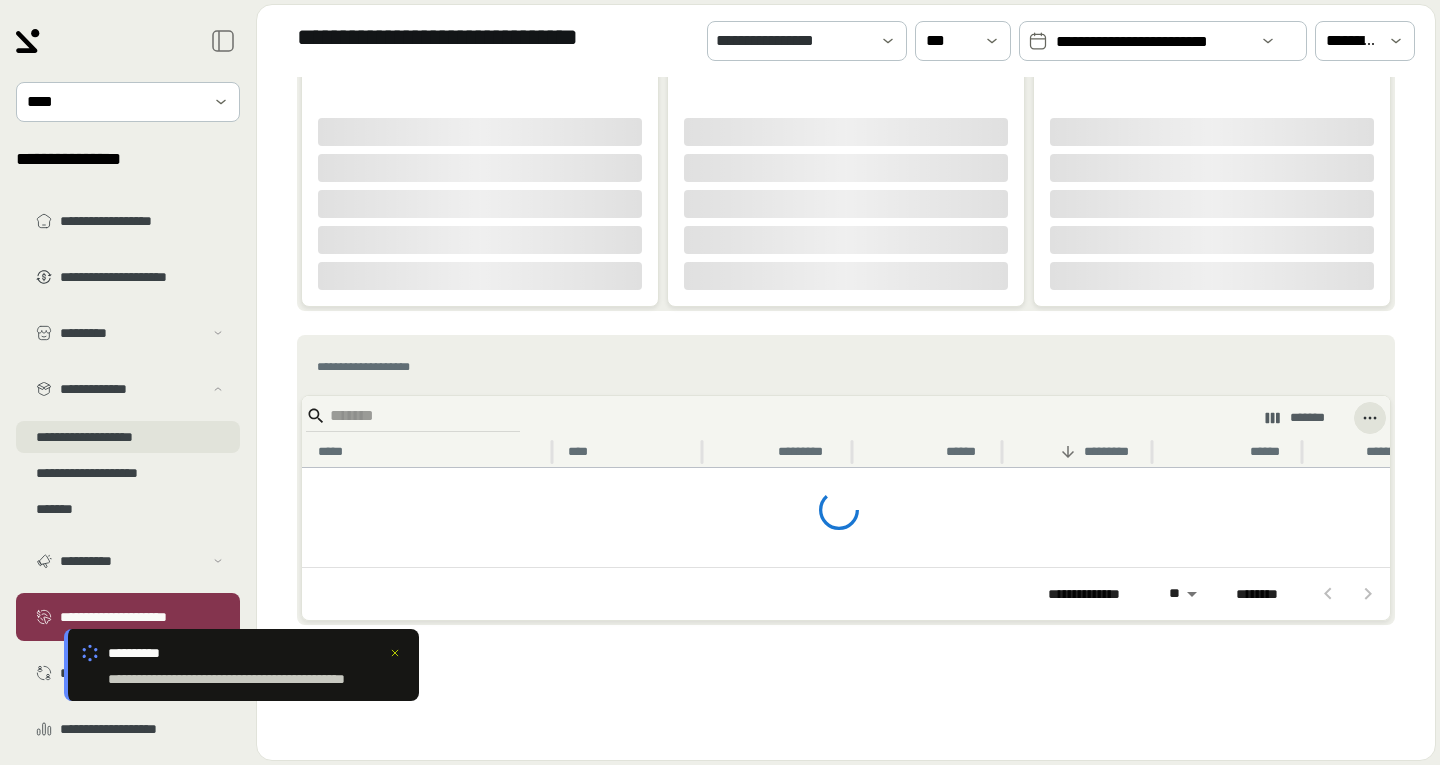 scroll, scrollTop: 682, scrollLeft: 0, axis: vertical 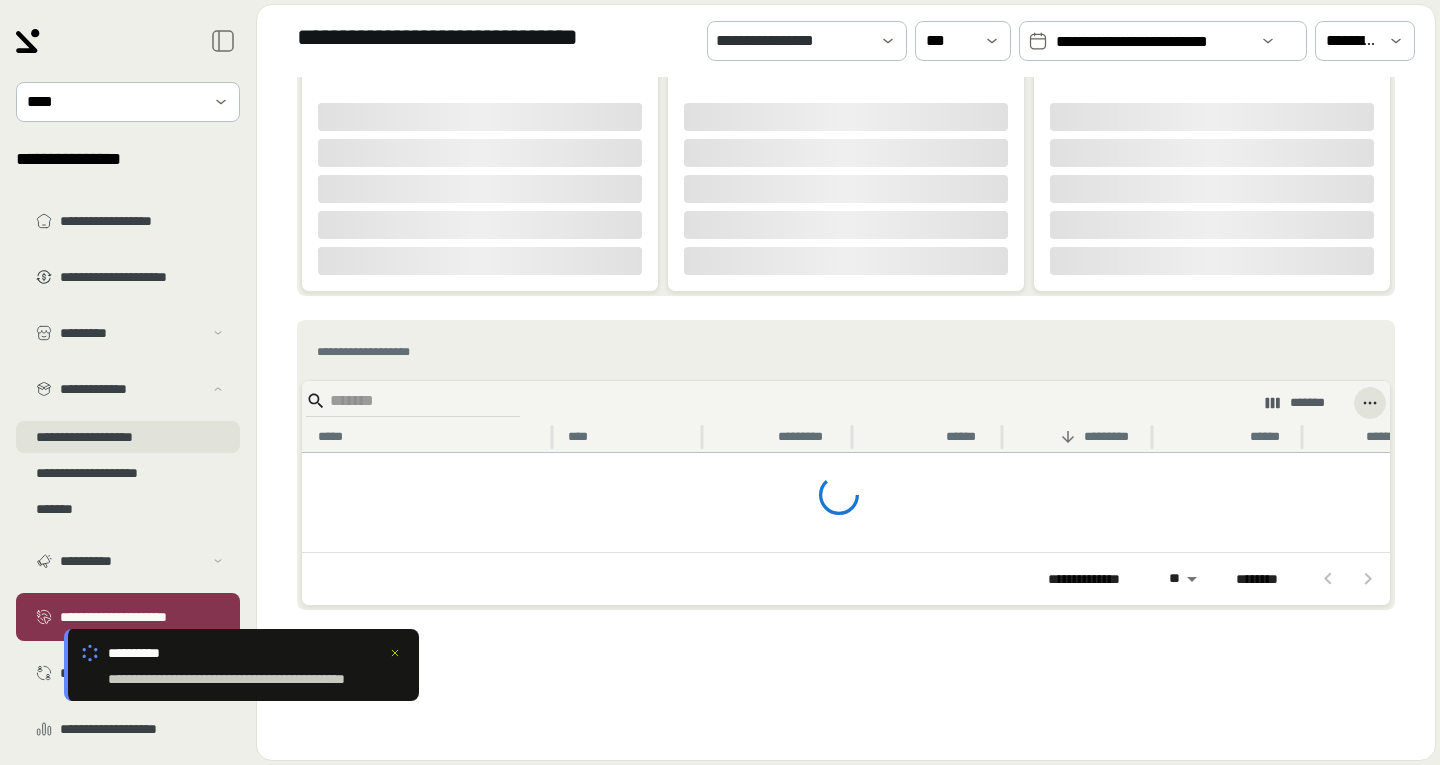 click on "**********" at bounding box center (128, 437) 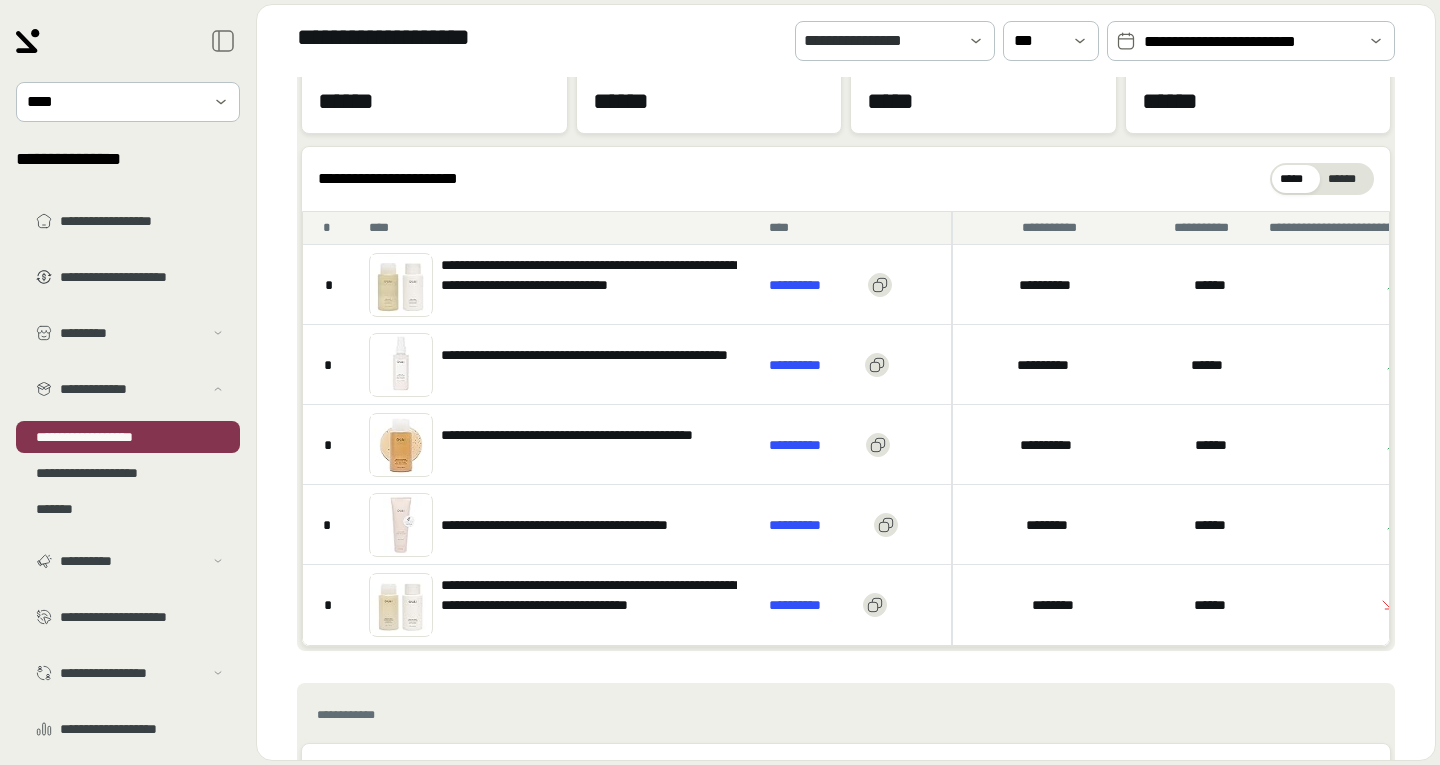 scroll, scrollTop: 0, scrollLeft: 0, axis: both 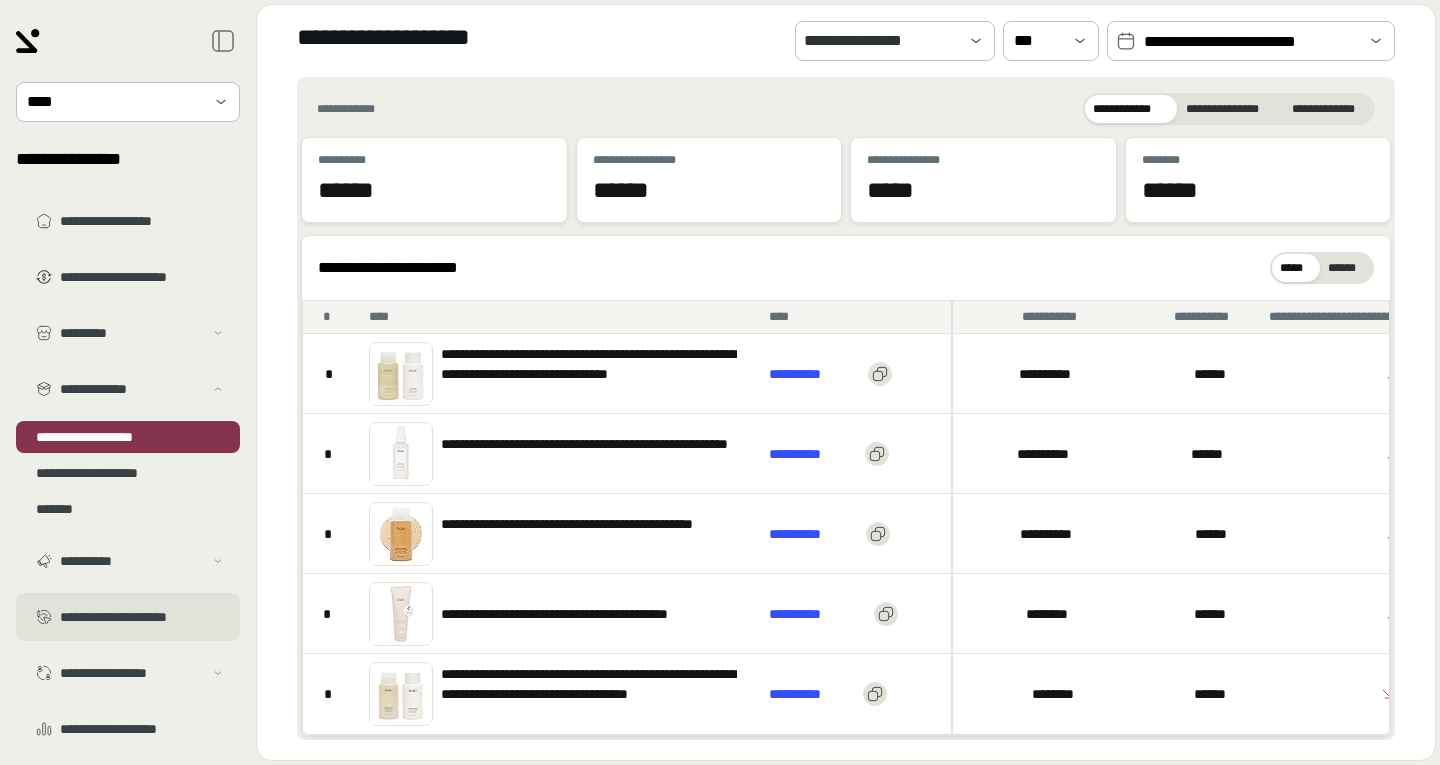 click on "**********" at bounding box center (142, 617) 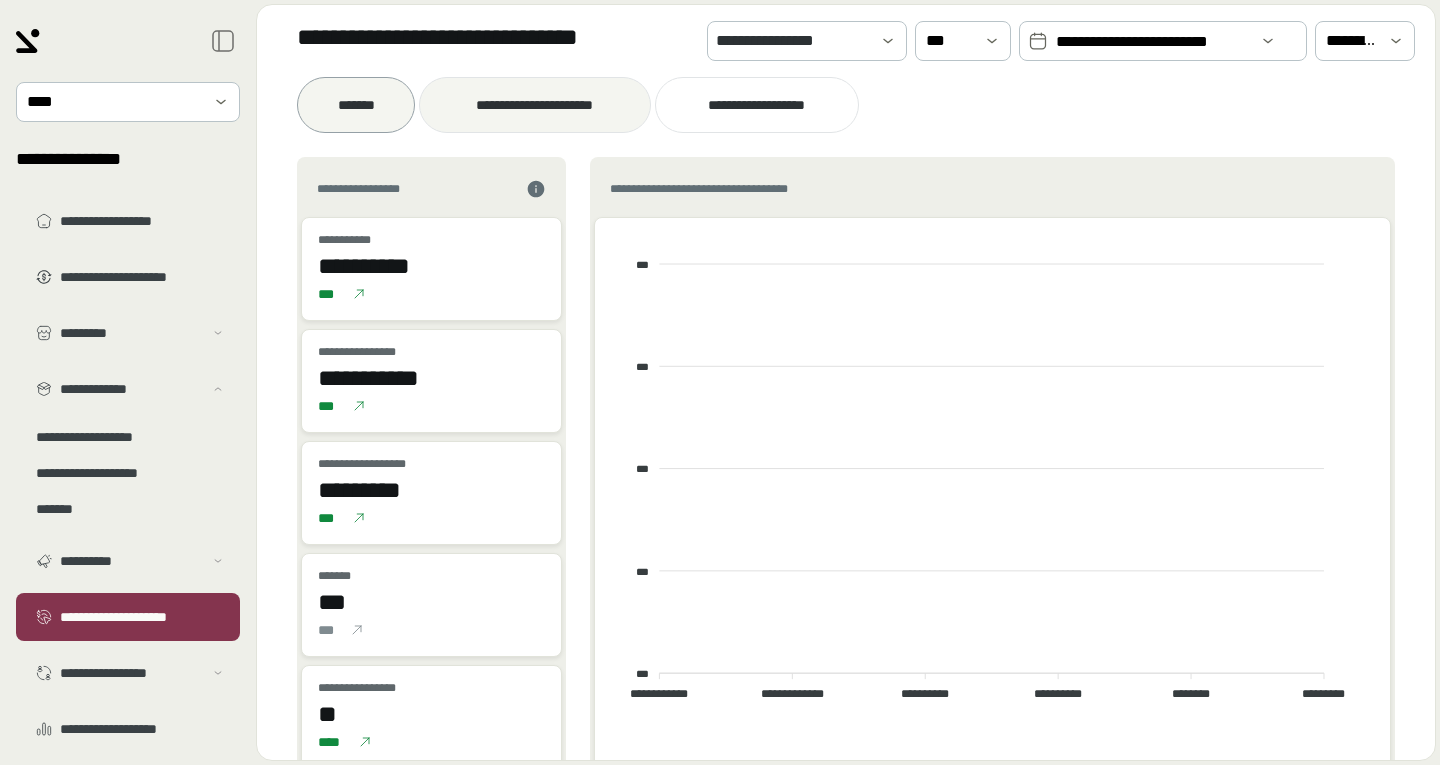 click on "**********" at bounding box center [846, 105] 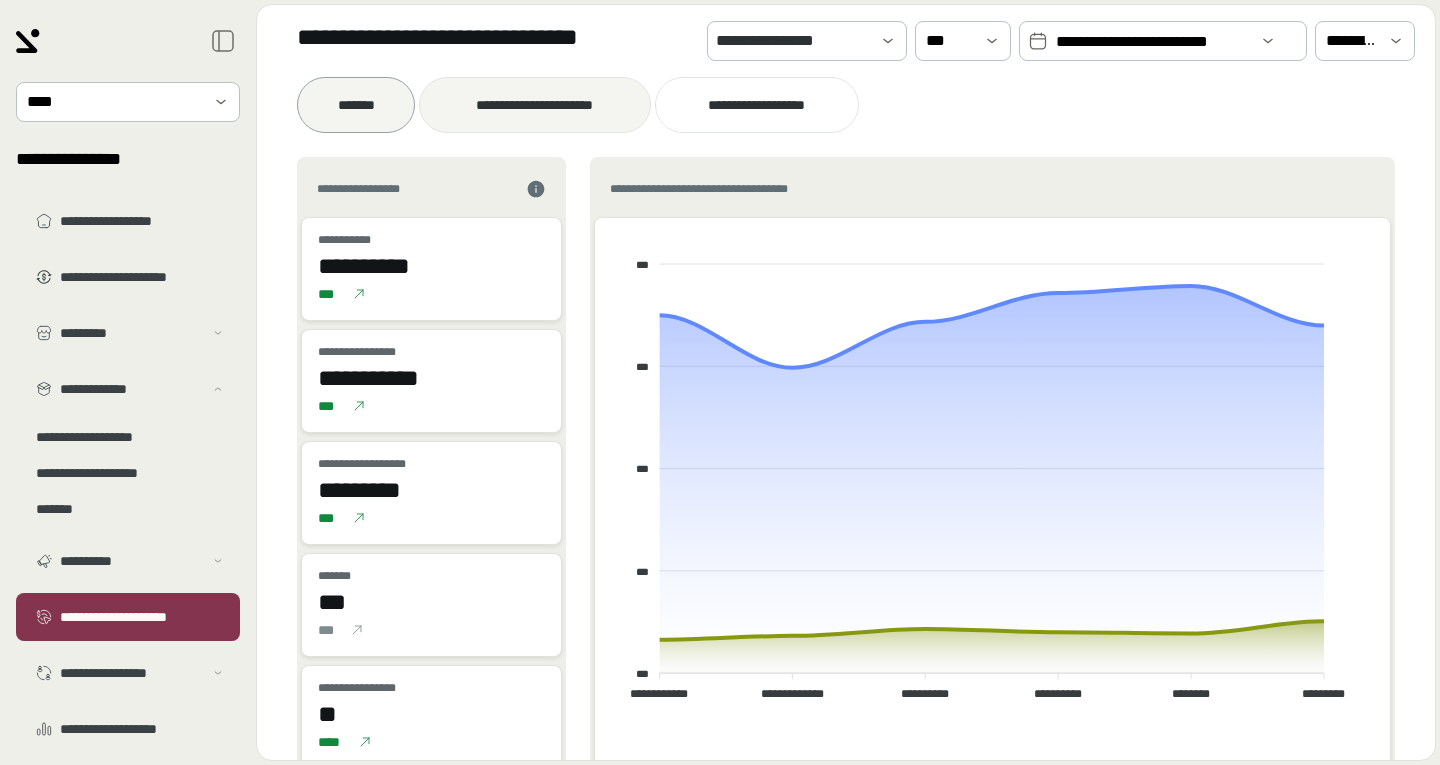 click on "**********" at bounding box center [534, 105] 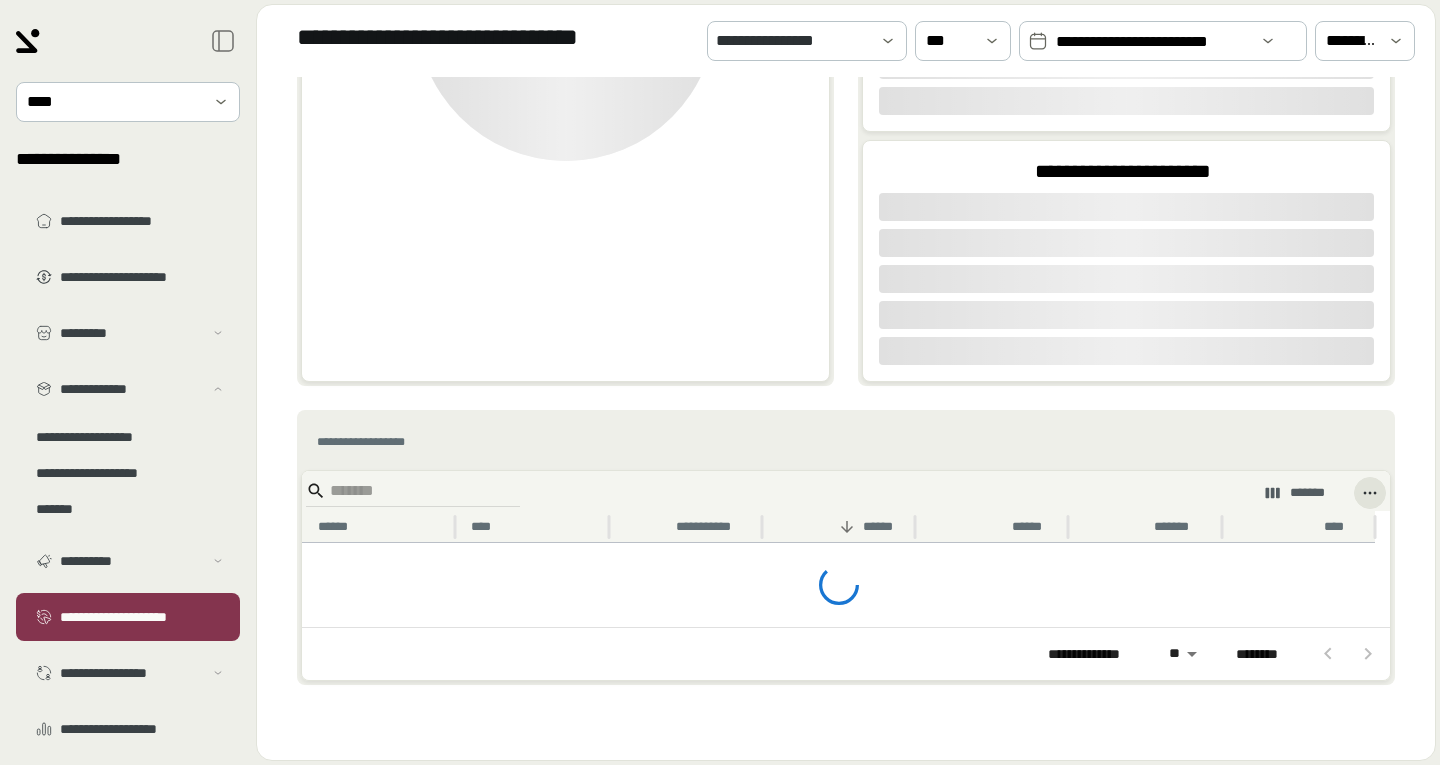 scroll, scrollTop: 652, scrollLeft: 0, axis: vertical 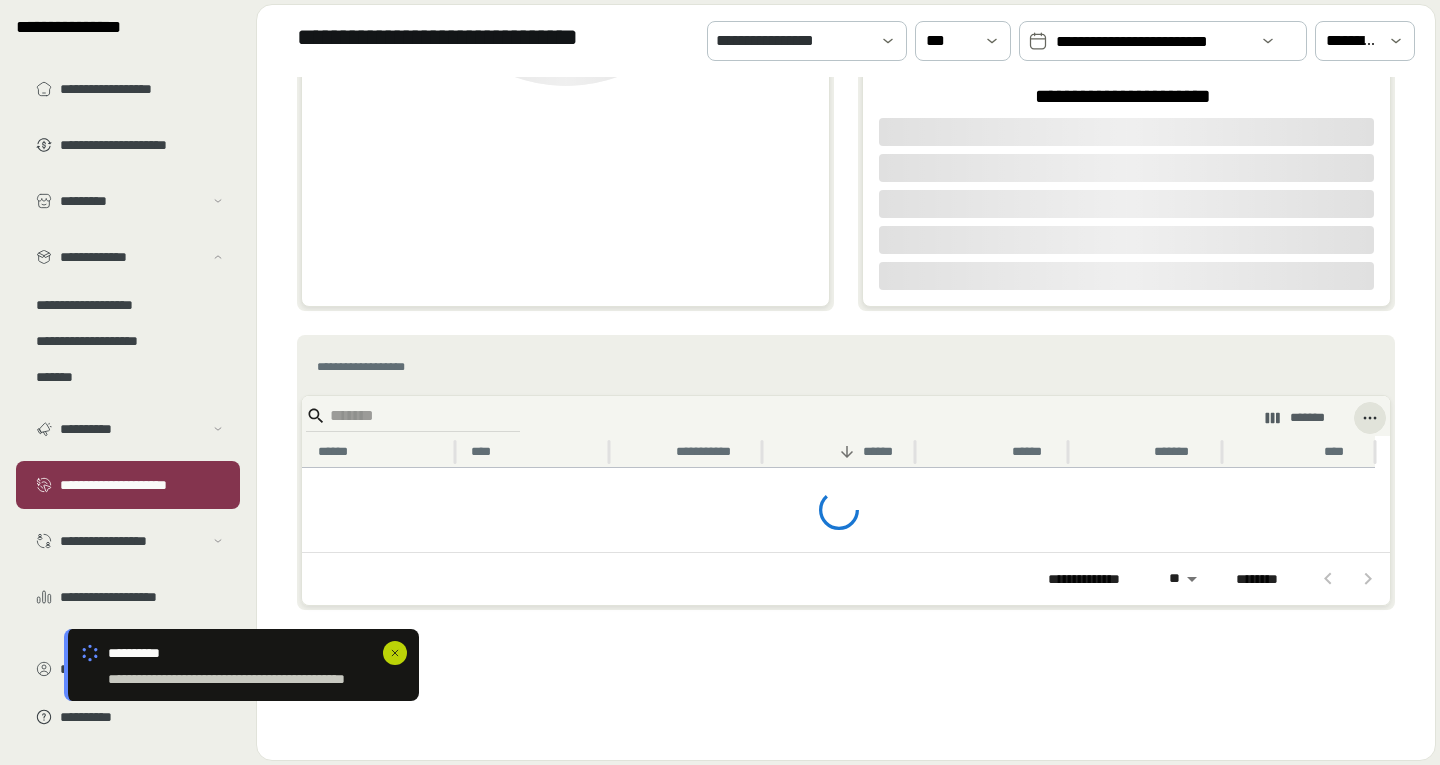 click 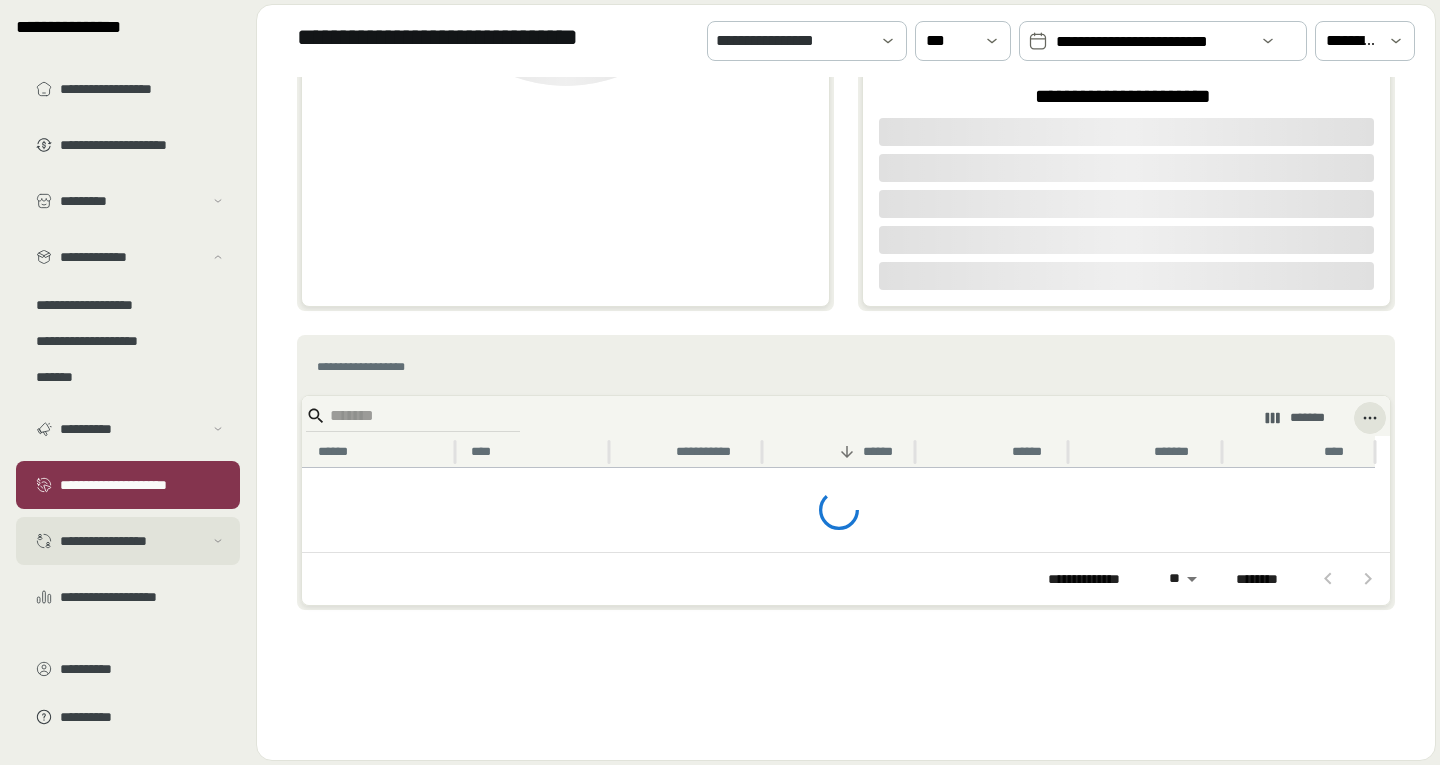 click on "**********" at bounding box center [131, 541] 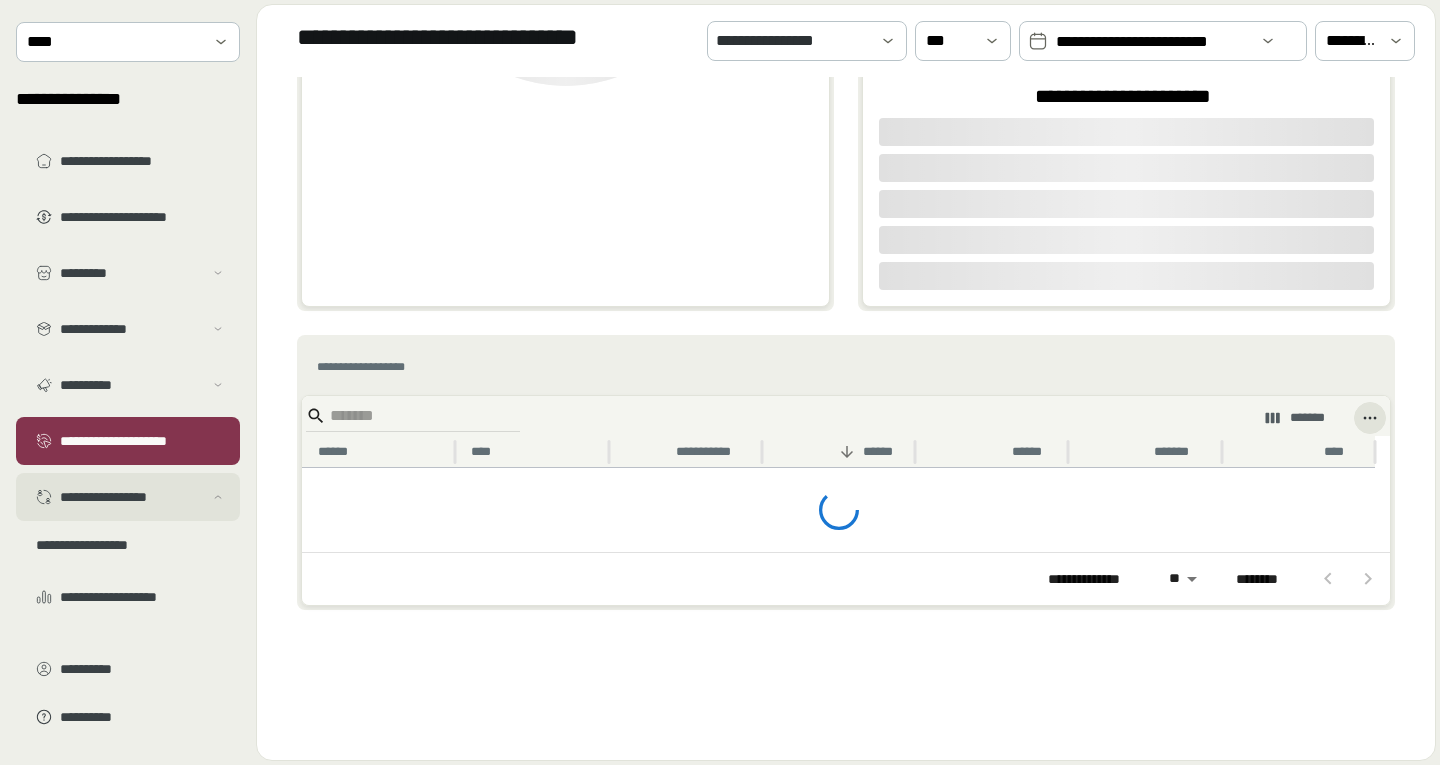 scroll, scrollTop: 60, scrollLeft: 0, axis: vertical 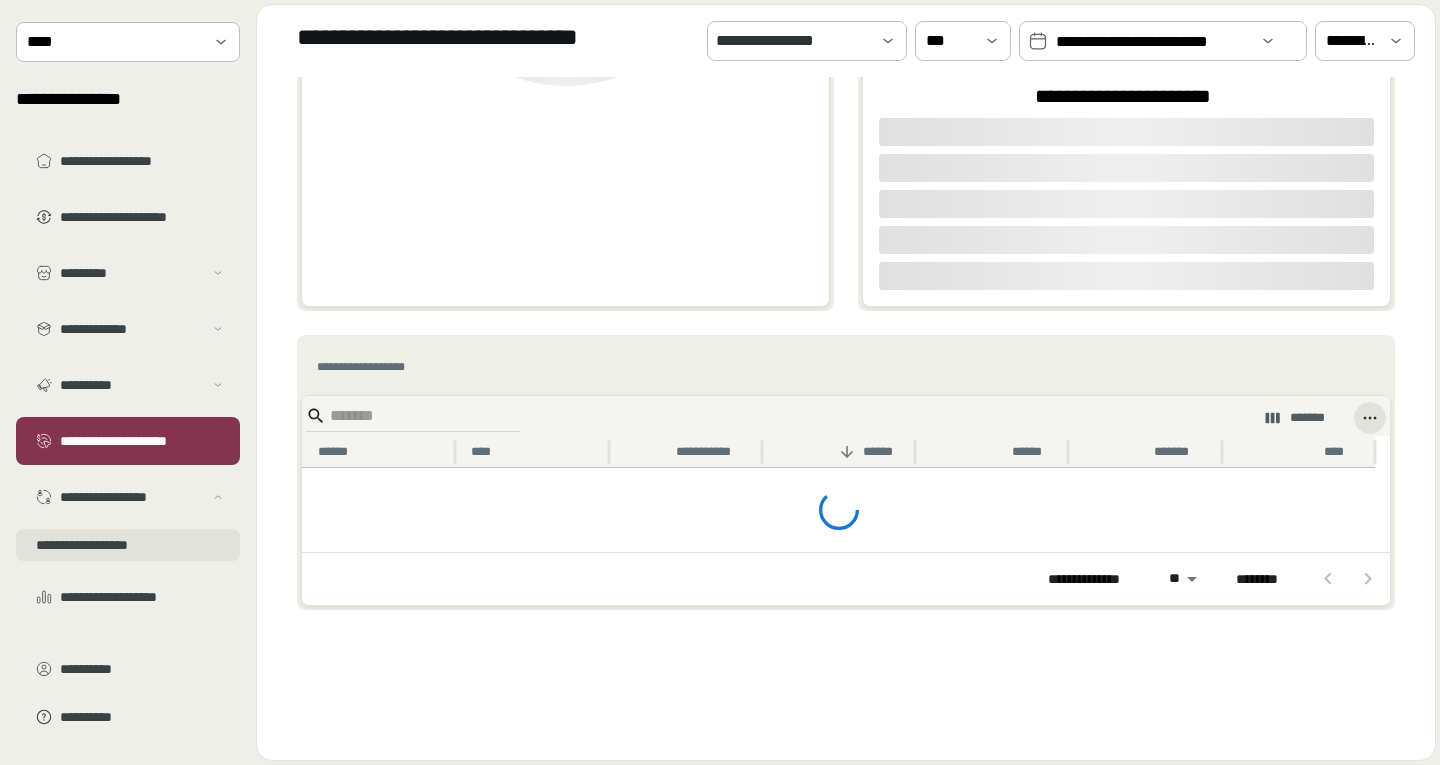 click on "**********" at bounding box center [128, 545] 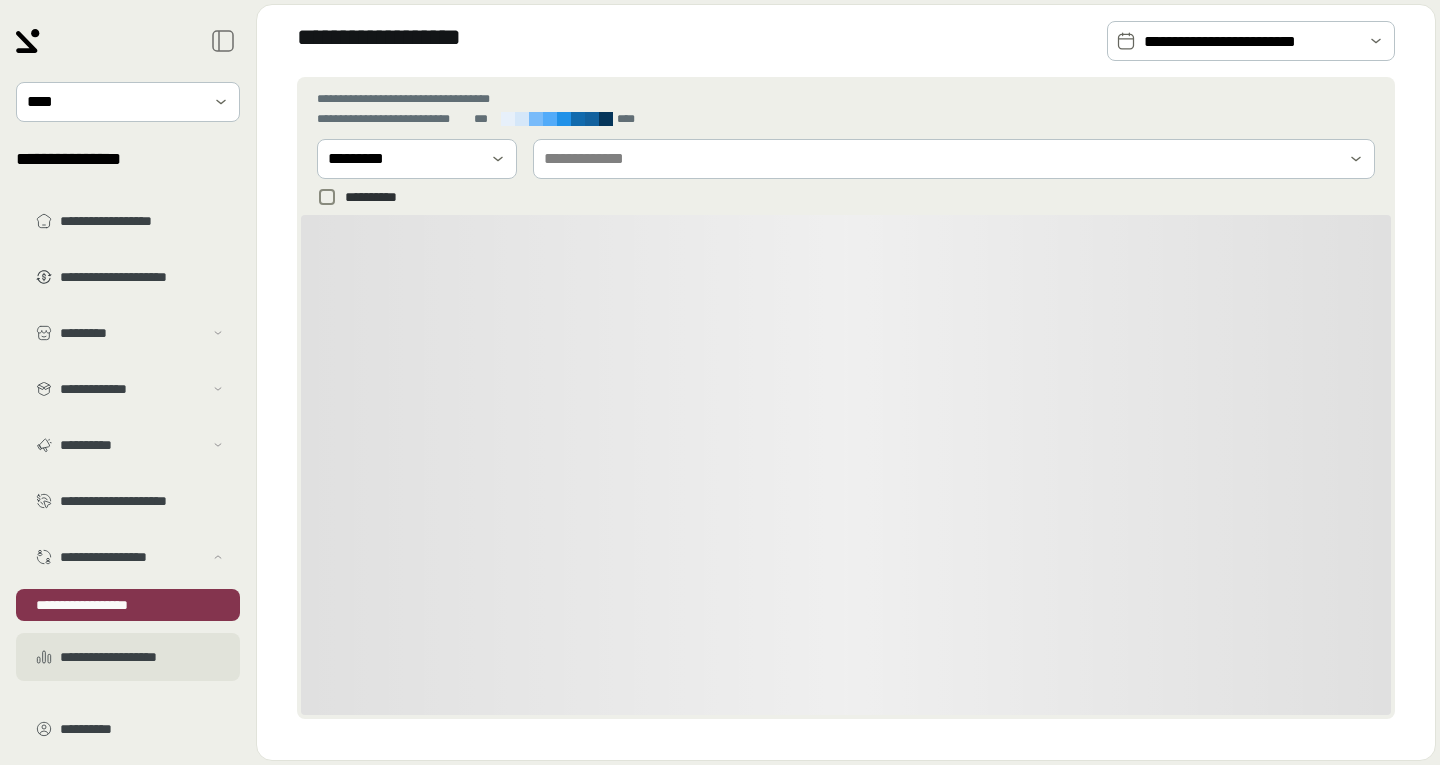 click on "**********" at bounding box center [142, 657] 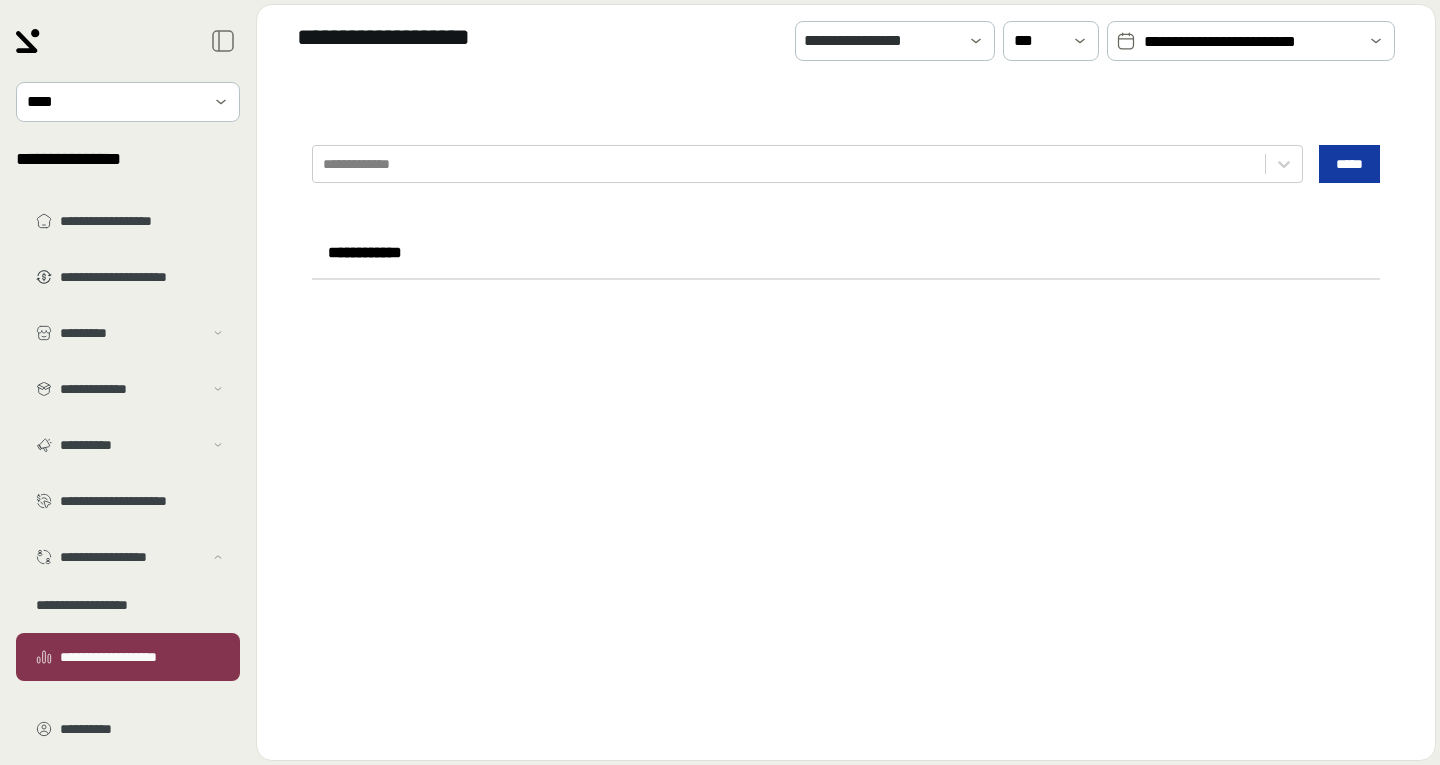 scroll, scrollTop: 60, scrollLeft: 0, axis: vertical 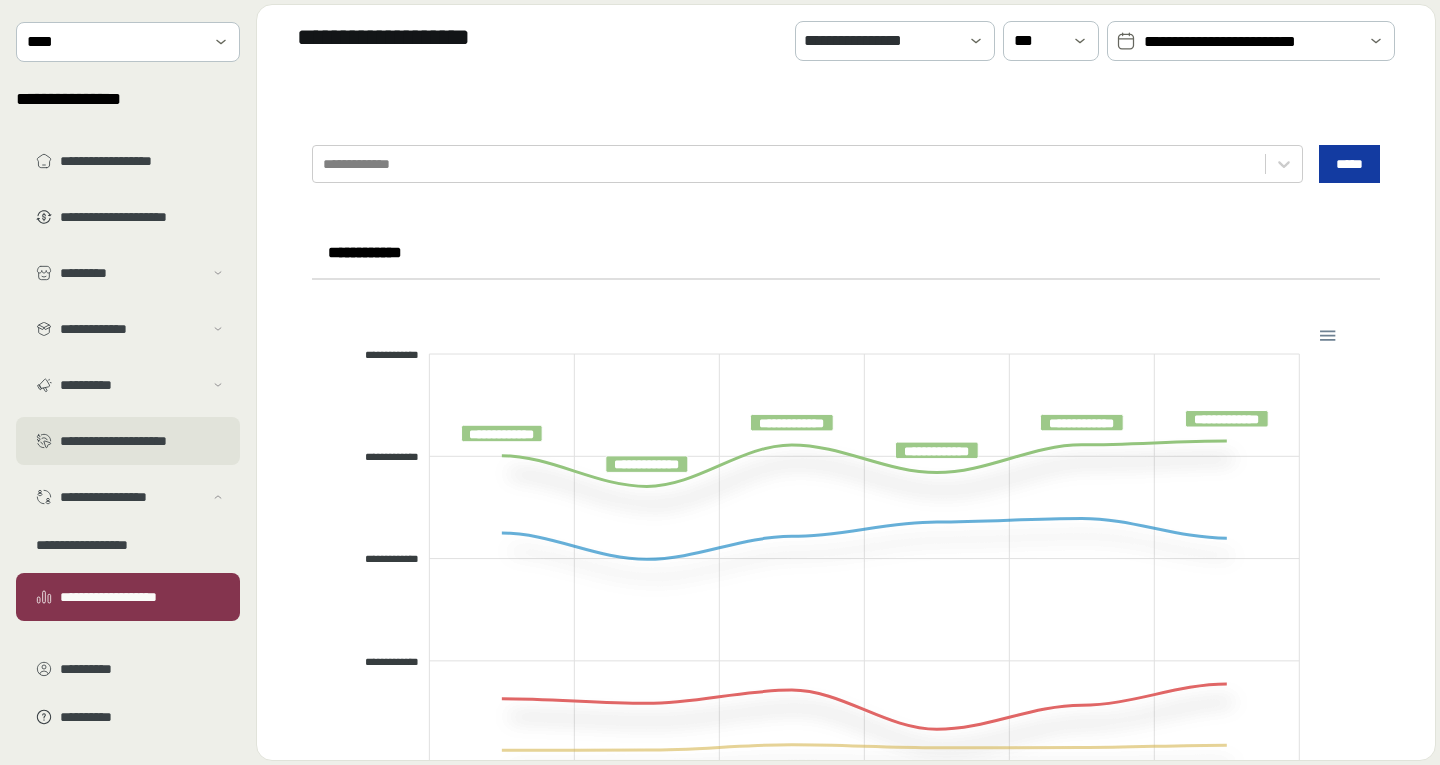 click on "**********" at bounding box center [128, 441] 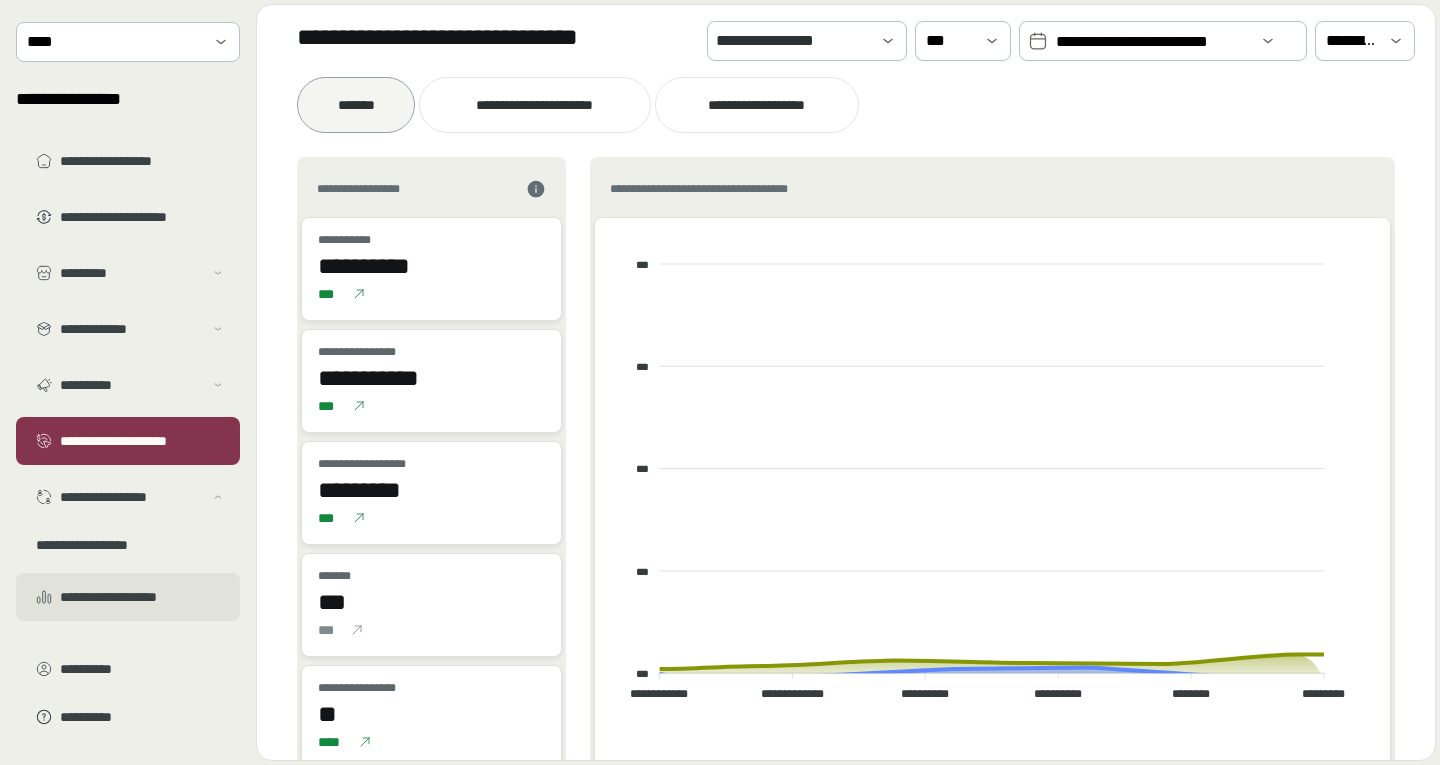 click on "**********" at bounding box center (142, 597) 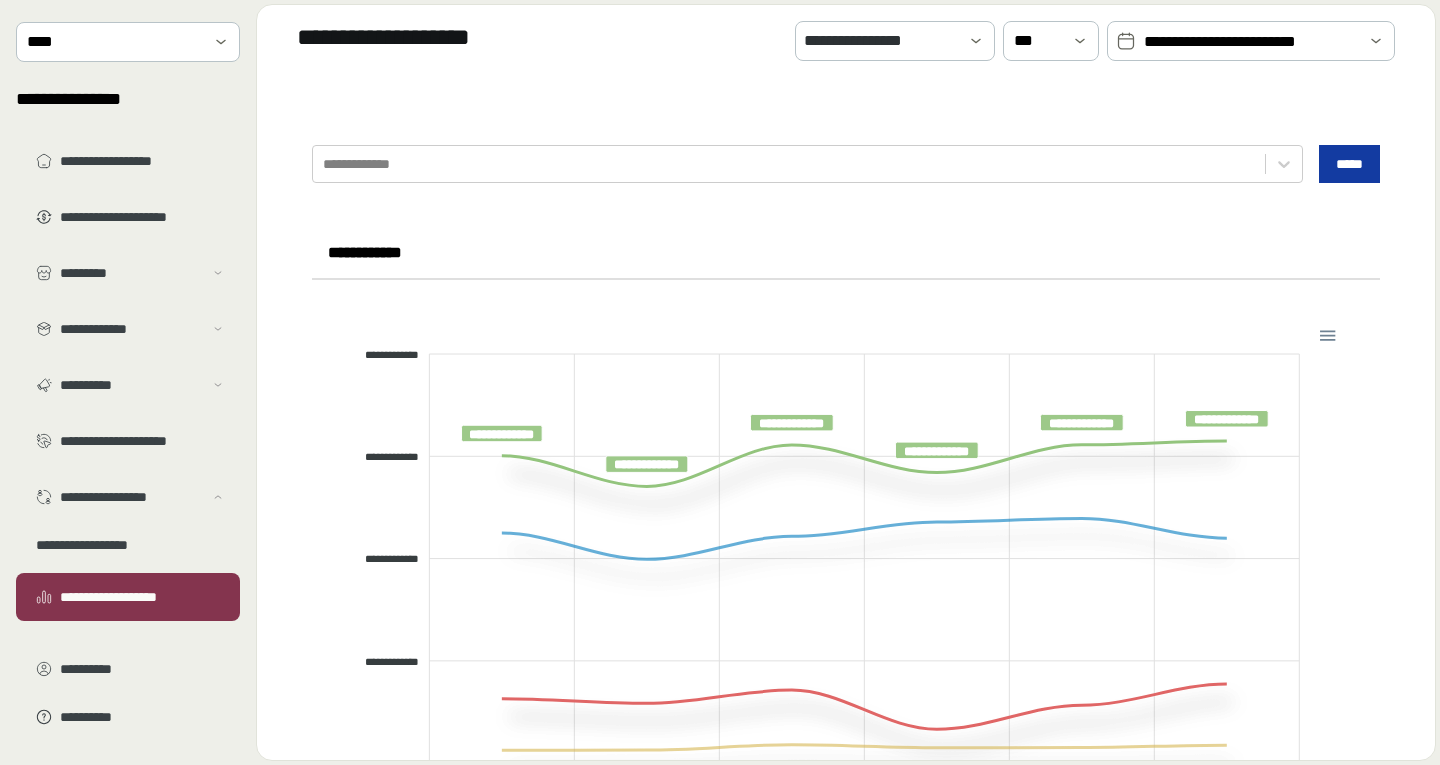 click on "**********" at bounding box center [846, 418] 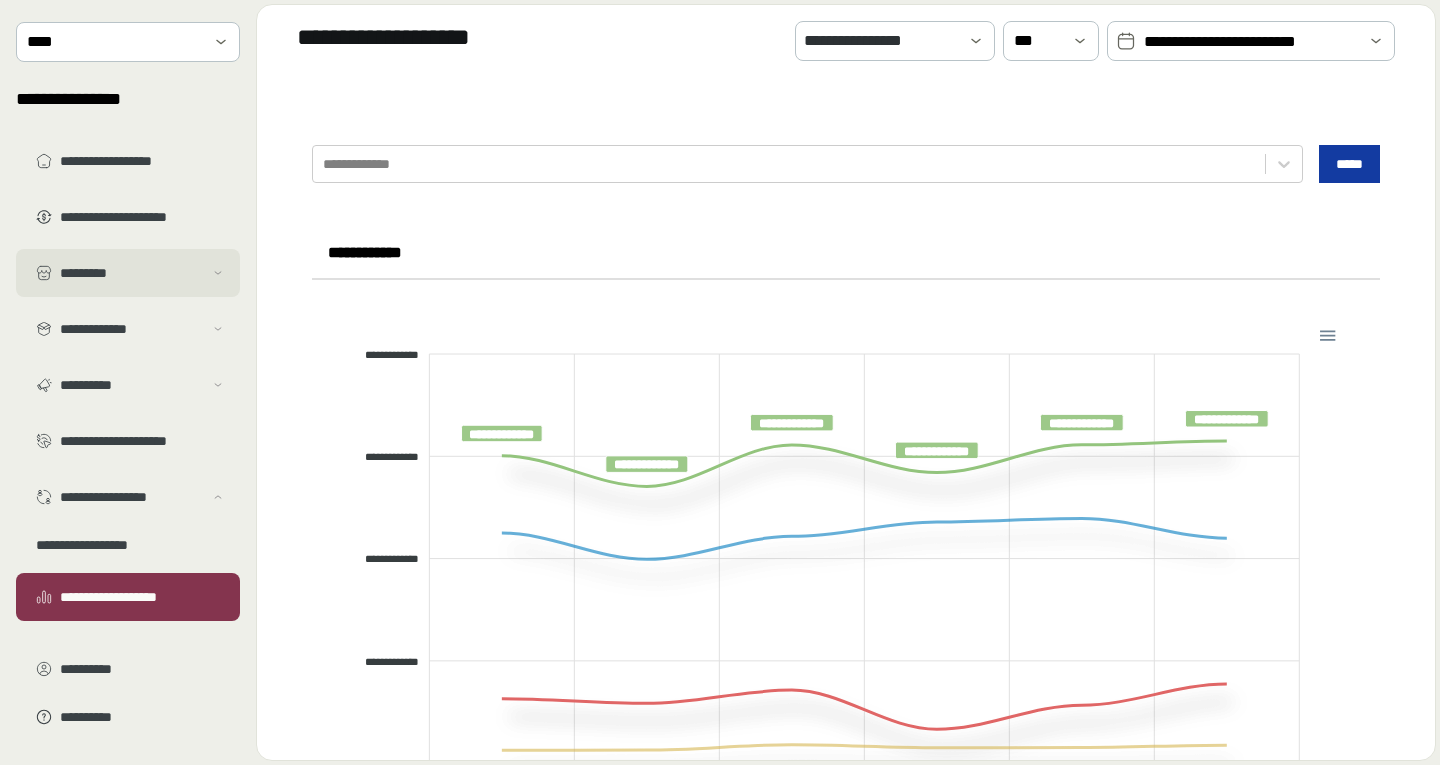 click on "*********" at bounding box center [128, 273] 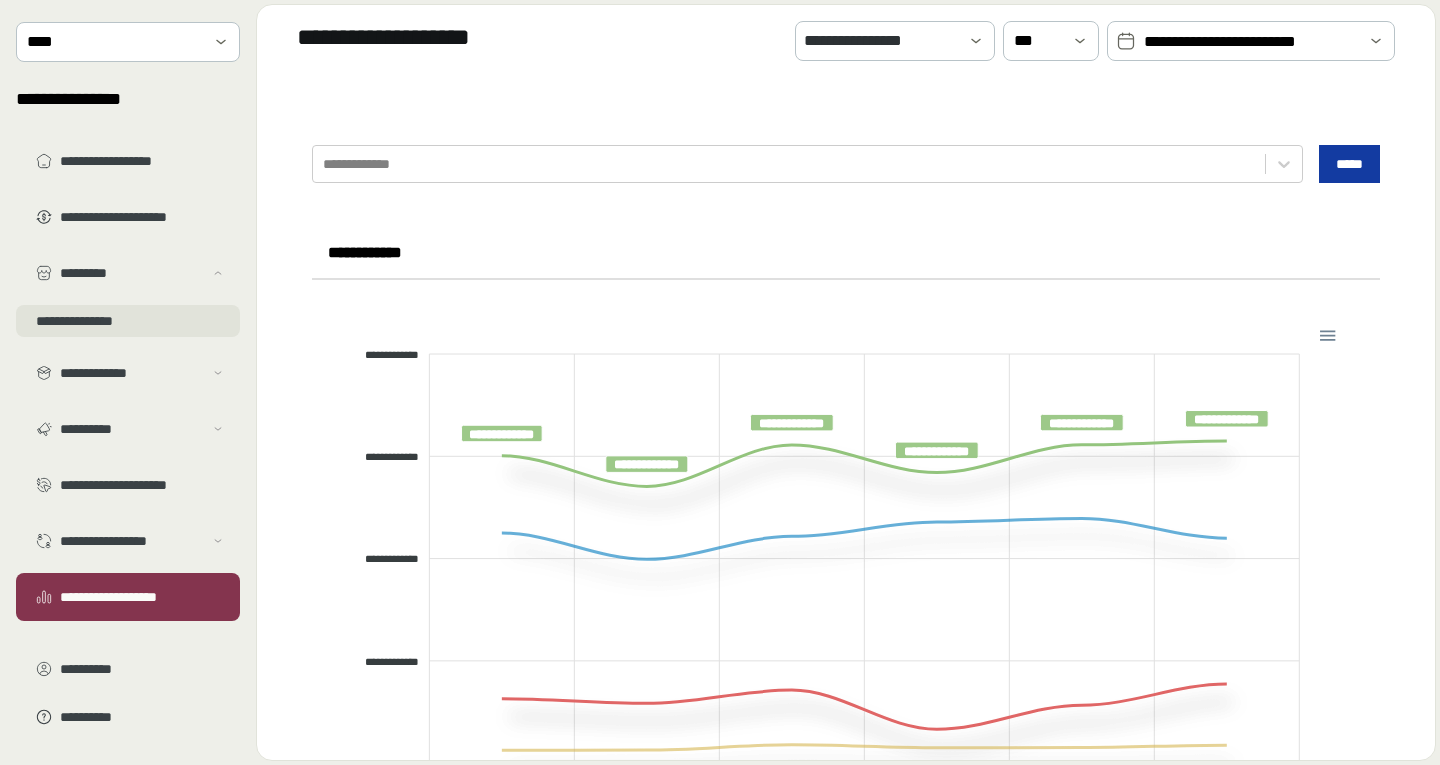 click on "**********" at bounding box center (128, 321) 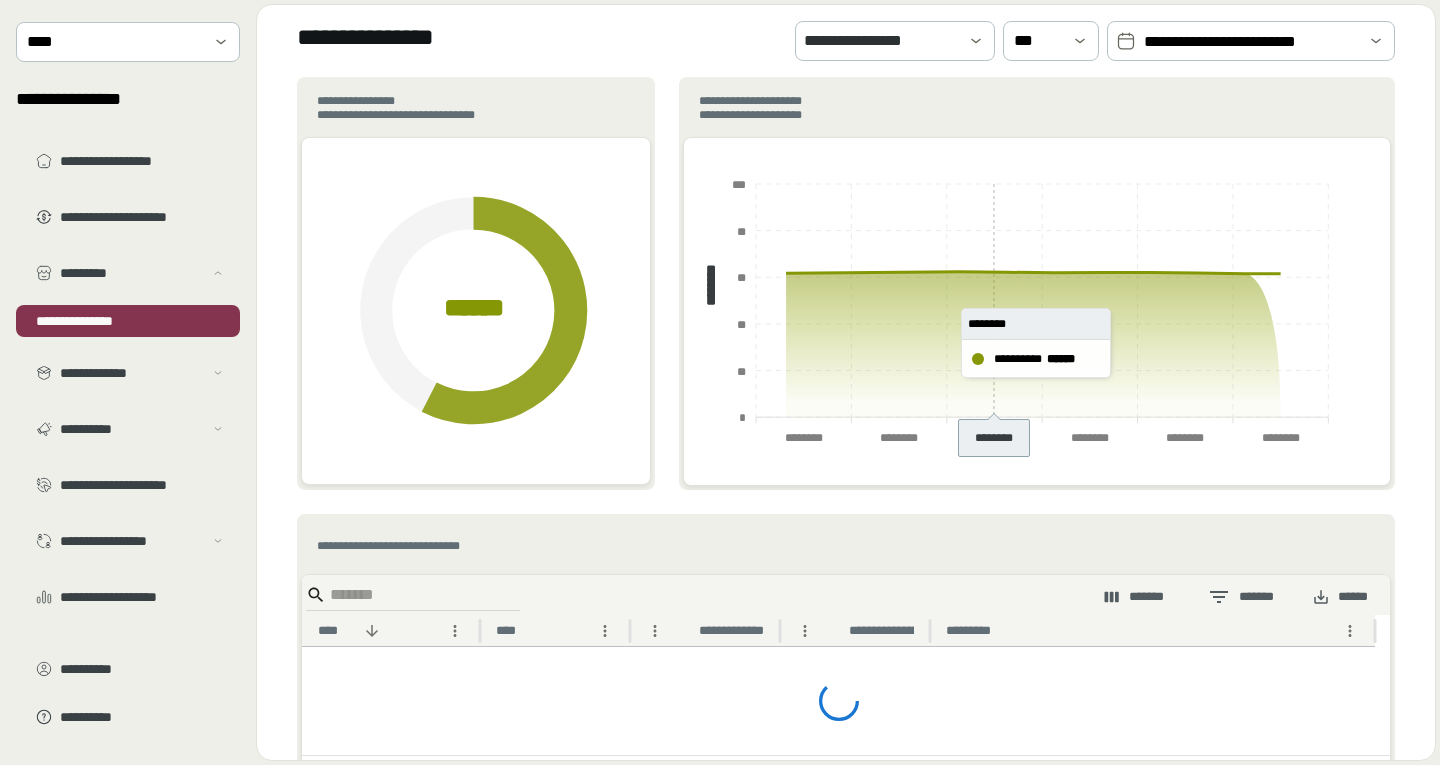 scroll, scrollTop: 203, scrollLeft: 0, axis: vertical 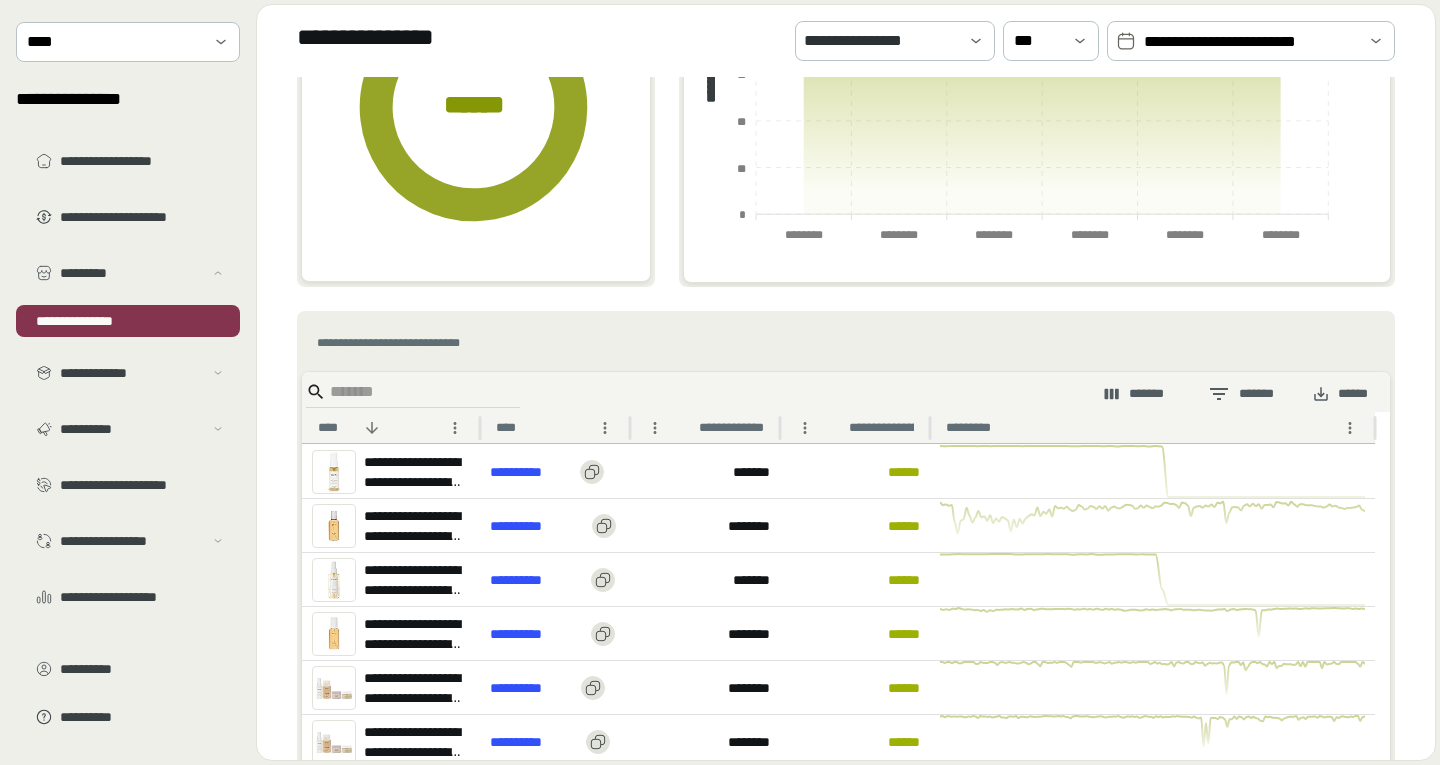 click on "**********" at bounding box center [846, 458] 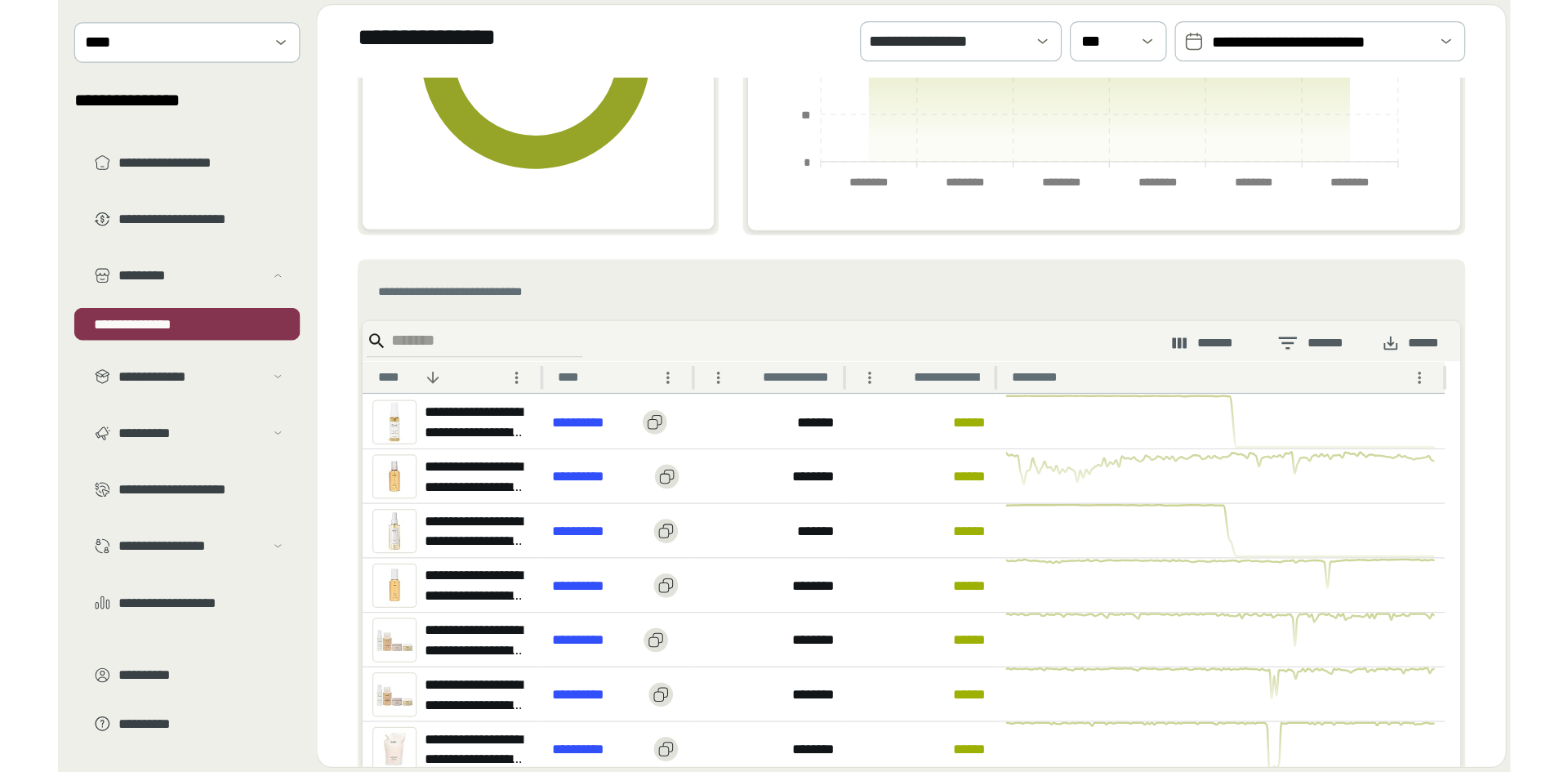 scroll, scrollTop: 212, scrollLeft: 0, axis: vertical 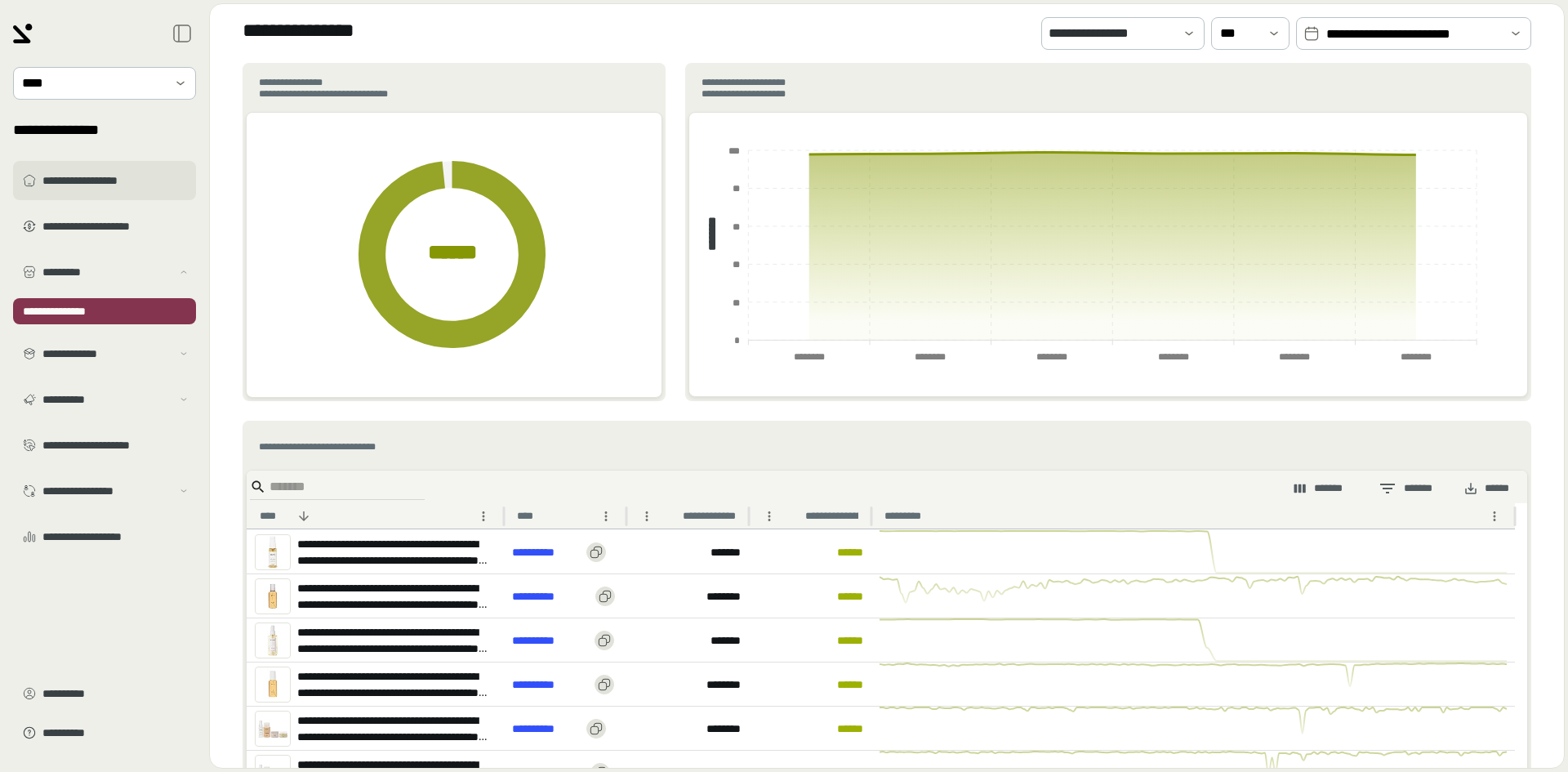 click on "**********" at bounding box center (116, 181) 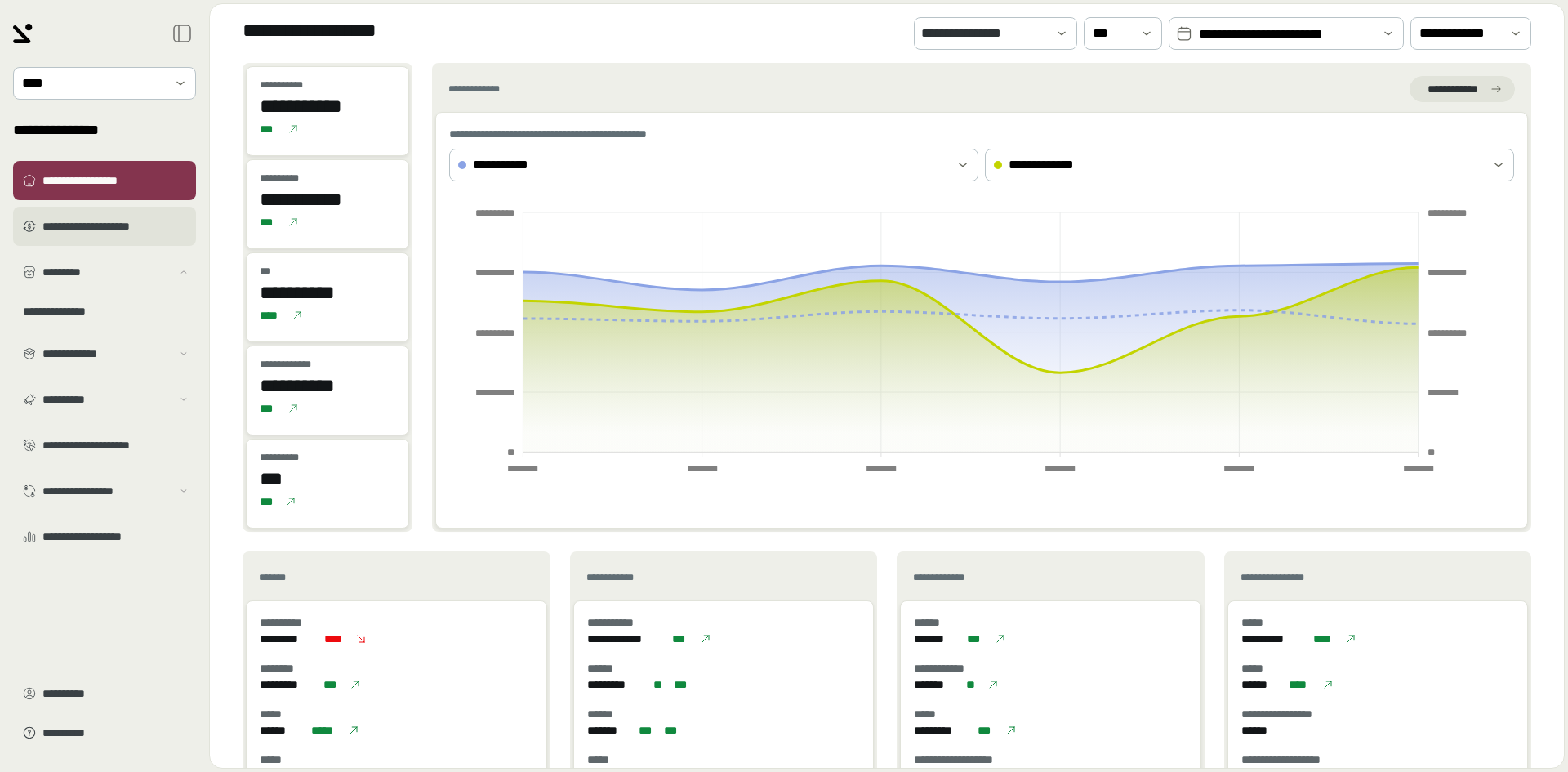 click on "**********" at bounding box center [116, 226] 